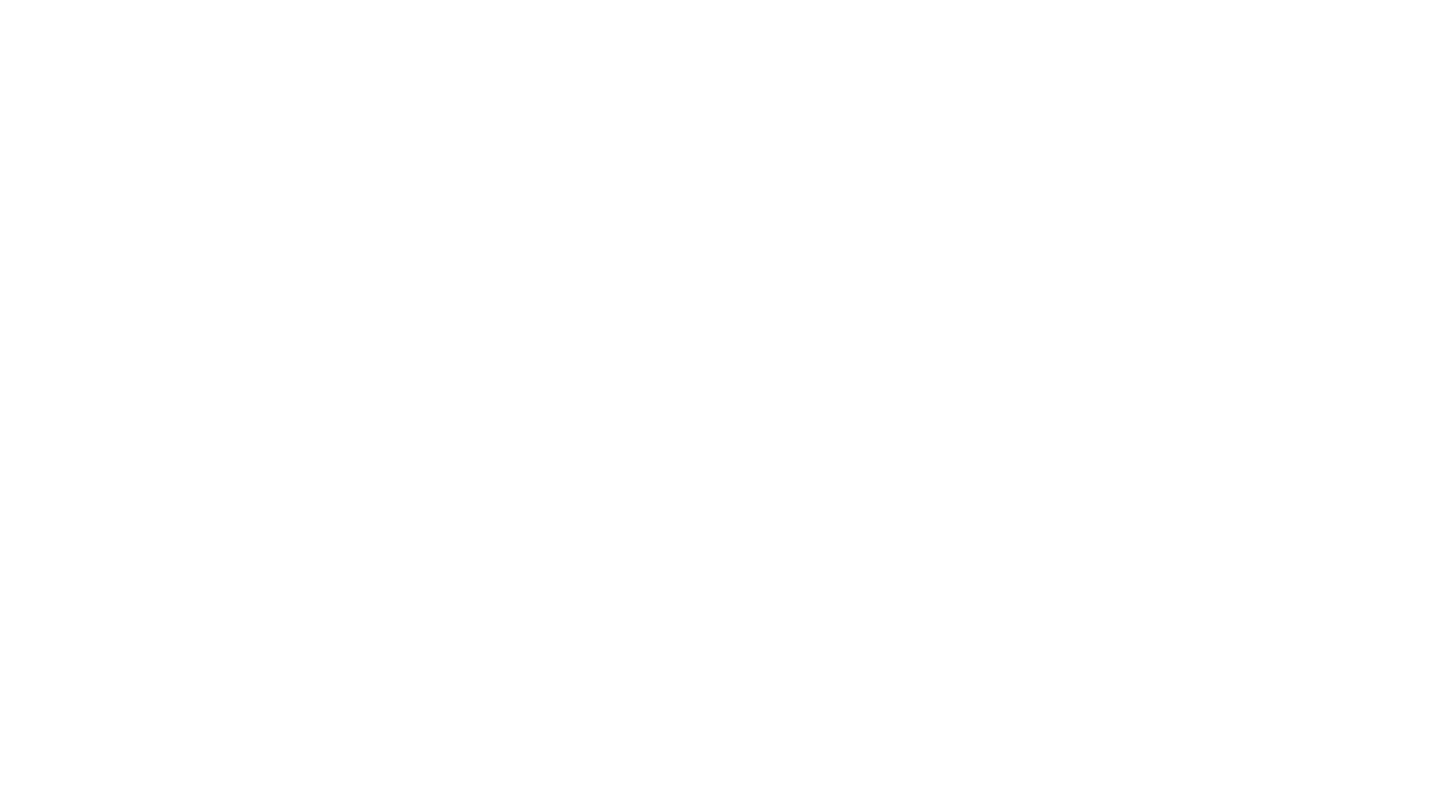 scroll, scrollTop: 0, scrollLeft: 0, axis: both 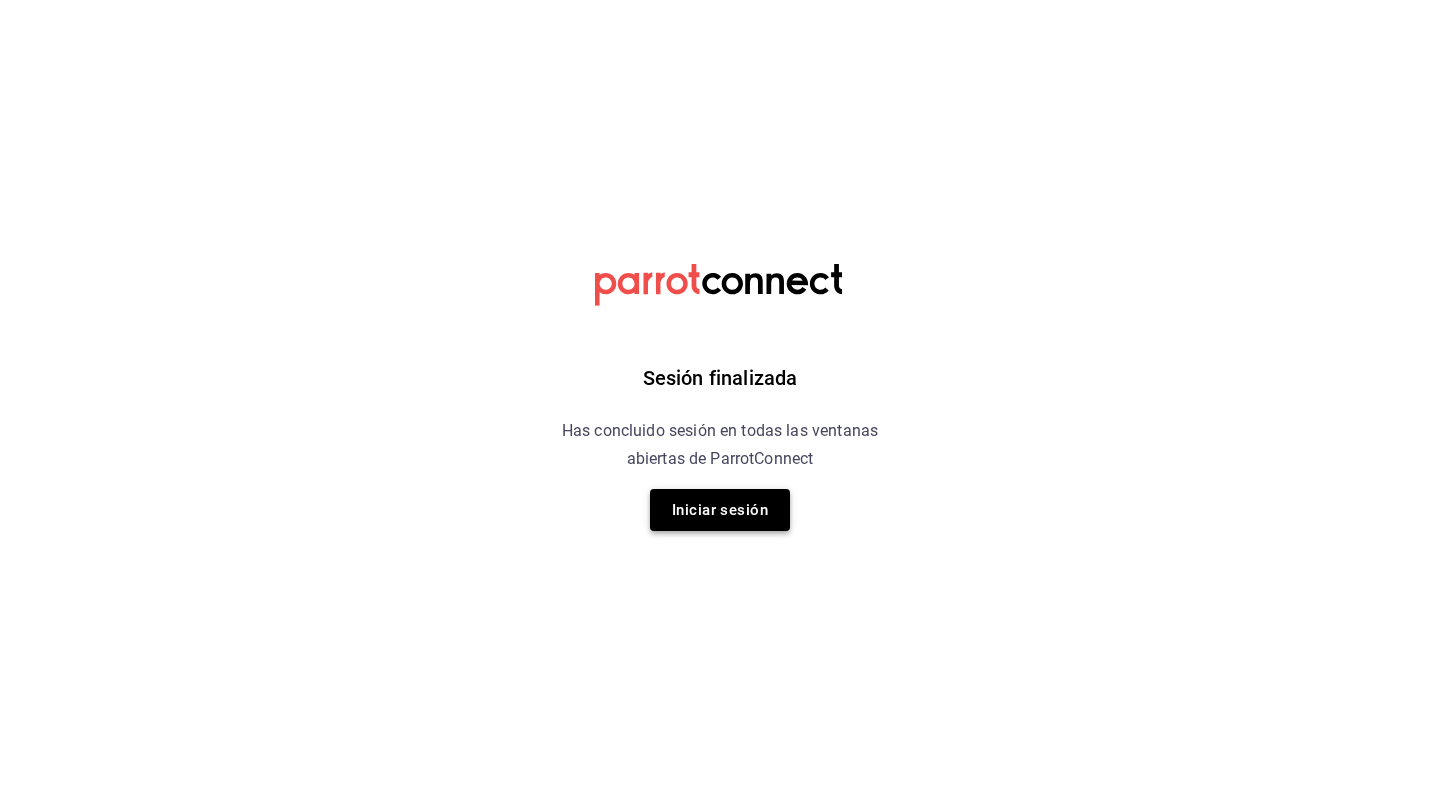 click on "Iniciar sesión" at bounding box center [720, 510] 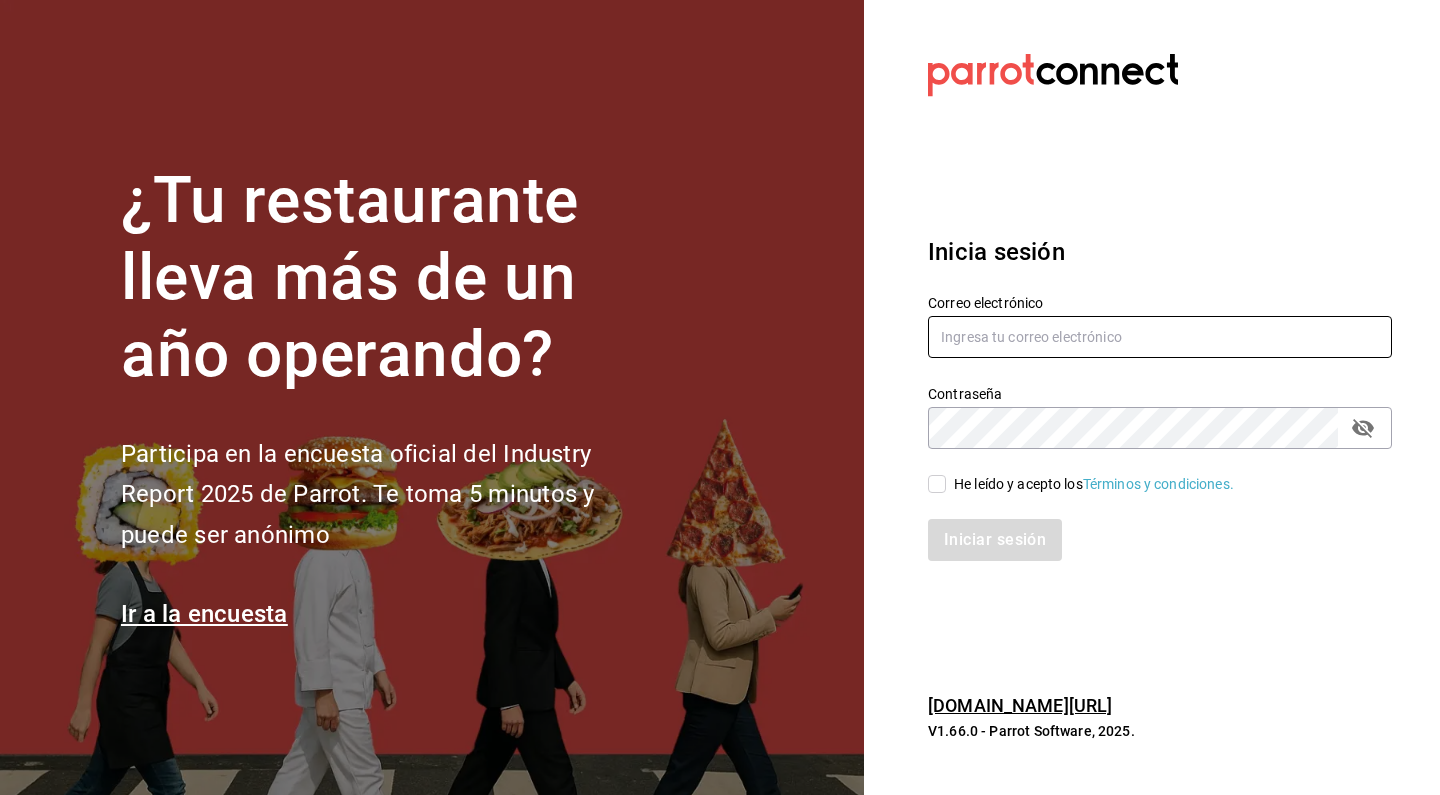type on "[EMAIL_ADDRESS][DOMAIN_NAME]" 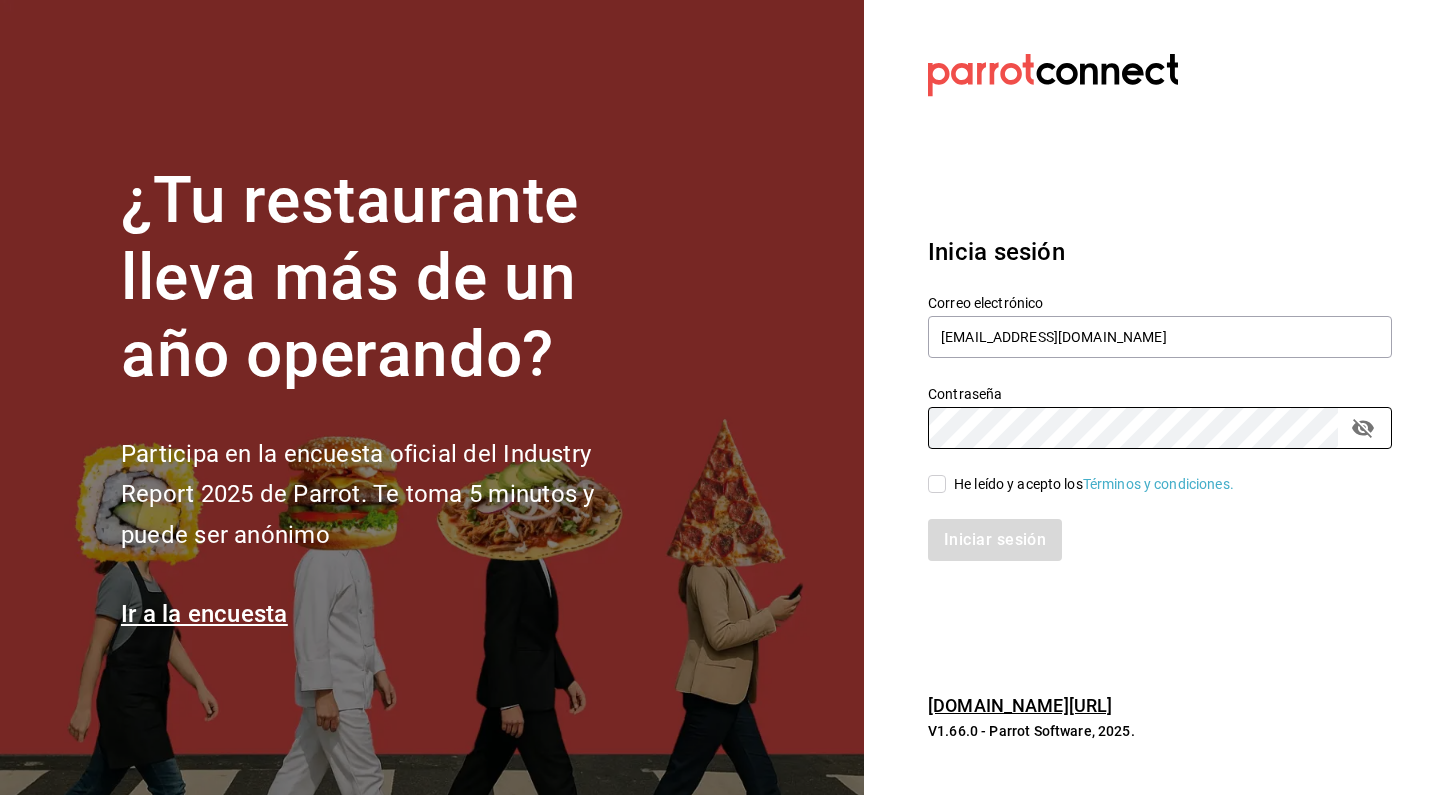 click on "He leído y acepto los  Términos y condiciones." at bounding box center (937, 484) 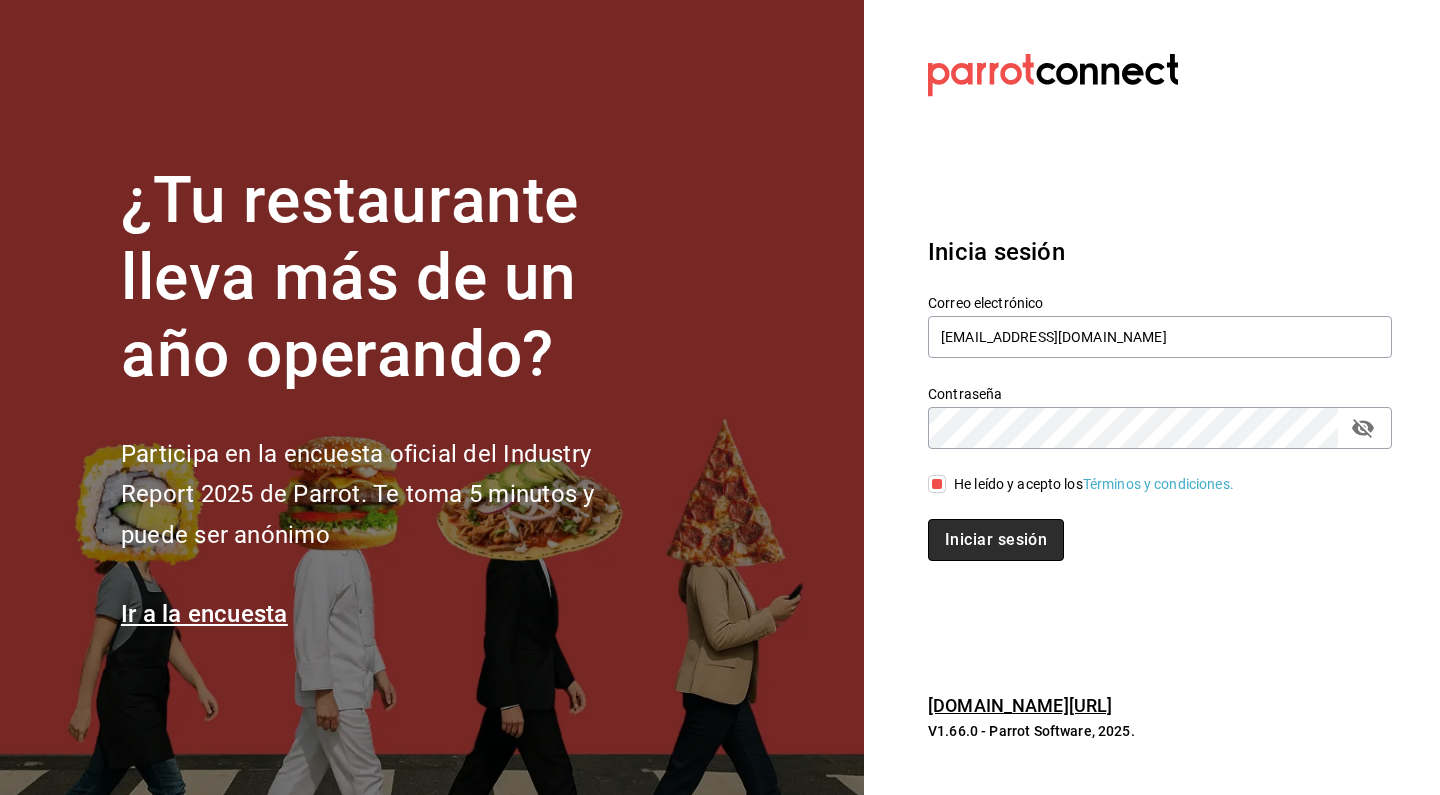 click on "Iniciar sesión" at bounding box center (996, 540) 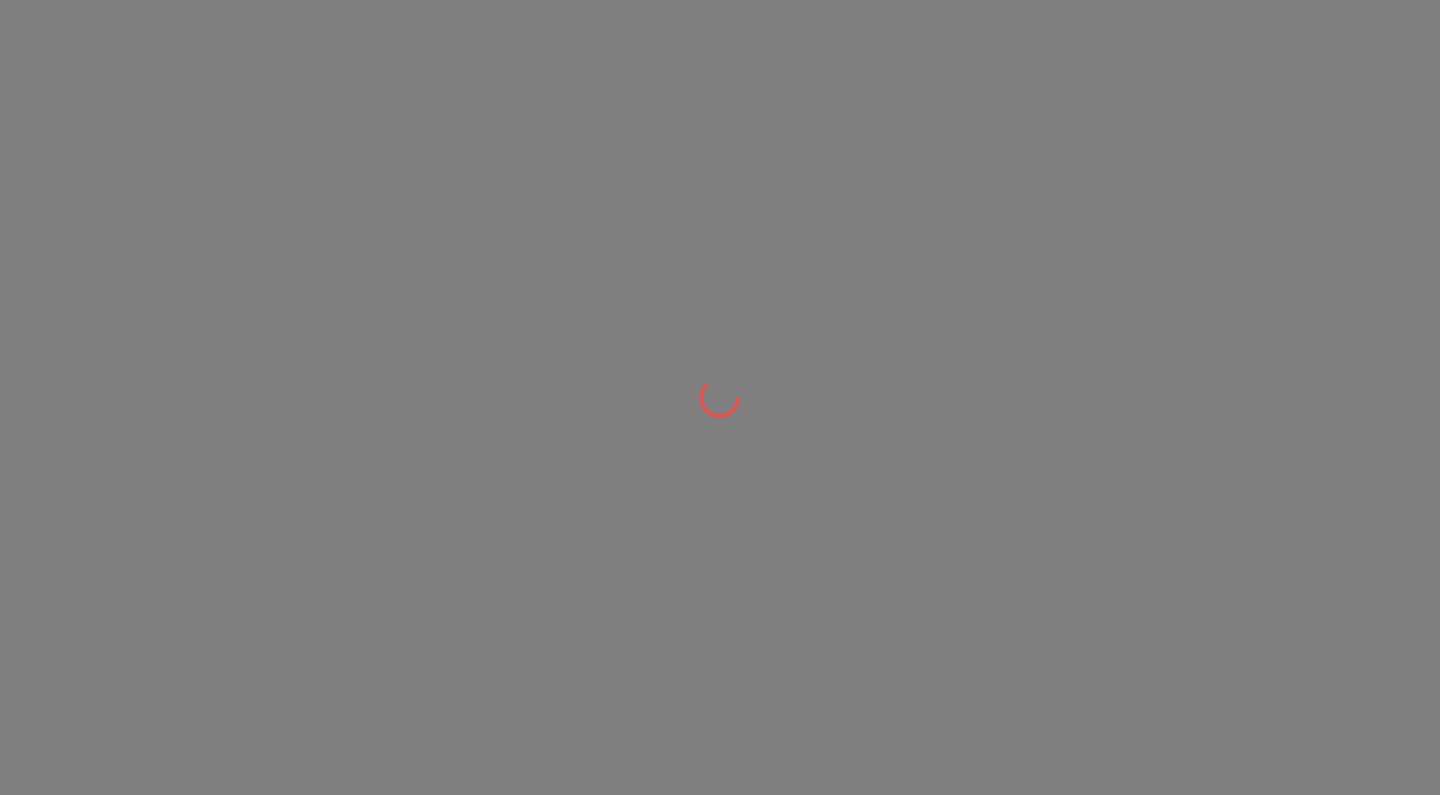 scroll, scrollTop: 0, scrollLeft: 0, axis: both 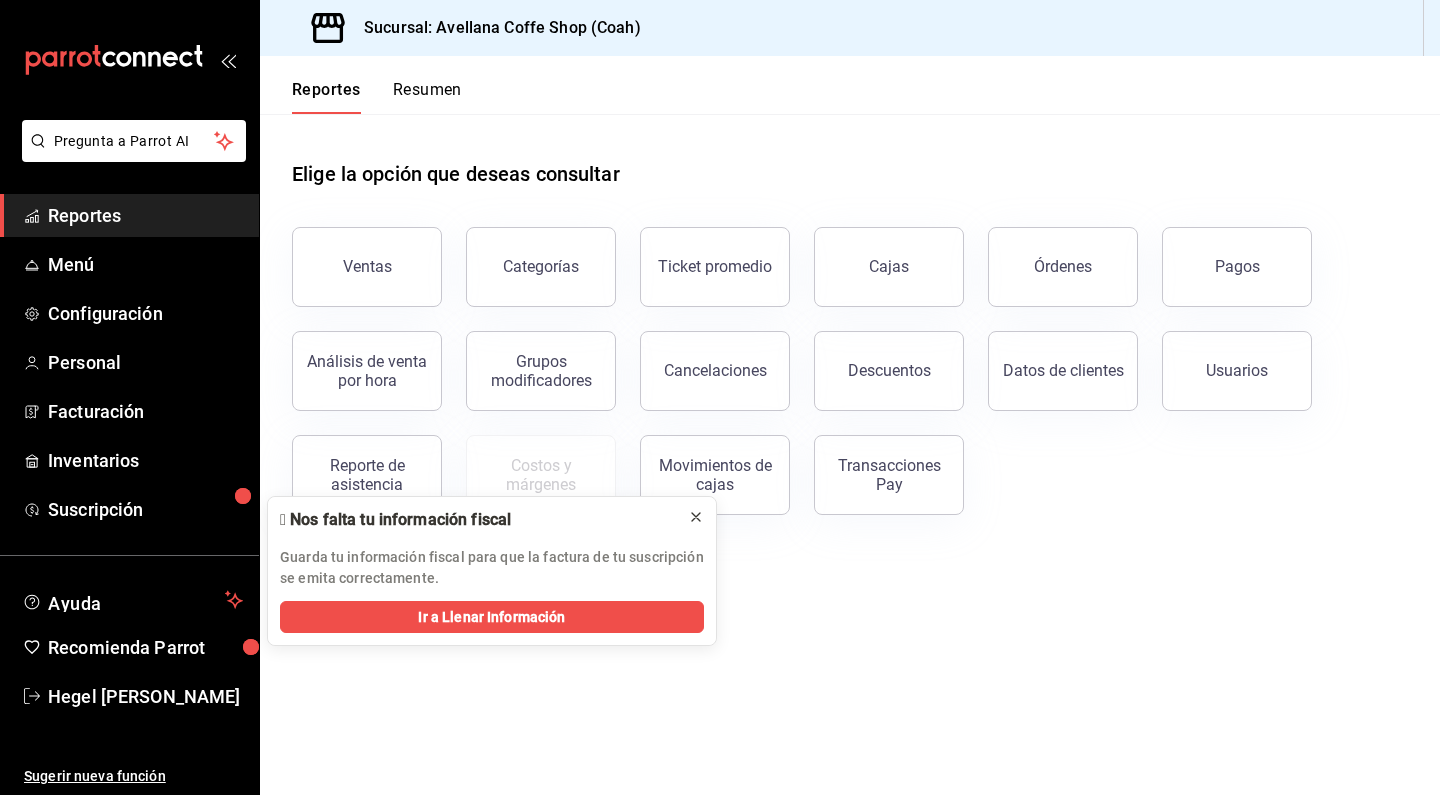 click 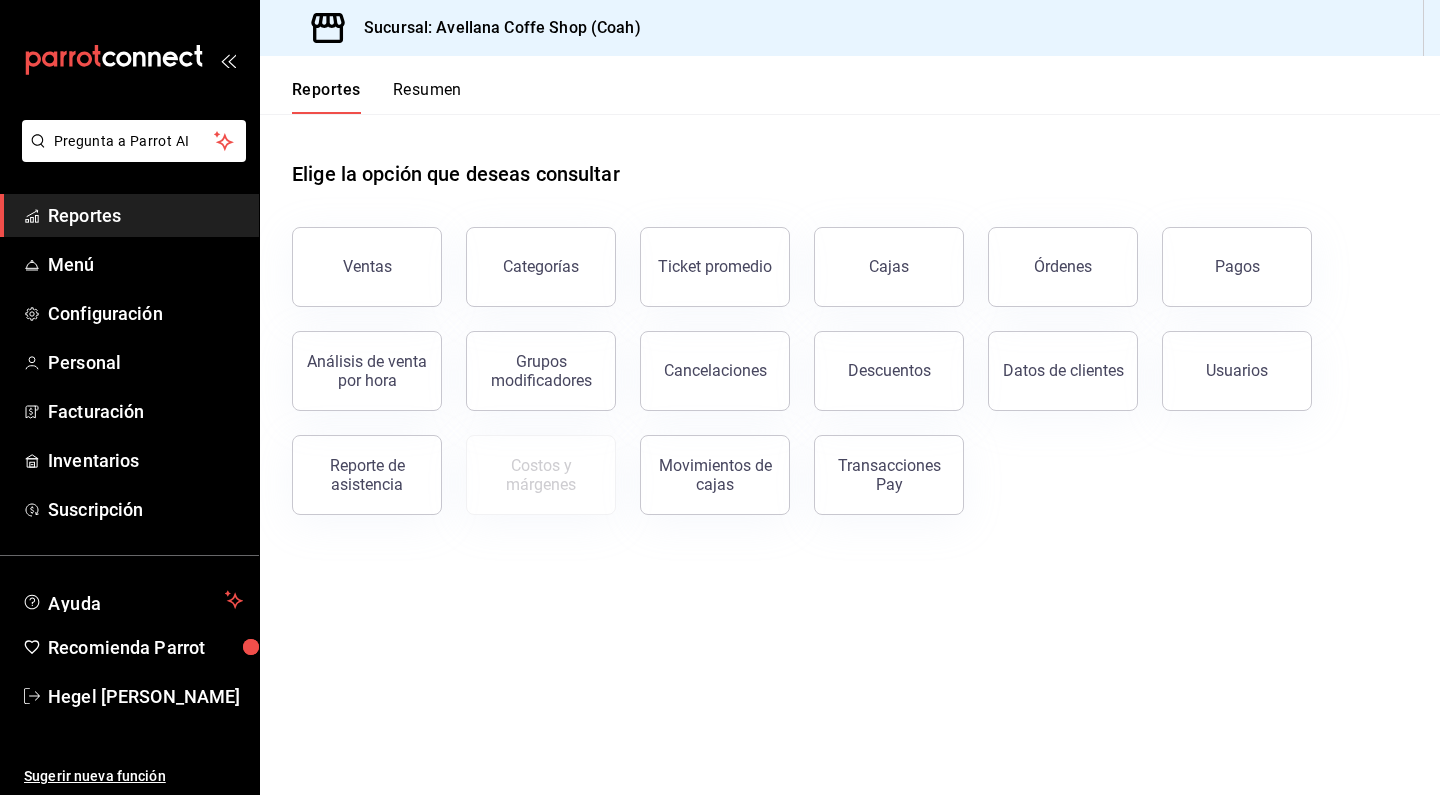 click on "Elige la opción que deseas consultar Ventas Categorías Ticket promedio Cajas Órdenes Pagos Análisis de venta por hora Grupos modificadores Cancelaciones Descuentos Datos de clientes Usuarios Reporte de asistencia Costos y márgenes Movimientos [PERSON_NAME] Transacciones Pay" at bounding box center (850, 454) 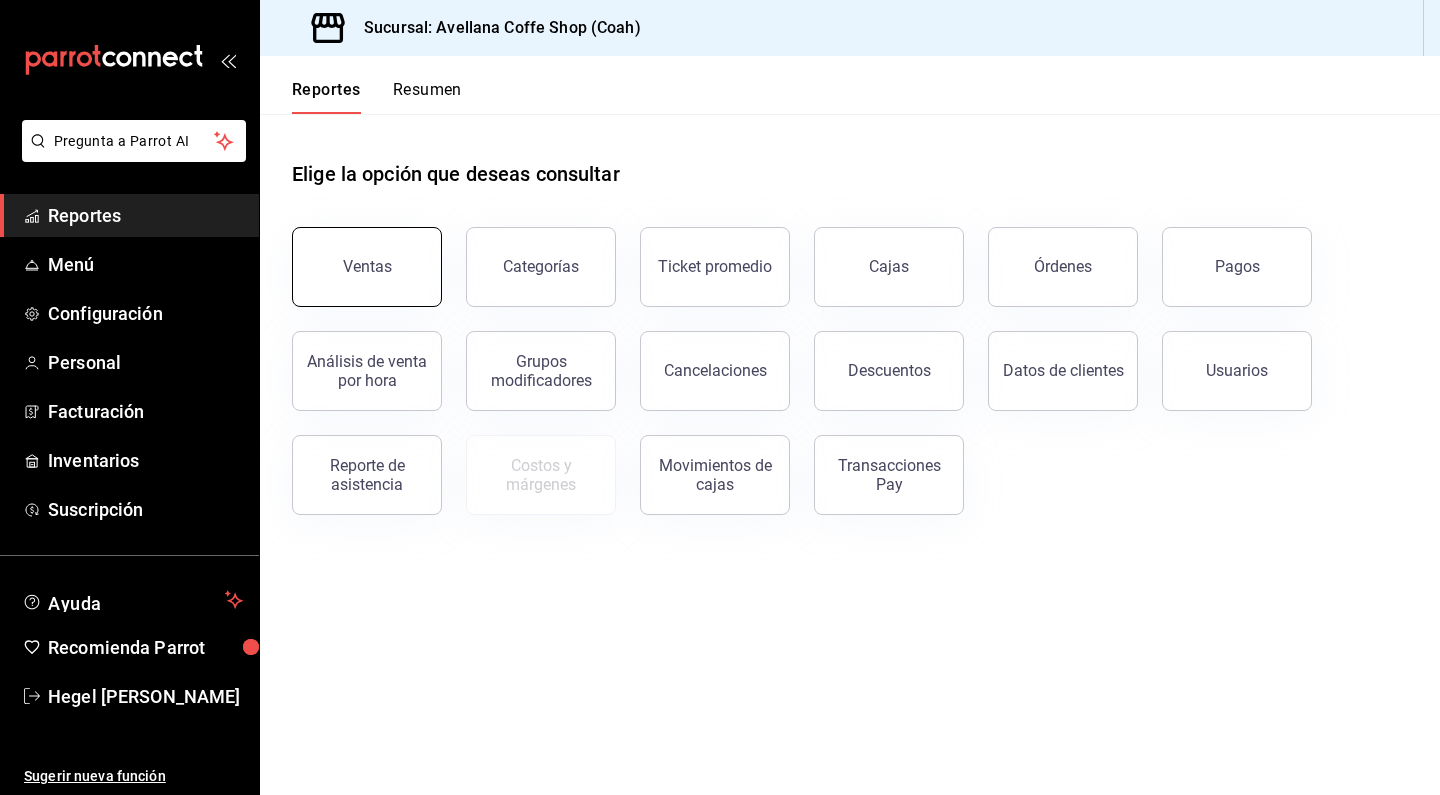 click on "Ventas" at bounding box center [367, 267] 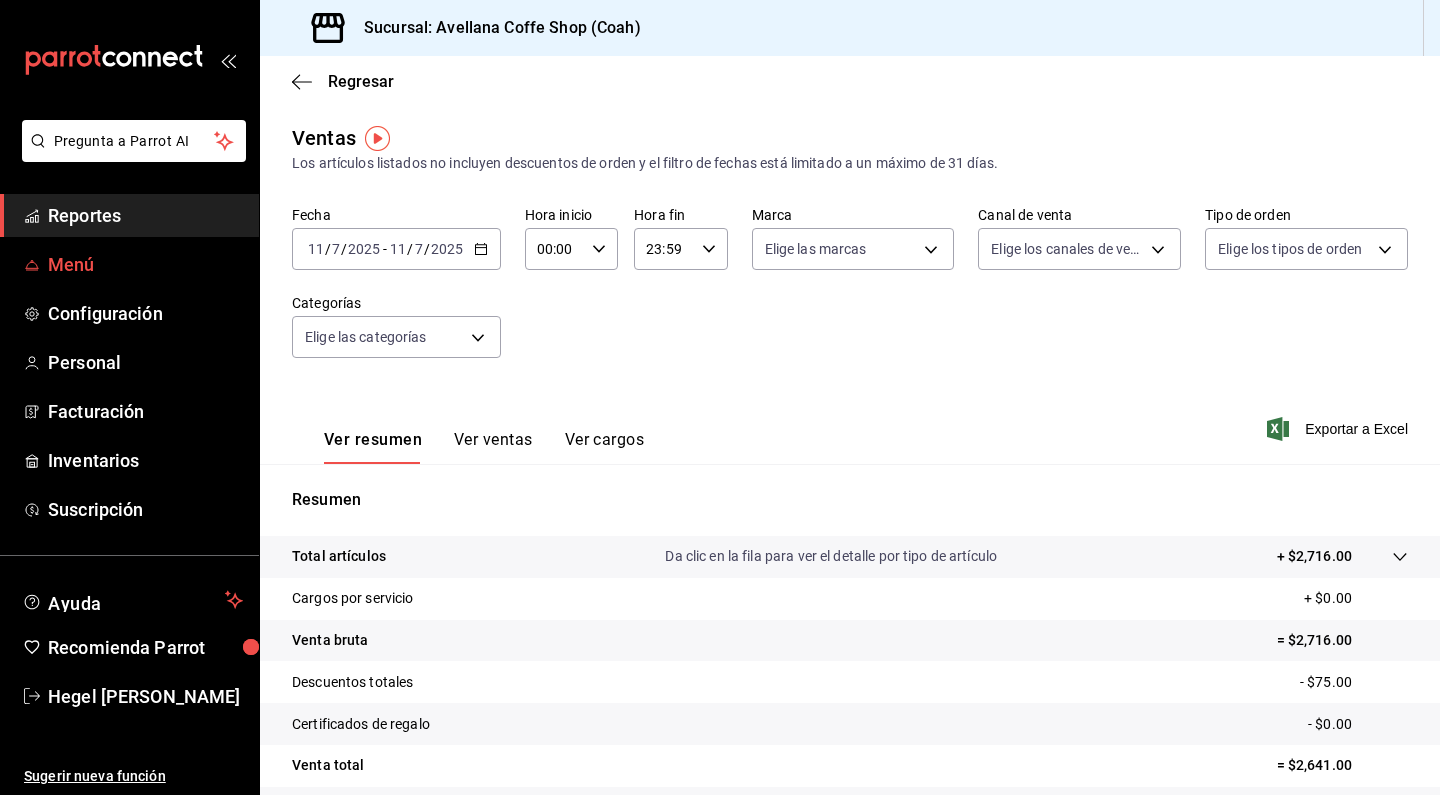 click on "Menú" at bounding box center (145, 264) 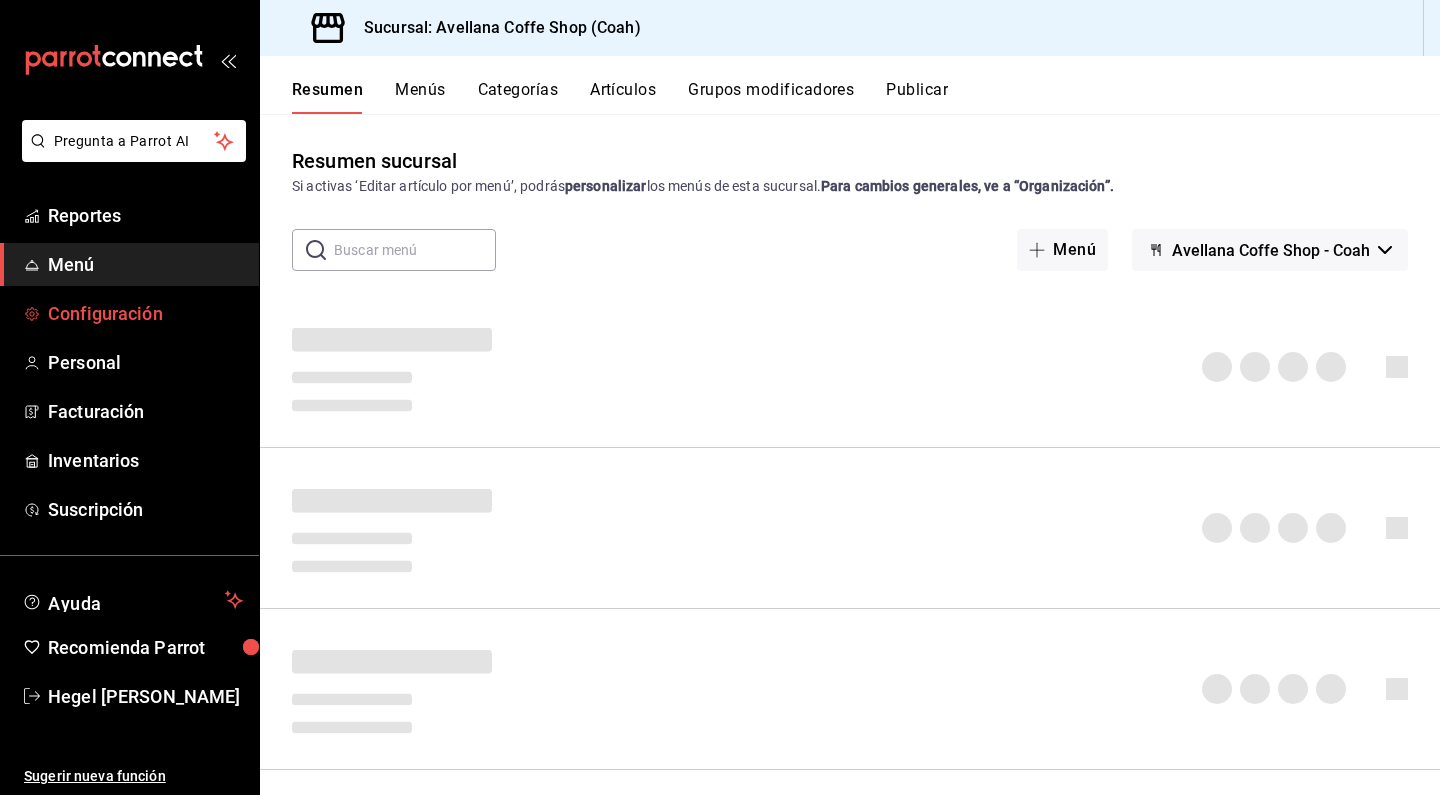 click on "Configuración" at bounding box center (145, 313) 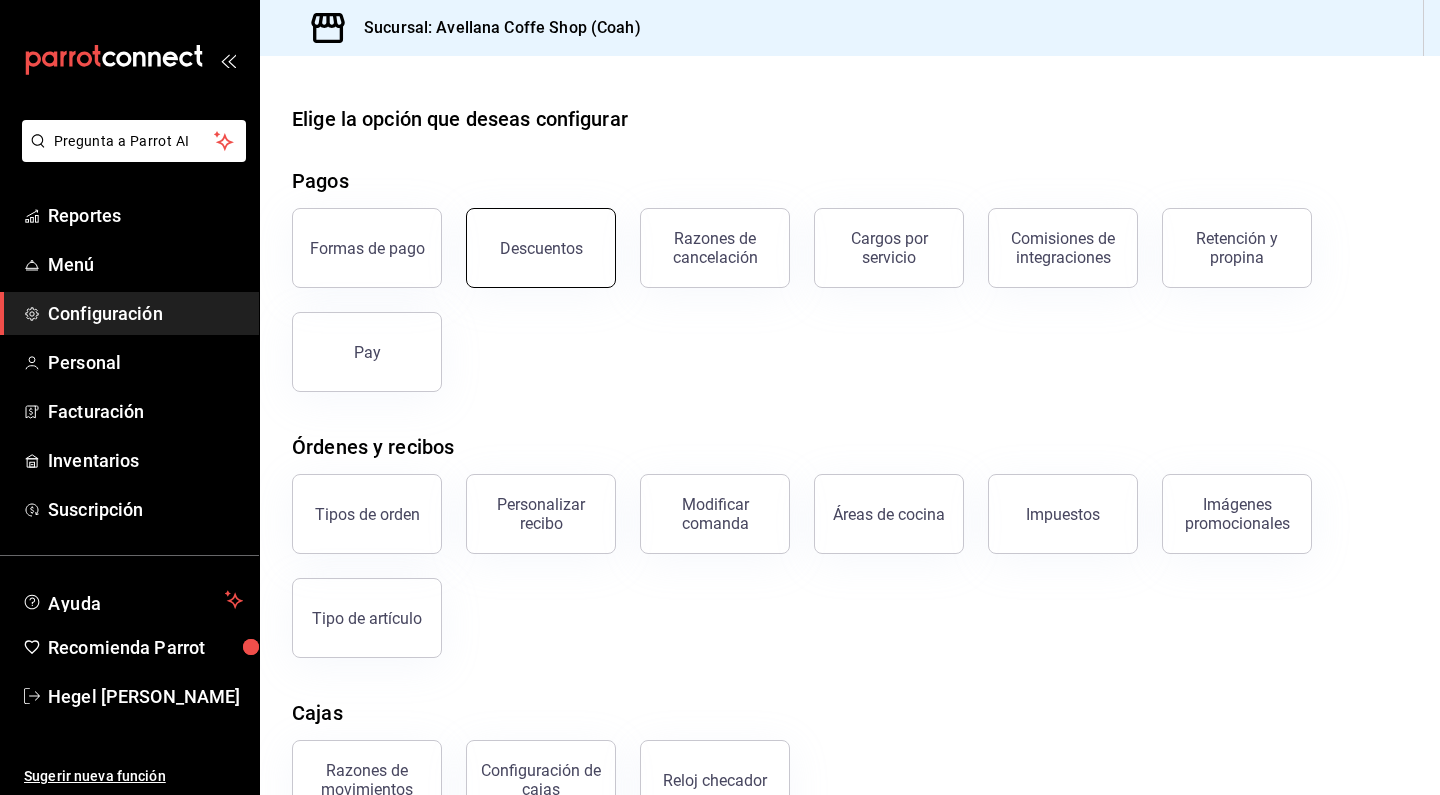 click on "Descuentos" at bounding box center (541, 248) 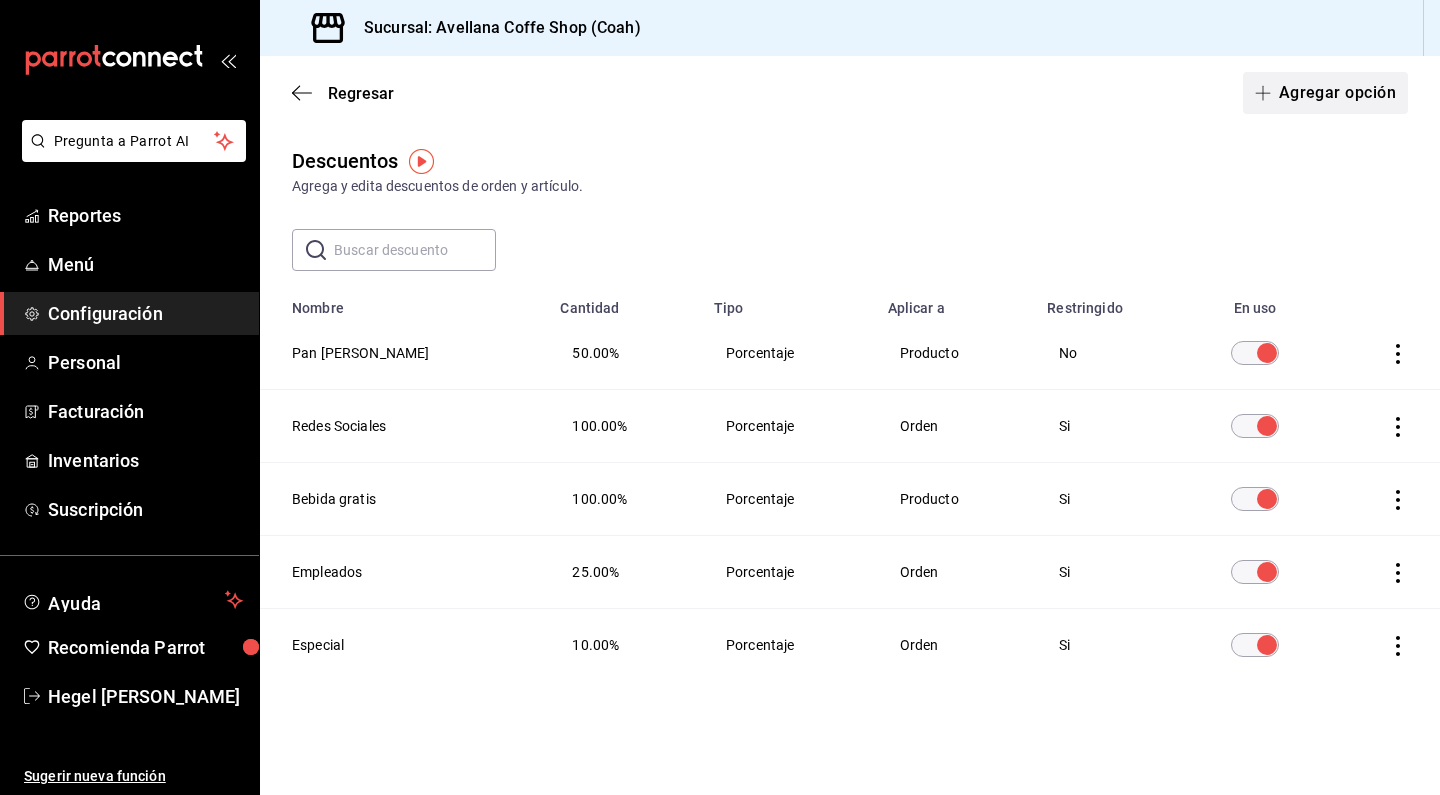 click on "Agregar opción" at bounding box center [1325, 93] 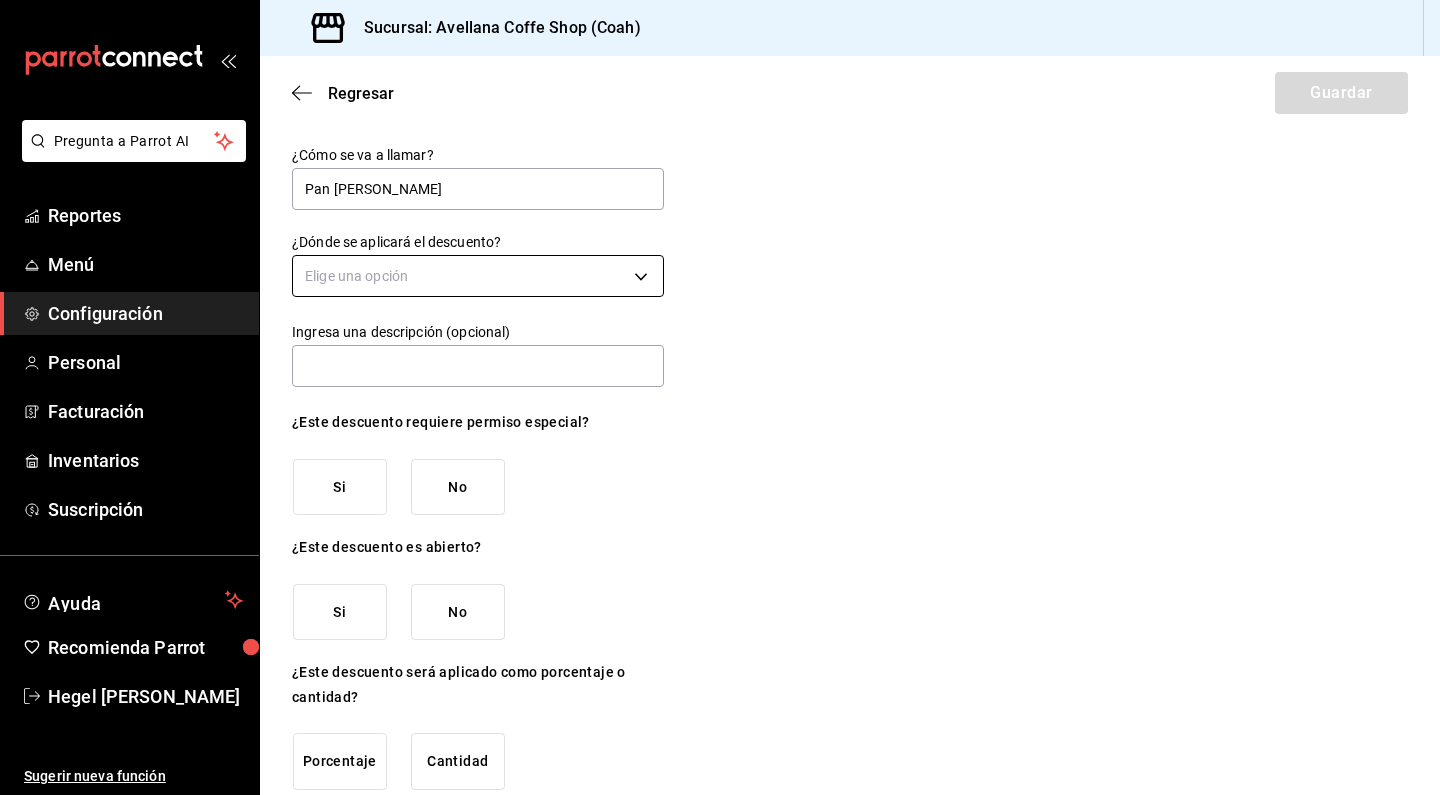 type on "Pan de ayer" 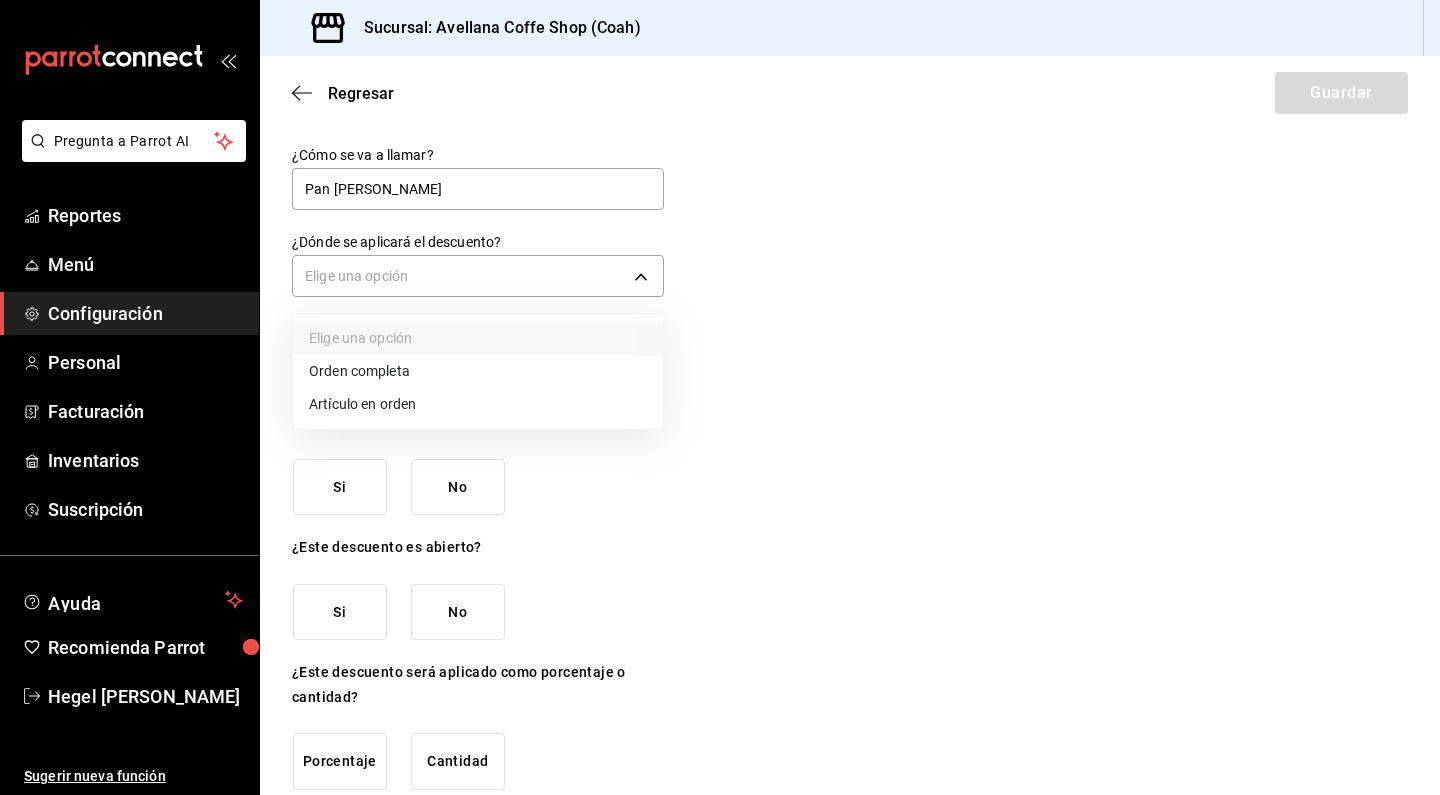click on "Artículo en orden" at bounding box center [478, 404] 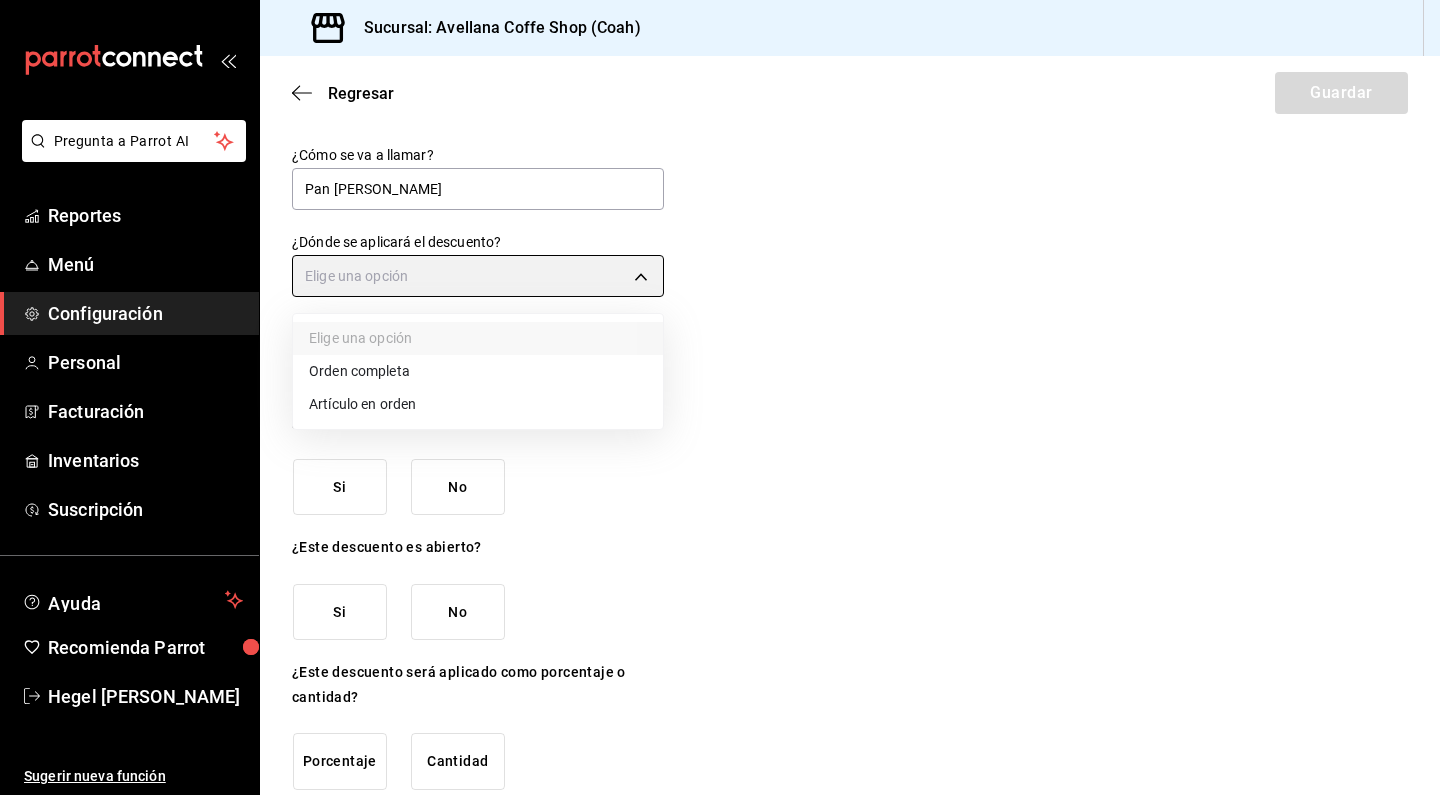 type on "ORDER_ITEM" 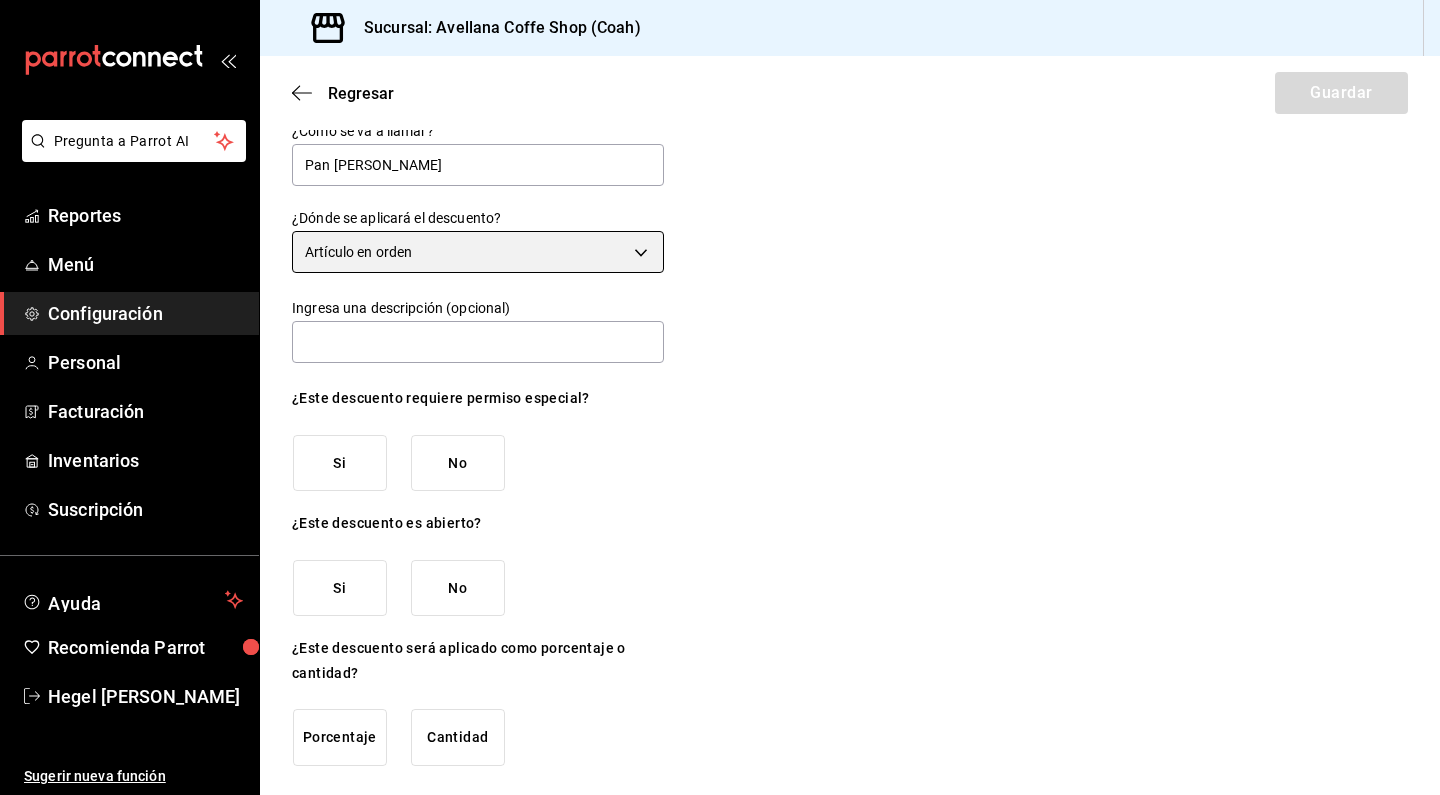 scroll, scrollTop: 23, scrollLeft: 0, axis: vertical 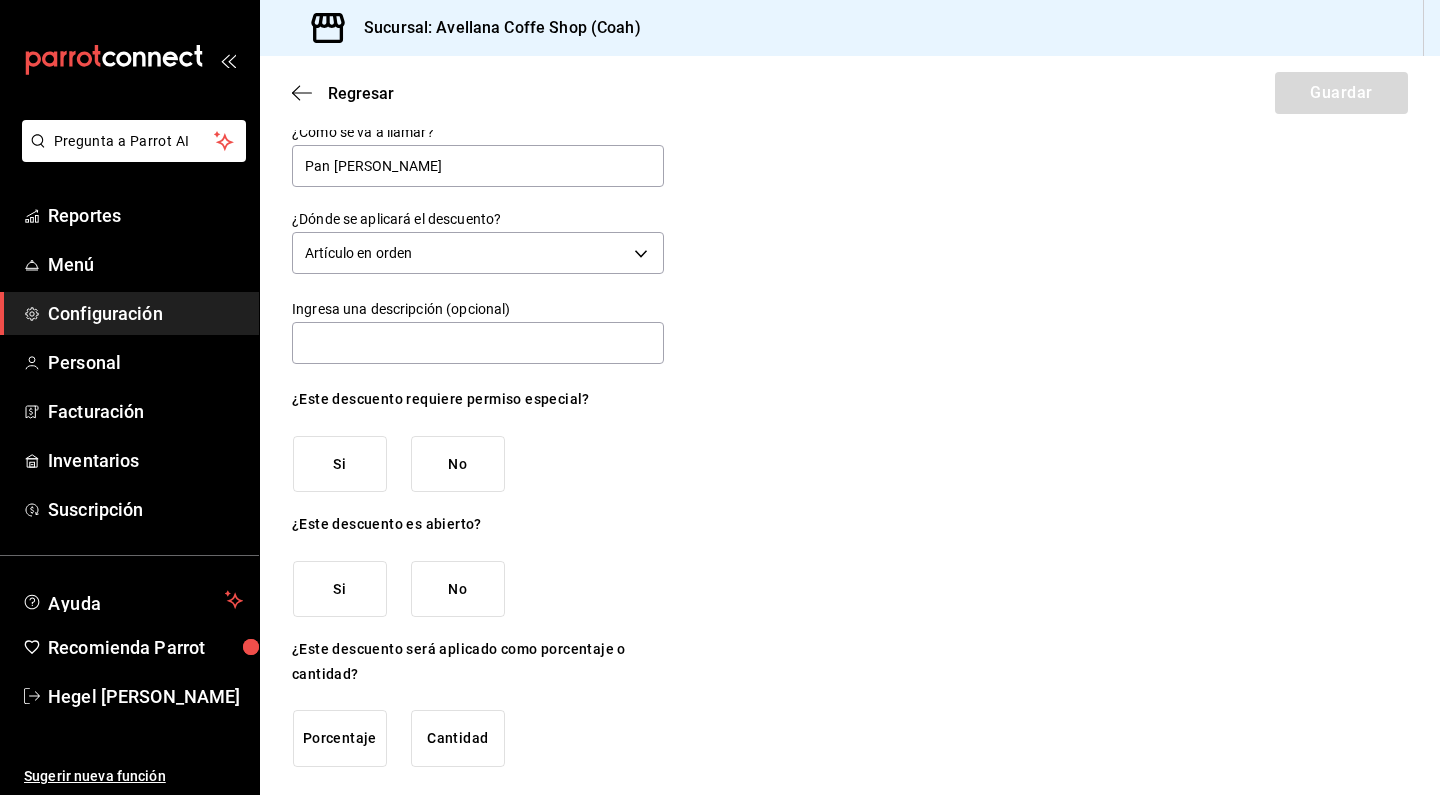 click on "No" at bounding box center (458, 464) 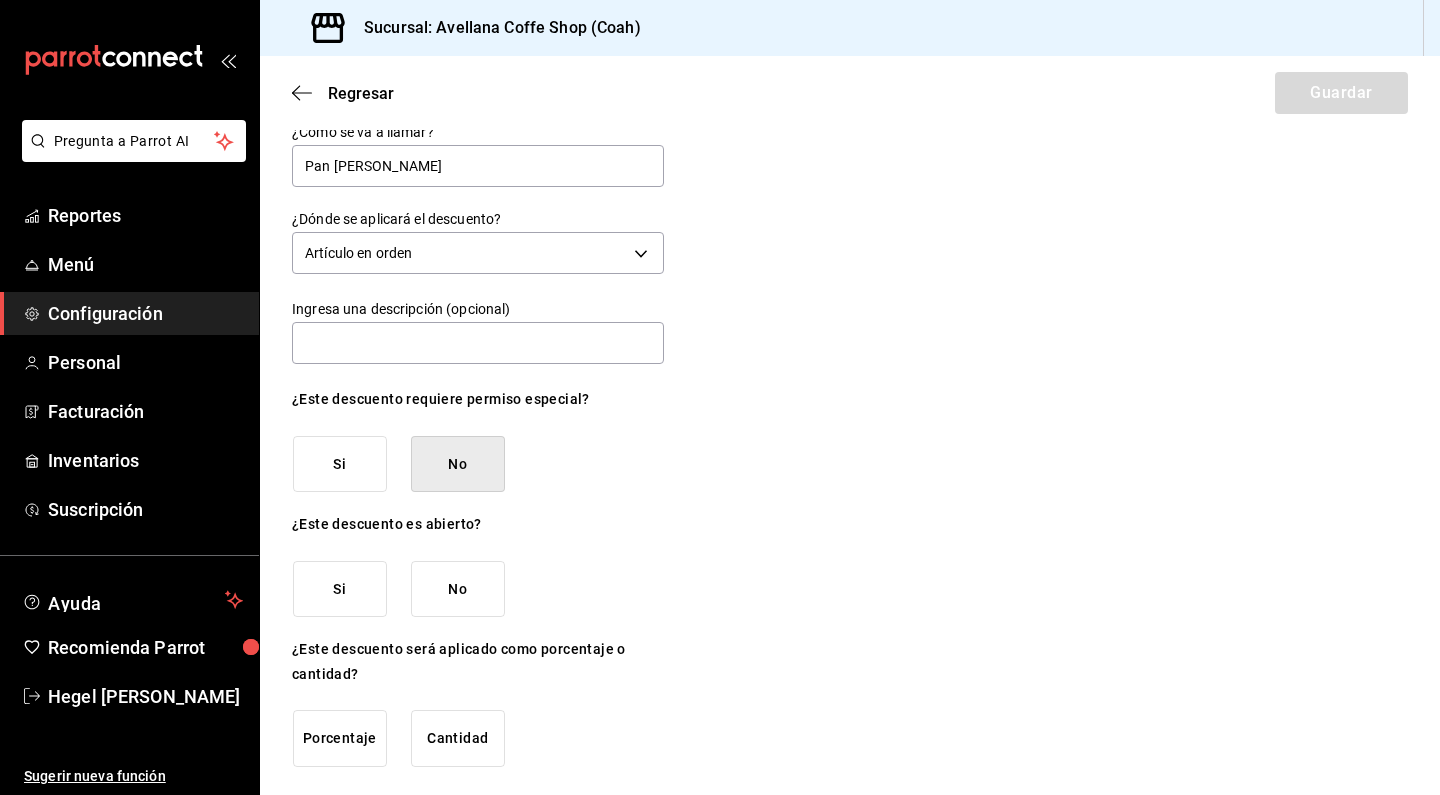 click on "Si" at bounding box center (340, 589) 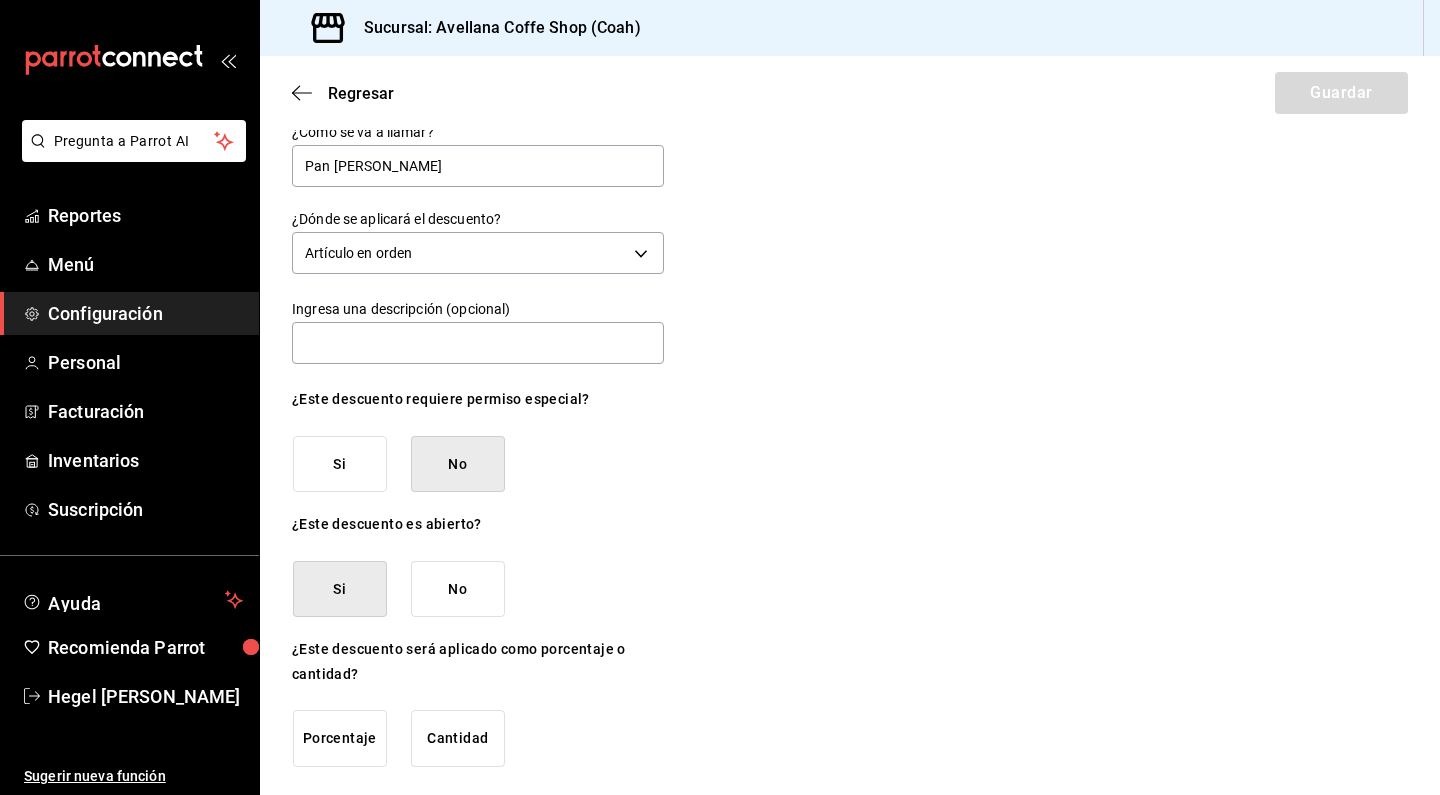 click on "Porcentaje" at bounding box center (340, 738) 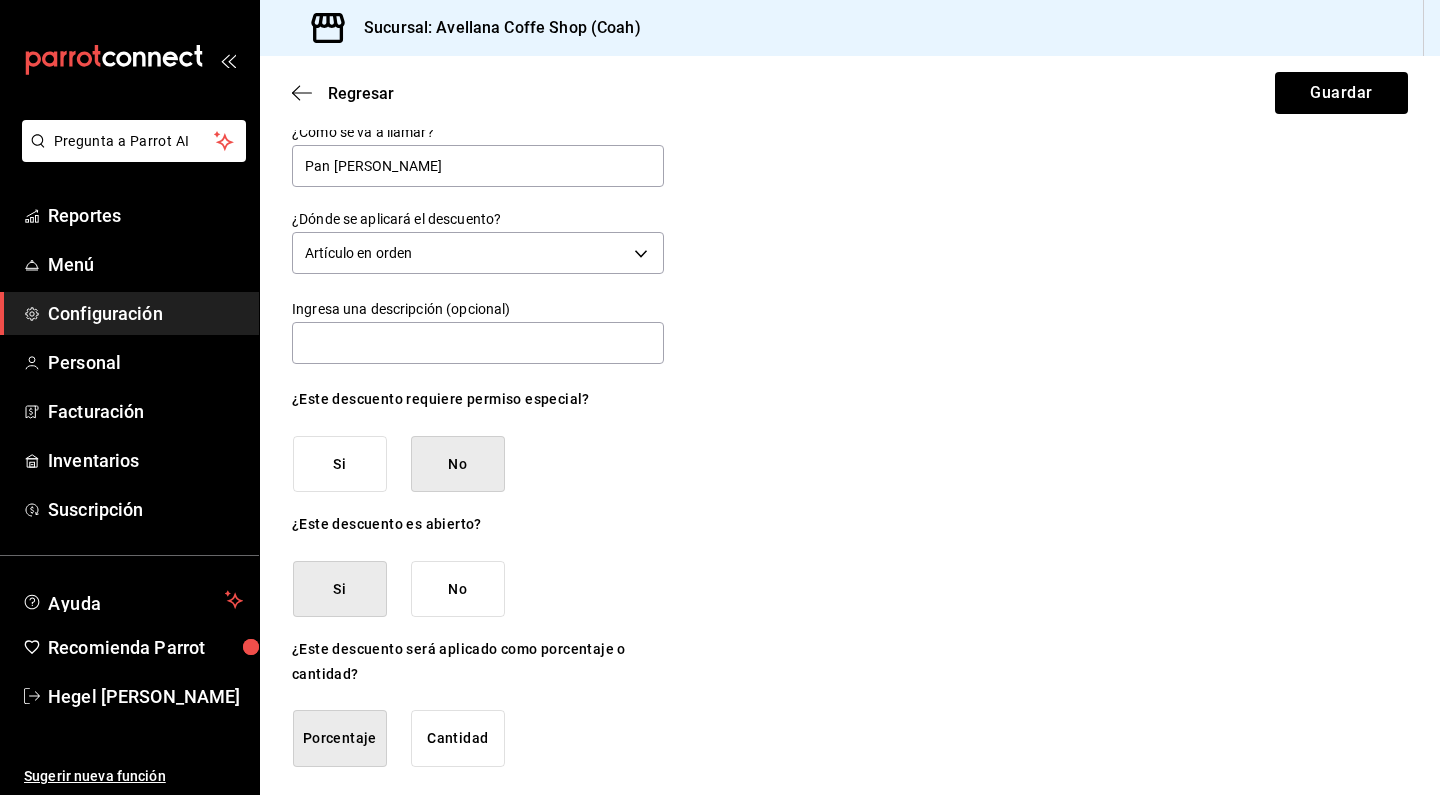 scroll, scrollTop: 0, scrollLeft: 0, axis: both 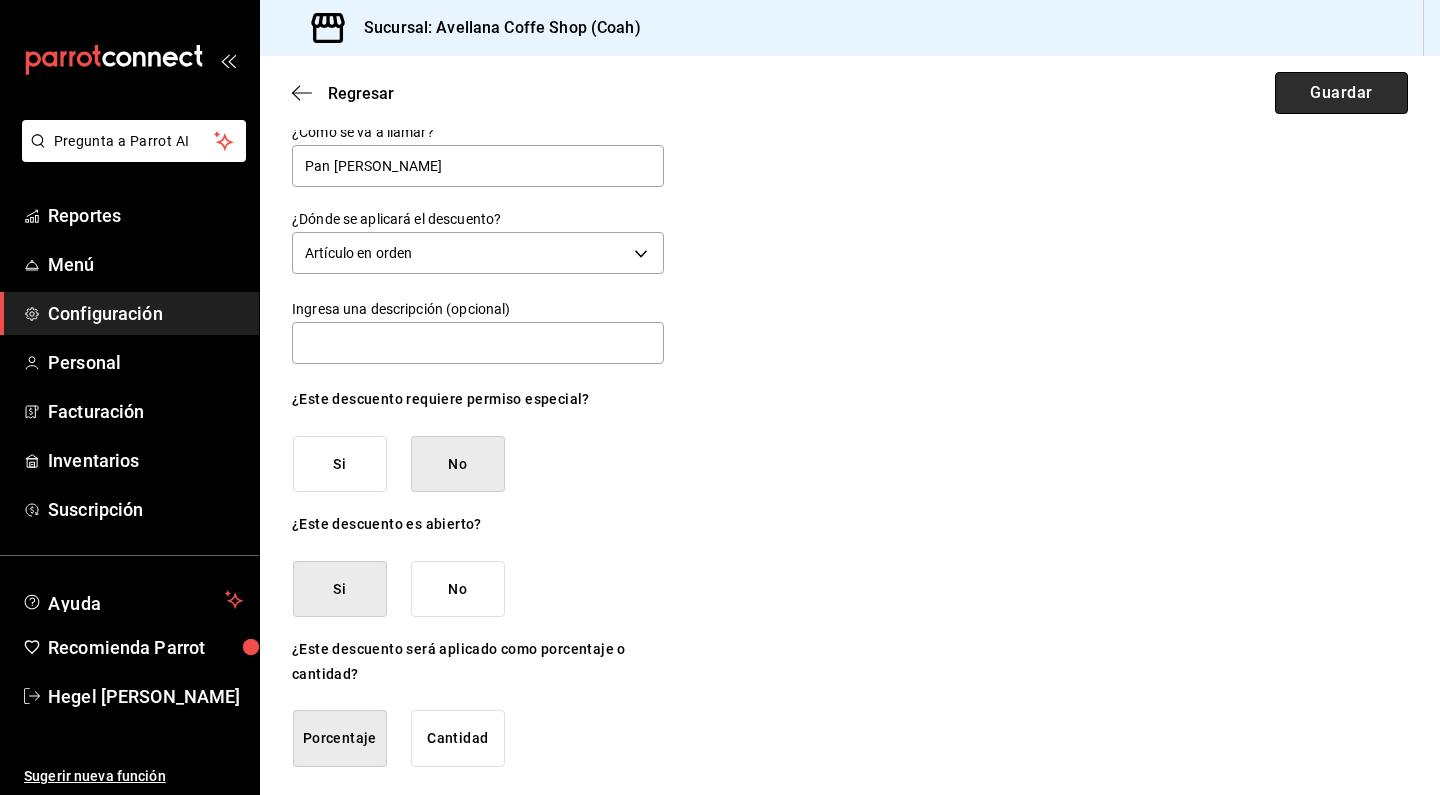 click on "Guardar" at bounding box center [1341, 93] 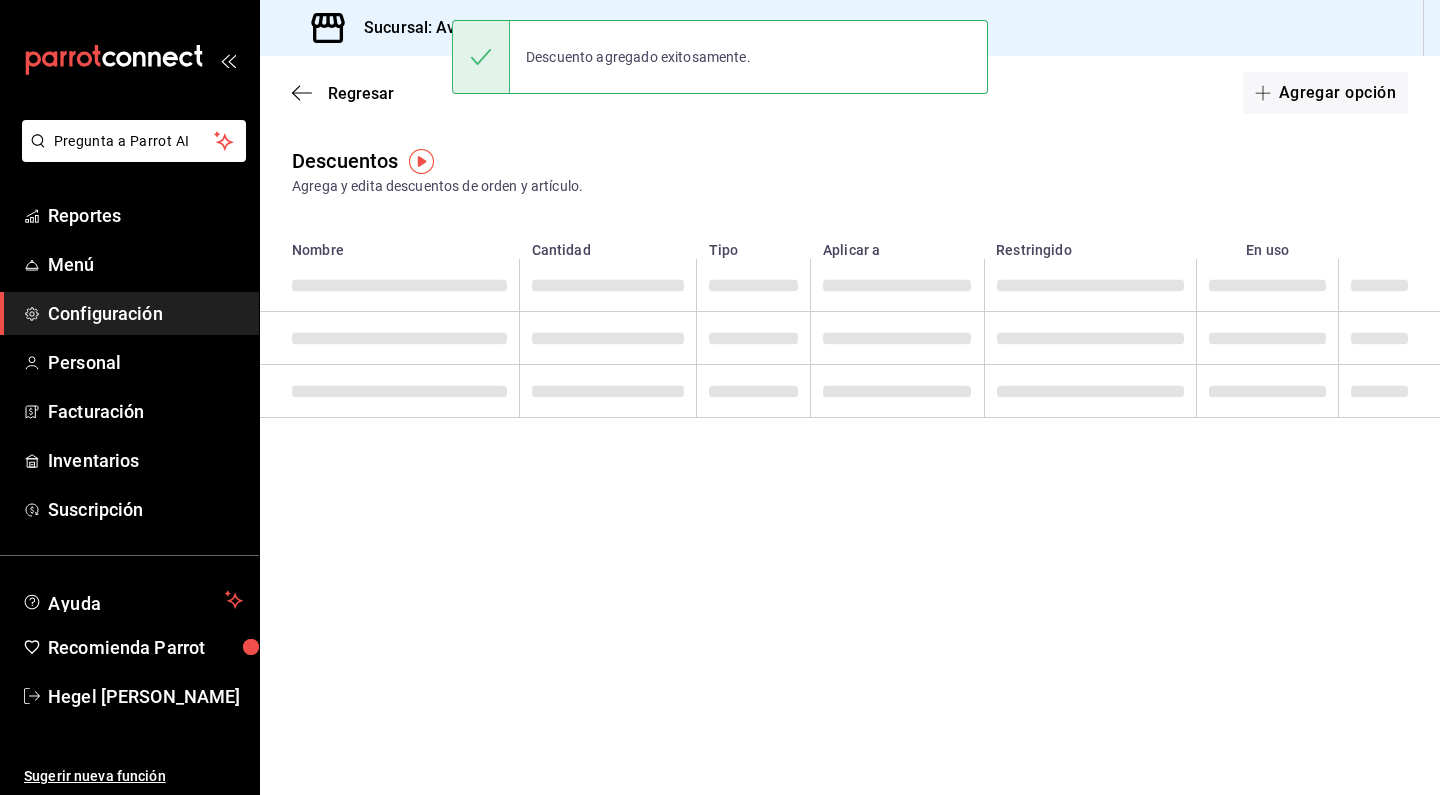 scroll, scrollTop: 0, scrollLeft: 0, axis: both 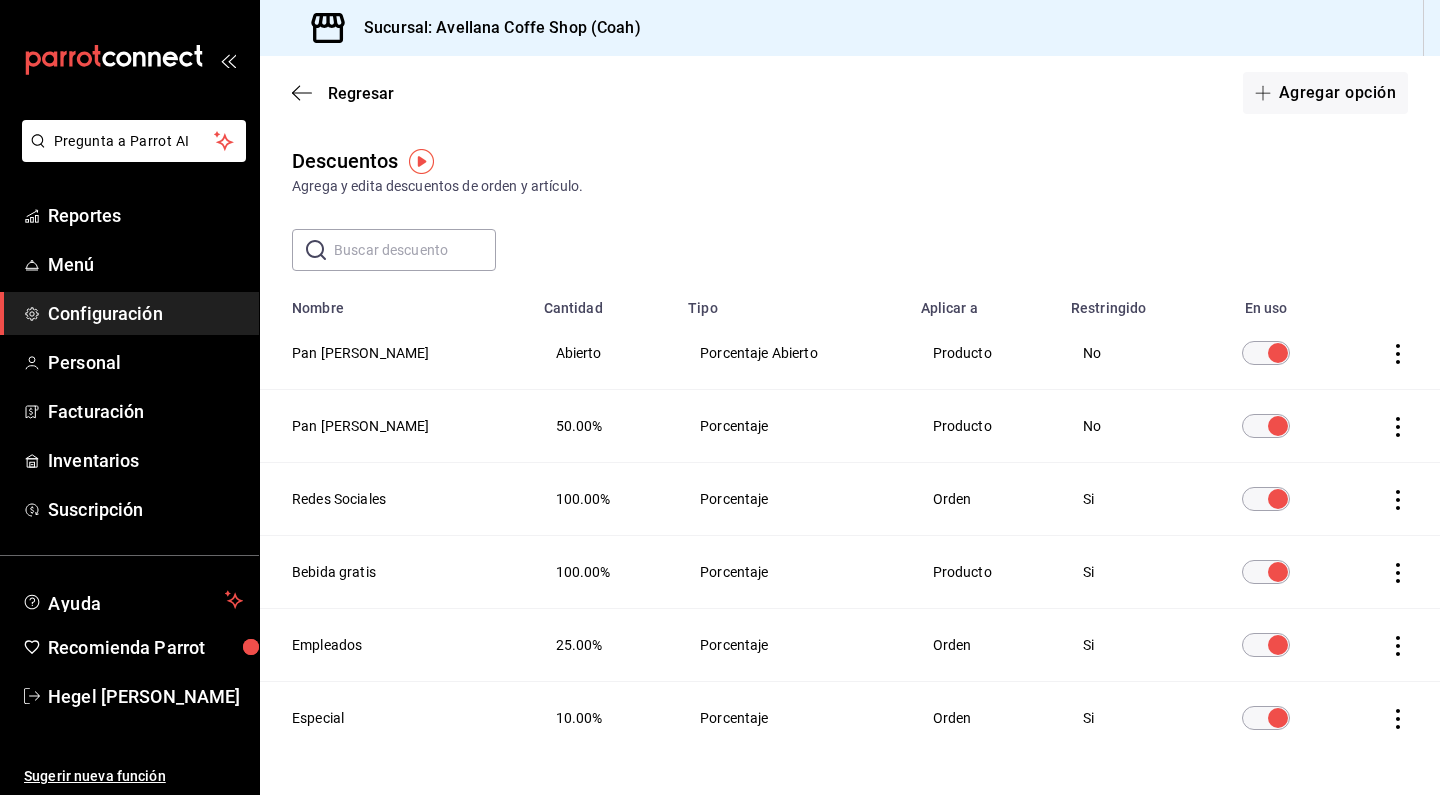 click 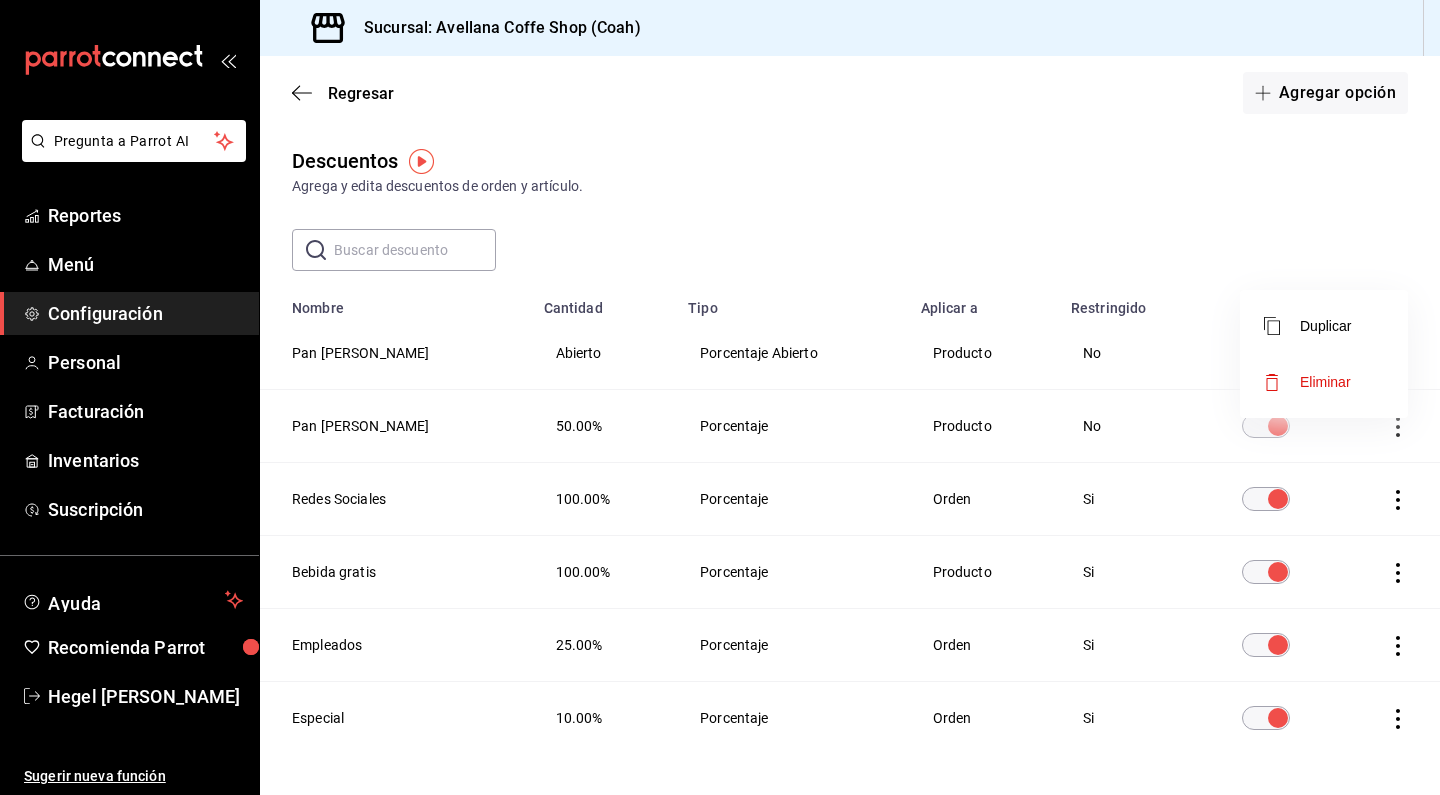 click at bounding box center [720, 397] 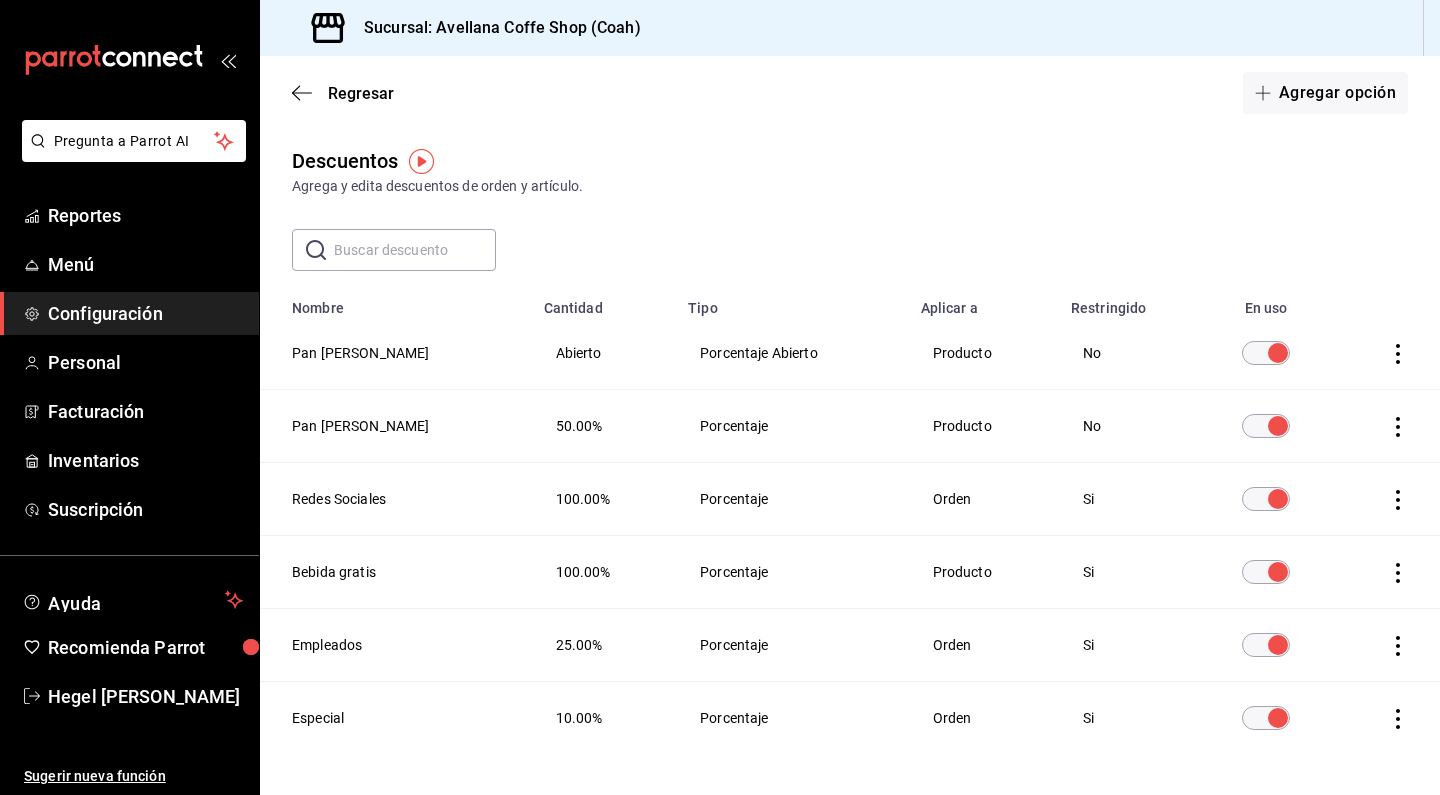 click 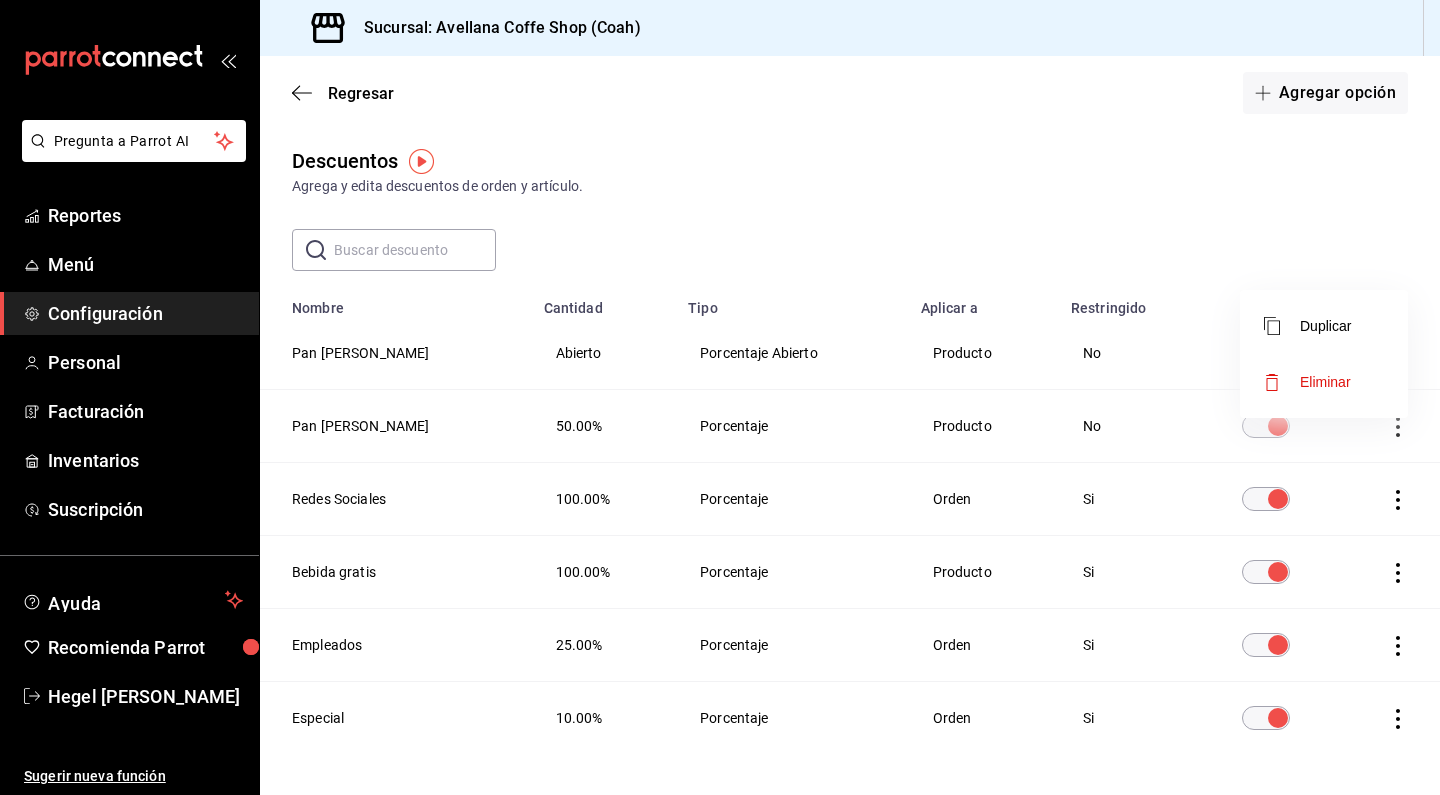 click on "Eliminar" at bounding box center (1324, 382) 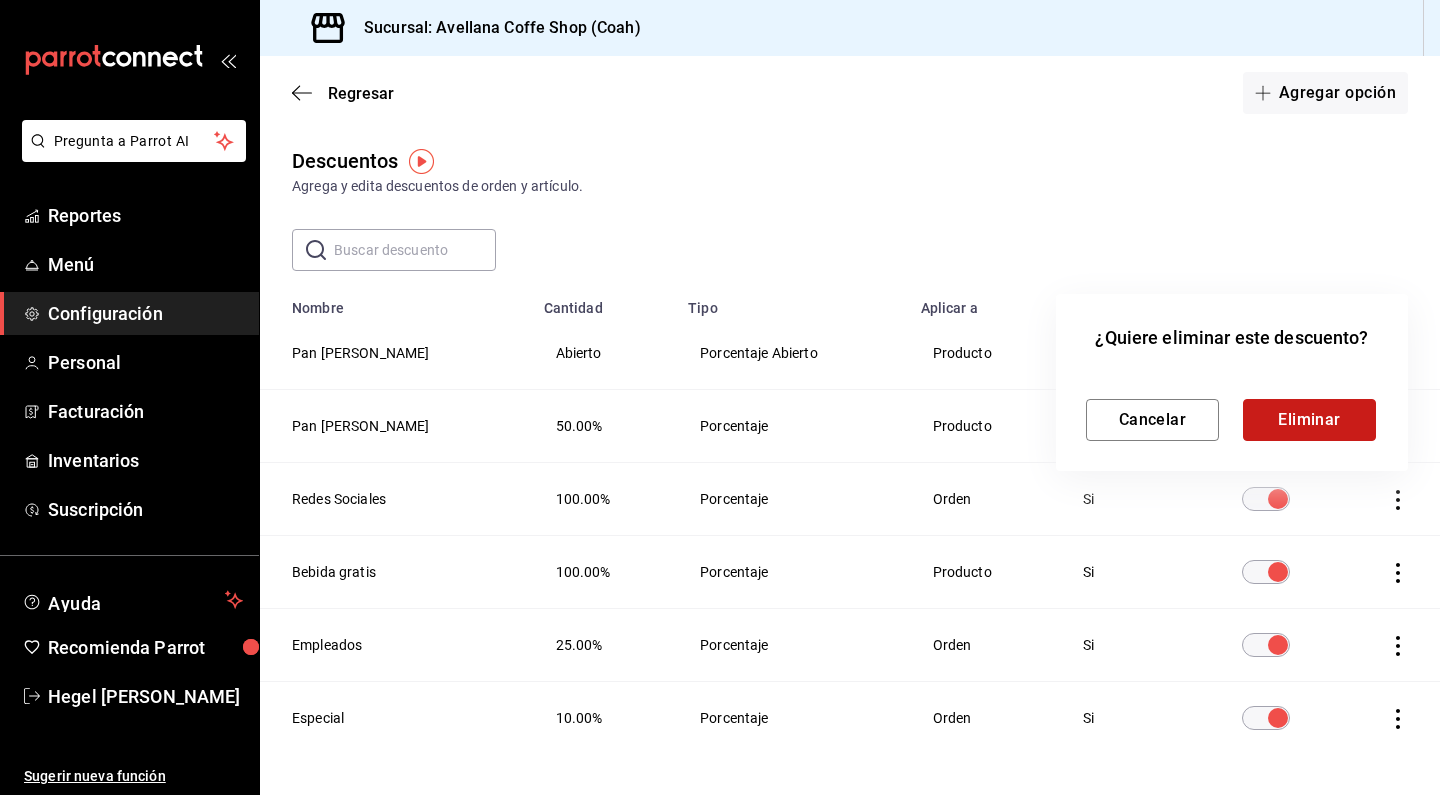 click on "Eliminar" at bounding box center (1309, 420) 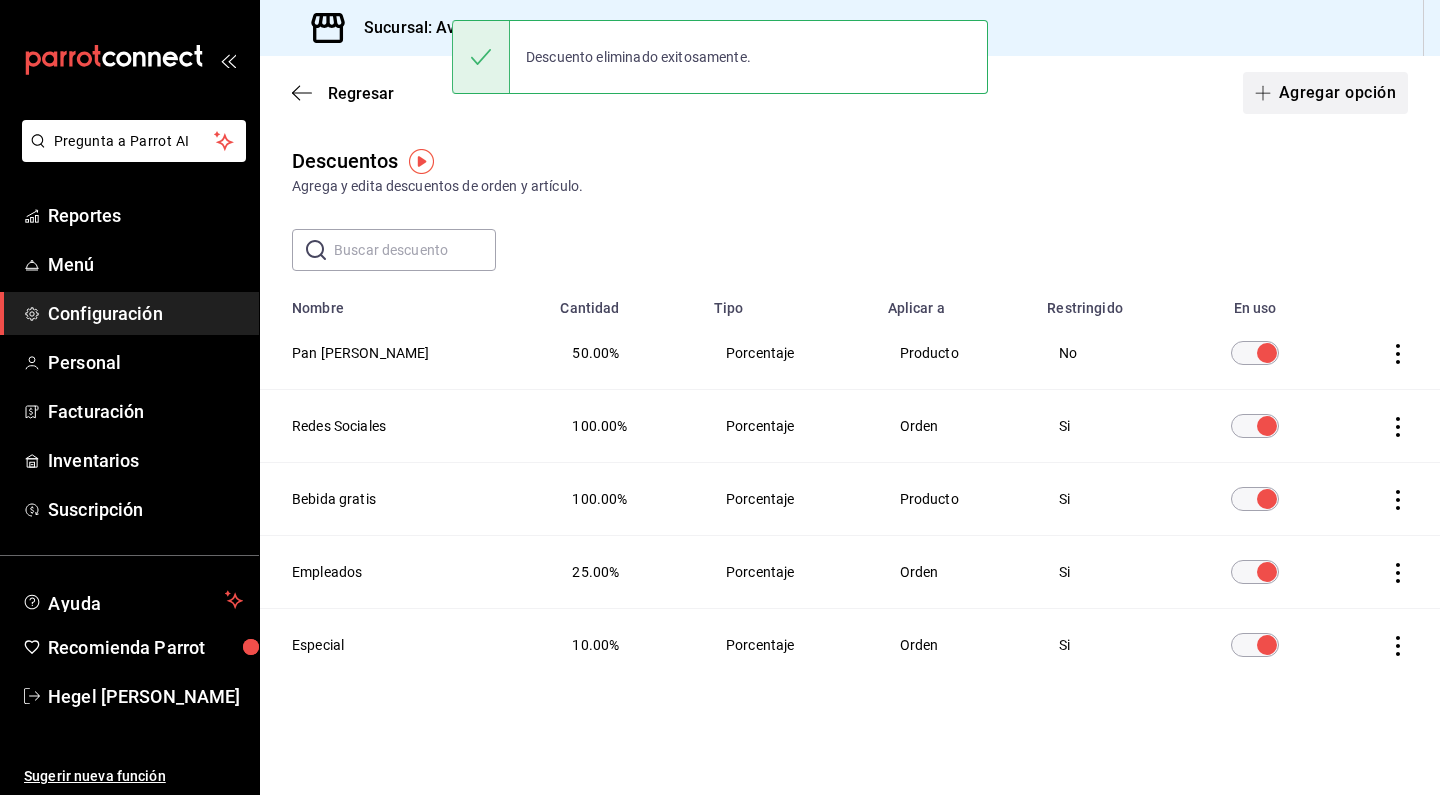 click on "Agregar opción" at bounding box center [1325, 93] 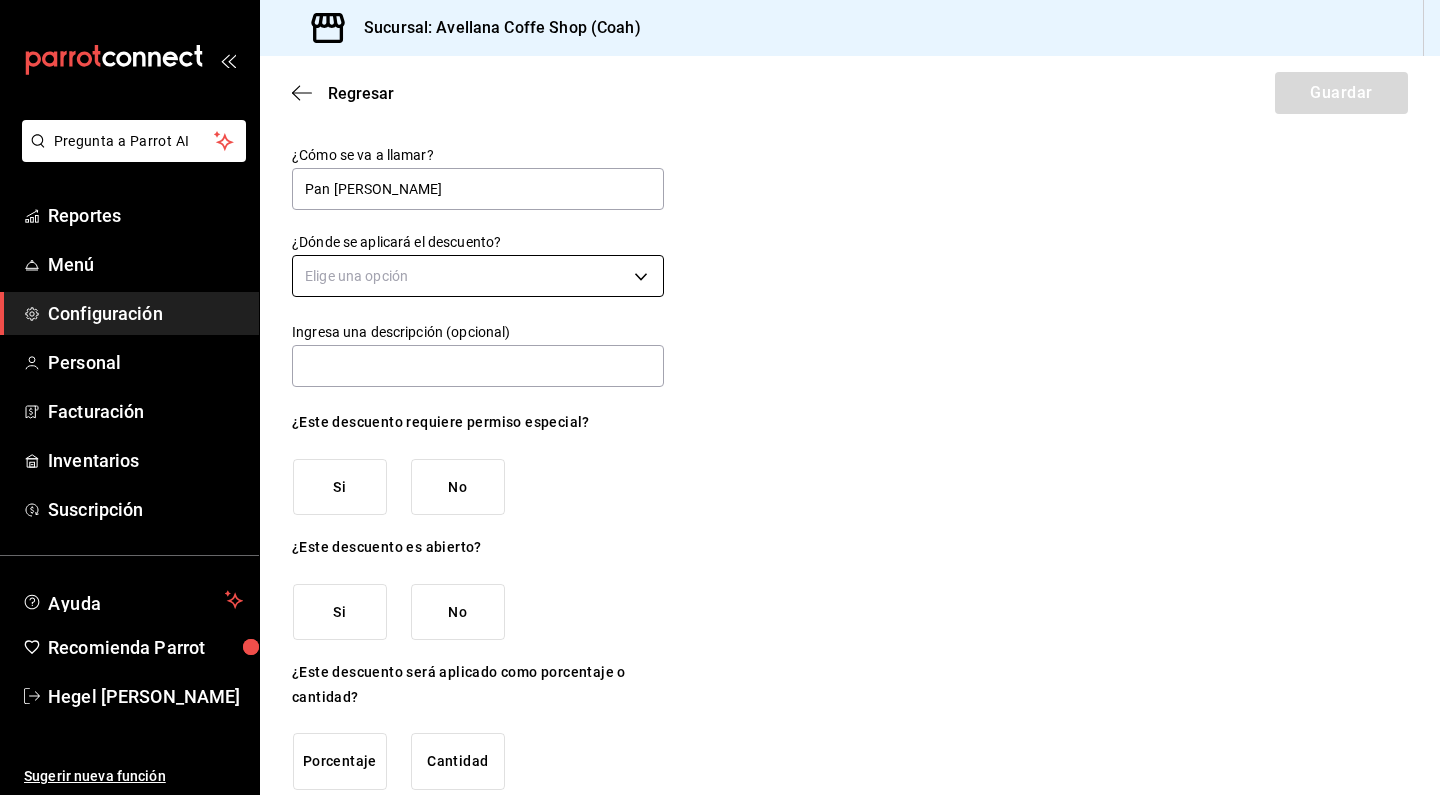type on "Pan de ayer" 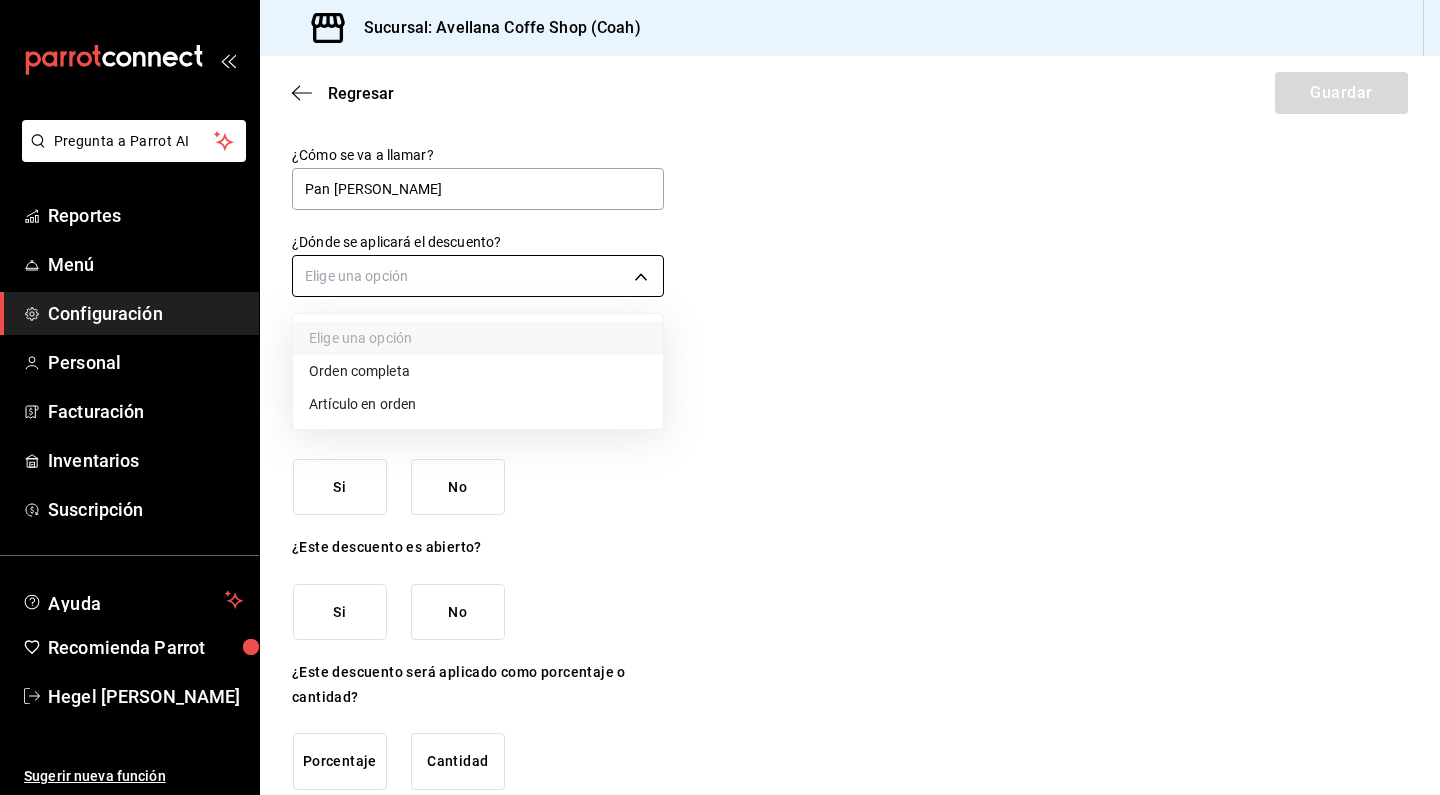 click on "Pregunta a Parrot AI Reportes   Menú   Configuración   Personal   Facturación   Inventarios   Suscripción   Ayuda Recomienda Parrot   Hegel Cifuentes   Sugerir nueva función   Sucursal: Avellana Coffe Shop (Coah) Regresar Guardar ¿Cómo se va a llamar? Pan de ayer ¿Dónde se aplicará el descuento? Elige una opción Ingresa una descripción (opcional) ¿Este descuento requiere permiso especial? Si No ¿Este descuento es abierto? Si No ¿Este descuento será aplicado como porcentaje o cantidad? Porcentaje Cantidad GANA 1 MES GRATIS EN TU SUSCRIPCIÓN AQUÍ ¿Recuerdas cómo empezó tu restaurante?
Hoy puedes ayudar a un colega a tener el mismo cambio que tú viviste.
Recomienda Parrot directamente desde tu Portal Administrador.
Es fácil y rápido.
🎁 Por cada restaurante que se una, ganas 1 mes gratis. Pregunta a Parrot AI Reportes   Menú   Configuración   Personal   Facturación   Inventarios   Suscripción   Ayuda Recomienda Parrot   Hegel Cifuentes   Sugerir nueva función   (81) 2046 6363" at bounding box center (720, 397) 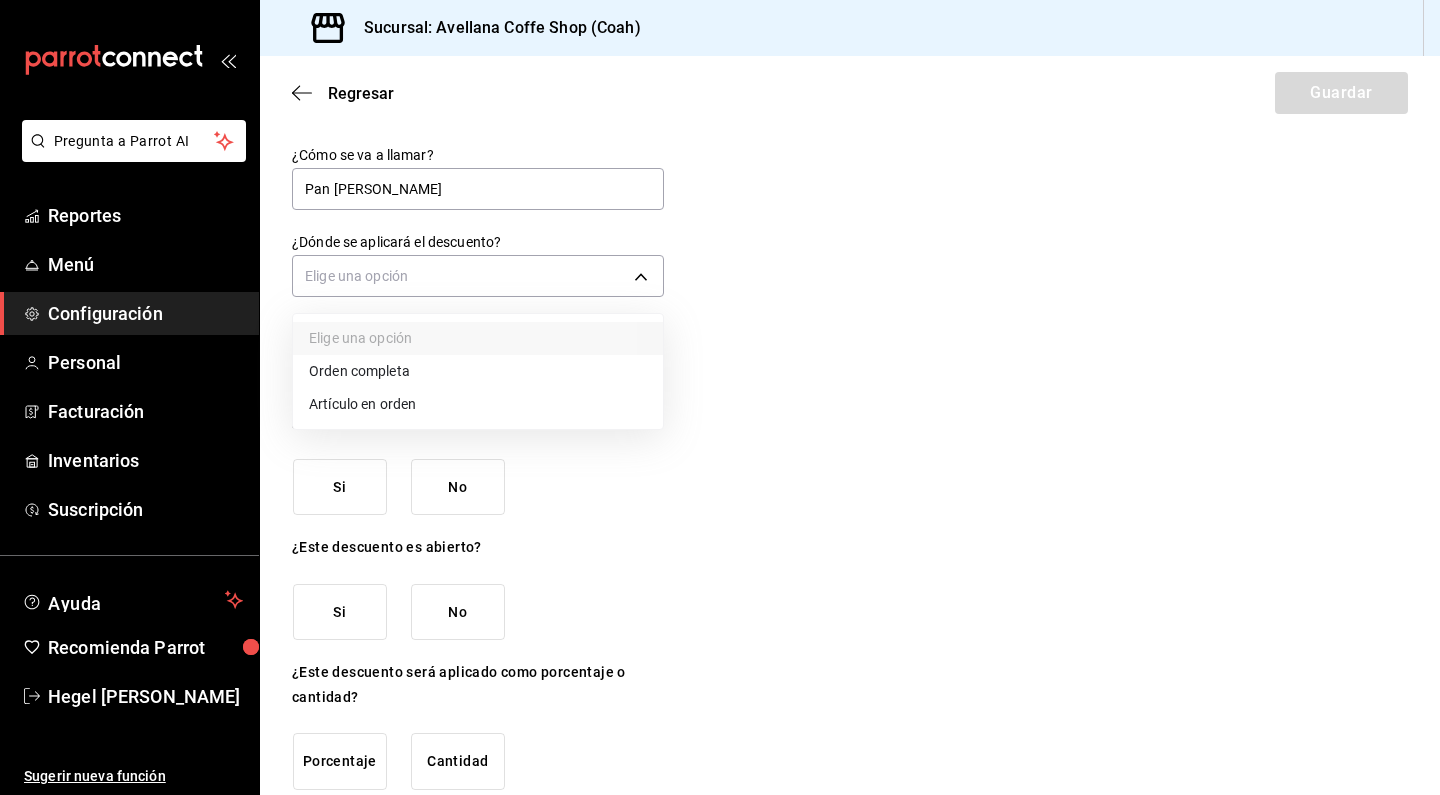click on "Artículo en orden" at bounding box center (478, 404) 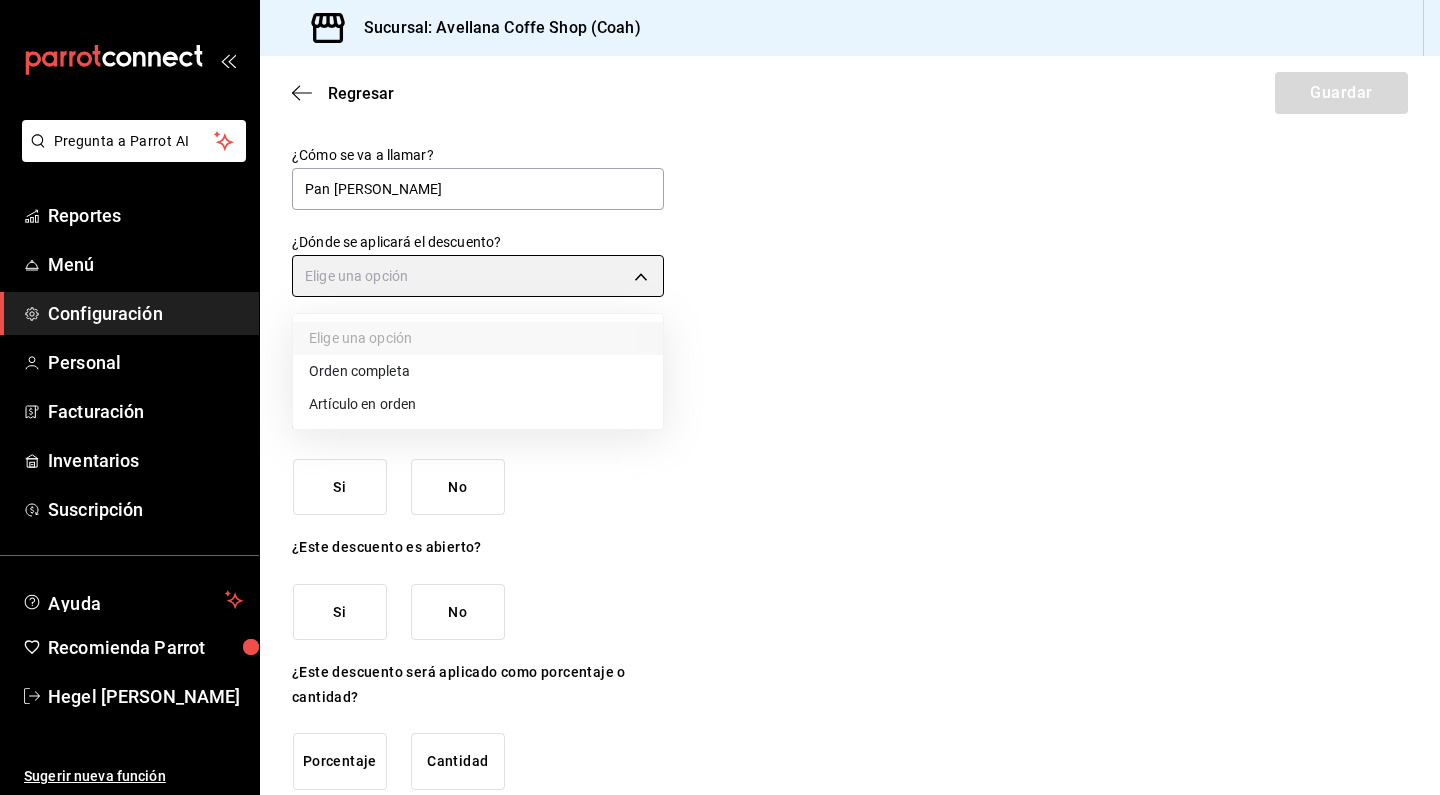 type on "ORDER_ITEM" 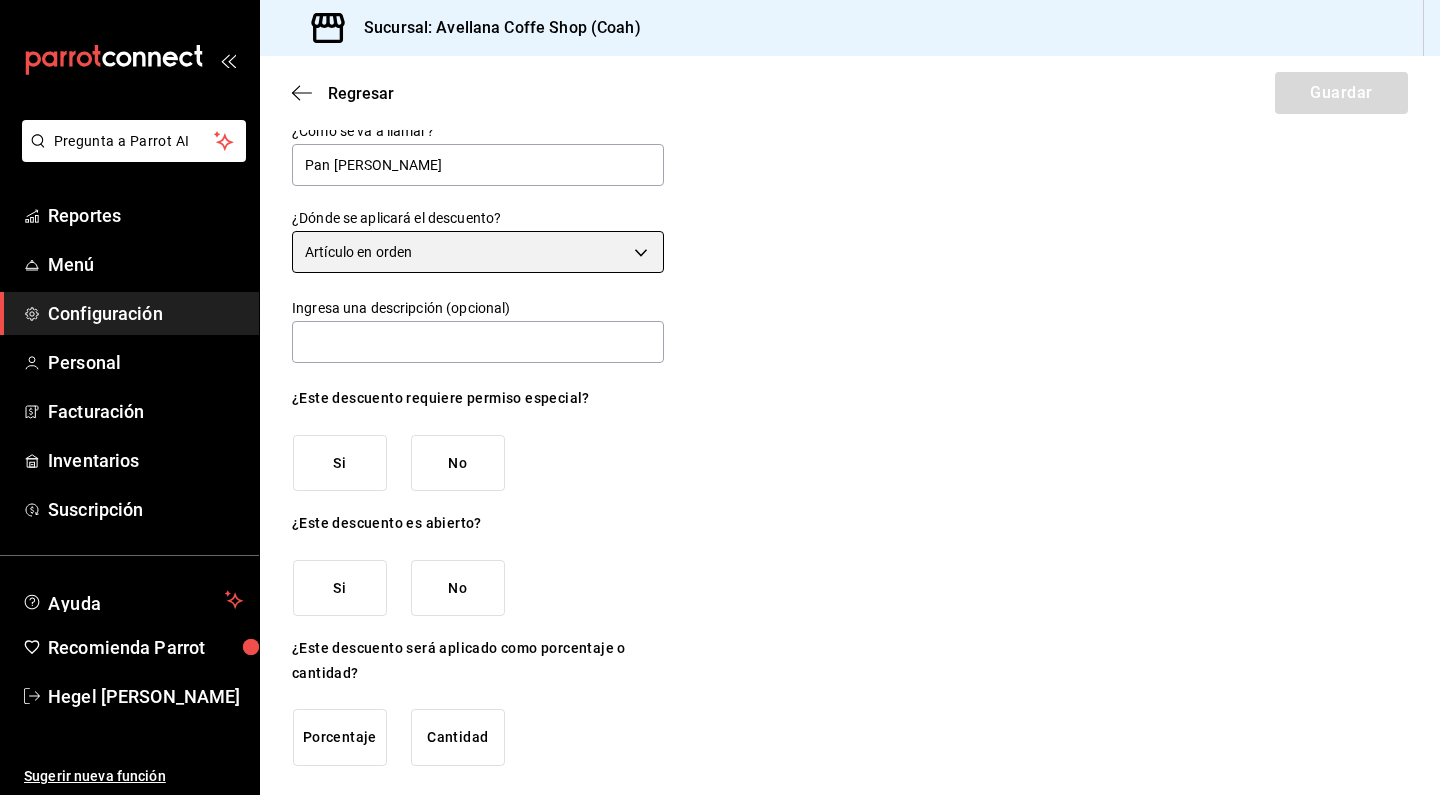 scroll, scrollTop: 23, scrollLeft: 0, axis: vertical 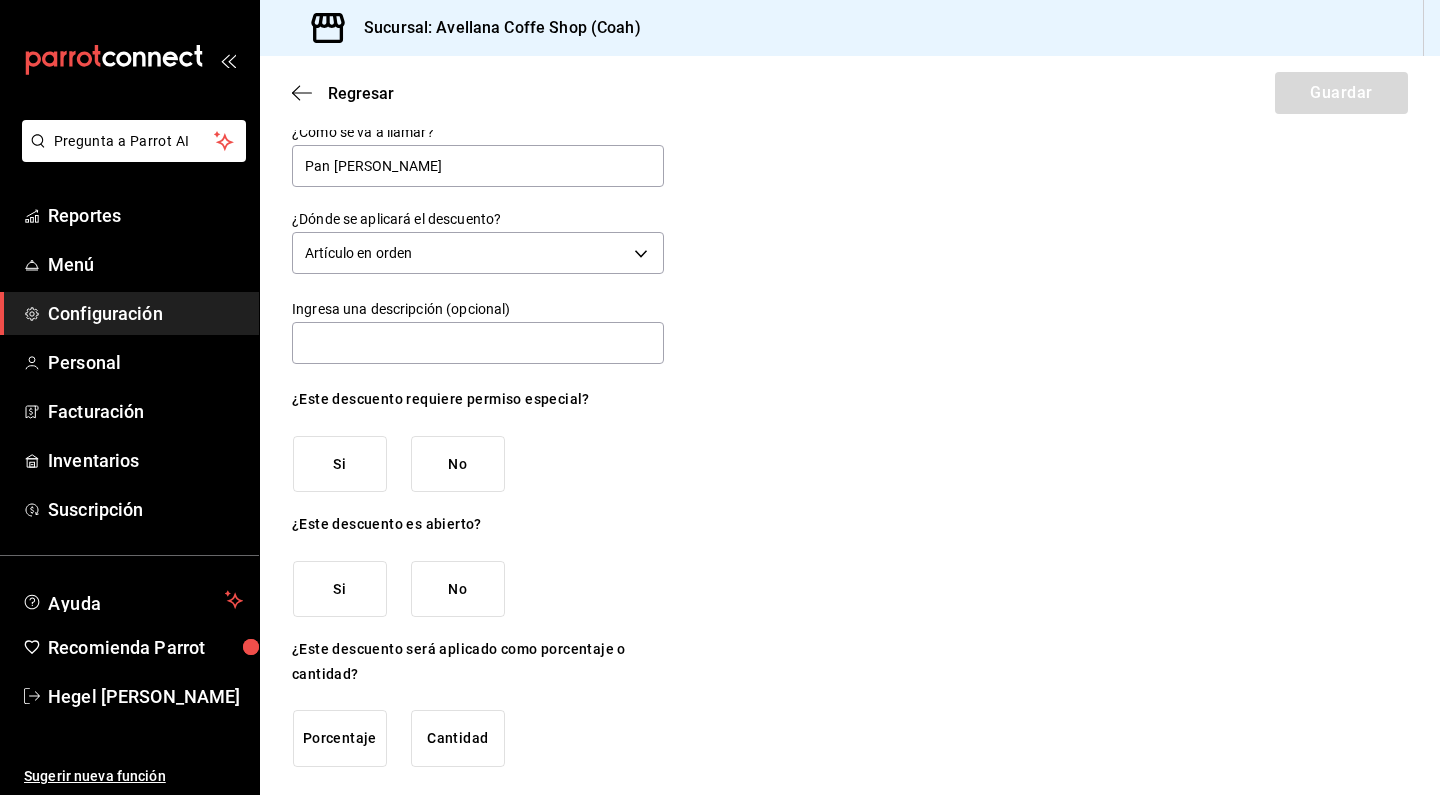click on "No" at bounding box center [458, 464] 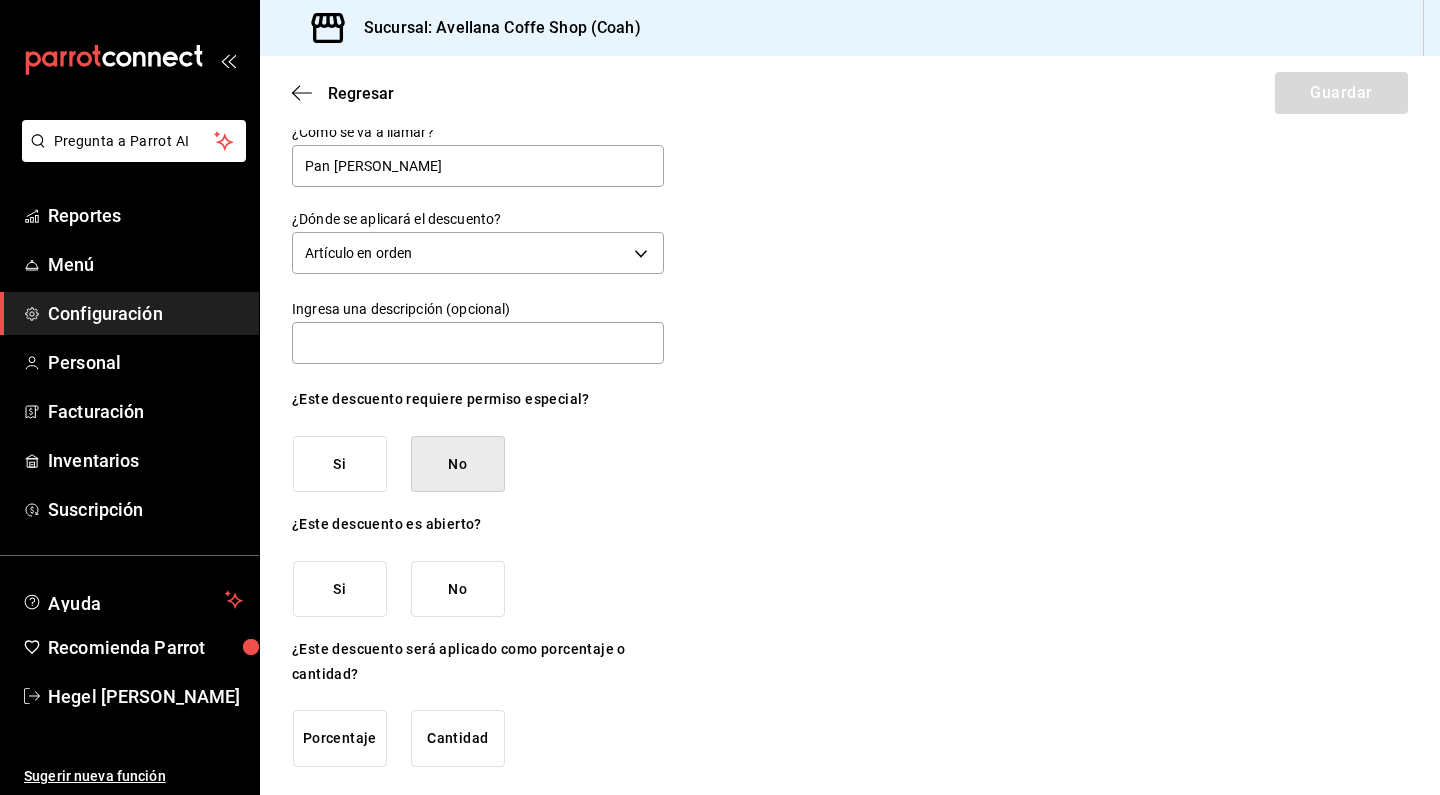 click on "No" at bounding box center (458, 589) 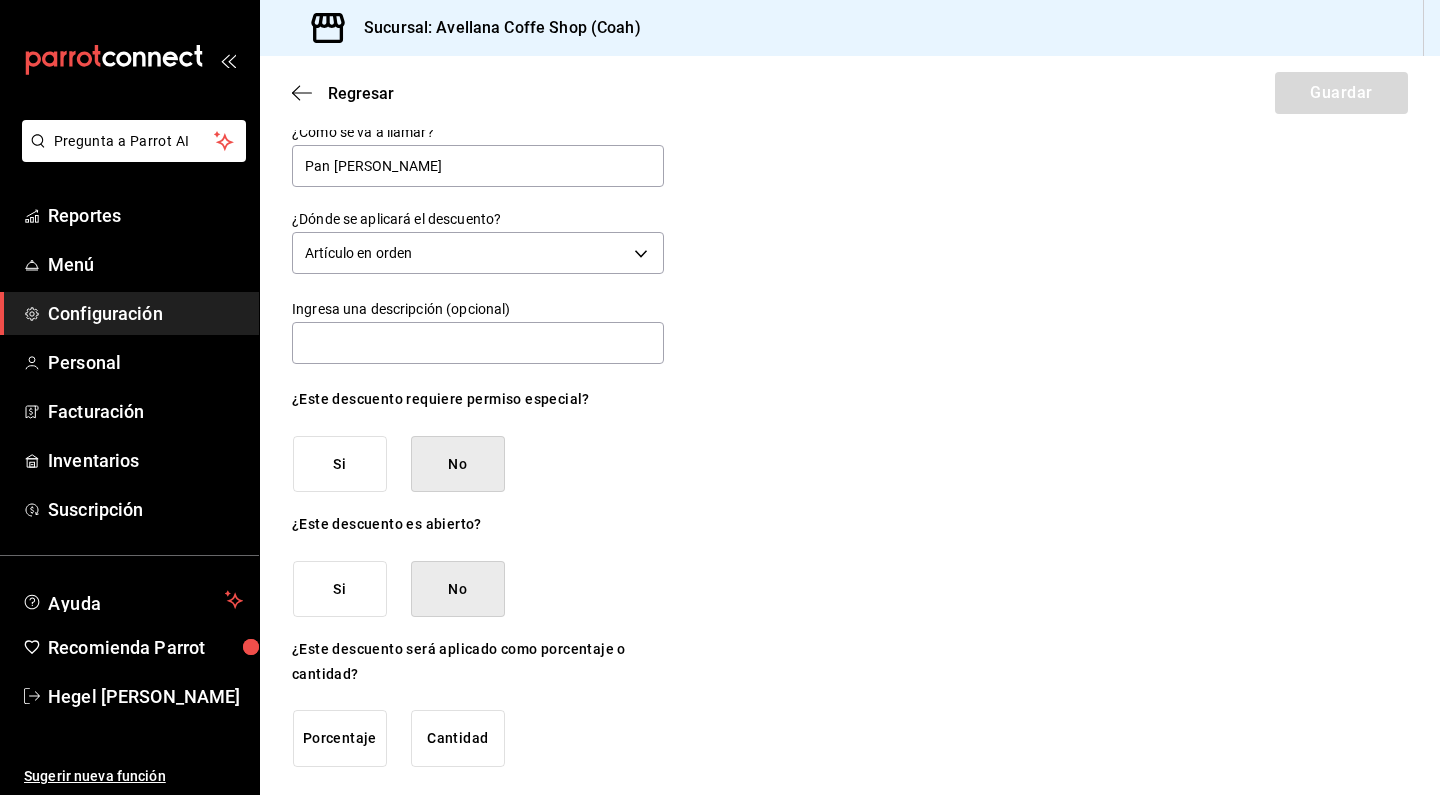 scroll, scrollTop: 0, scrollLeft: 0, axis: both 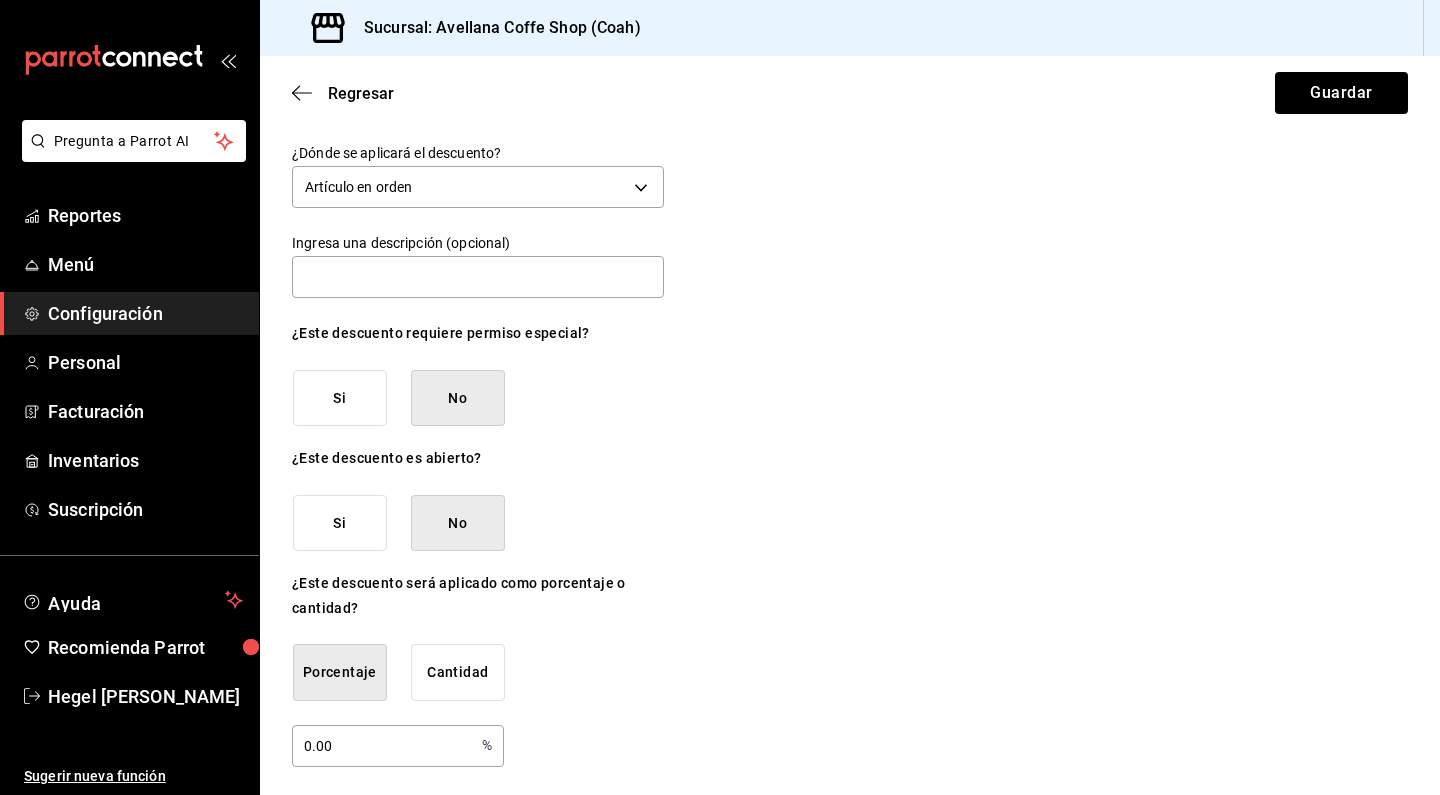 click on "0.00" at bounding box center (383, 745) 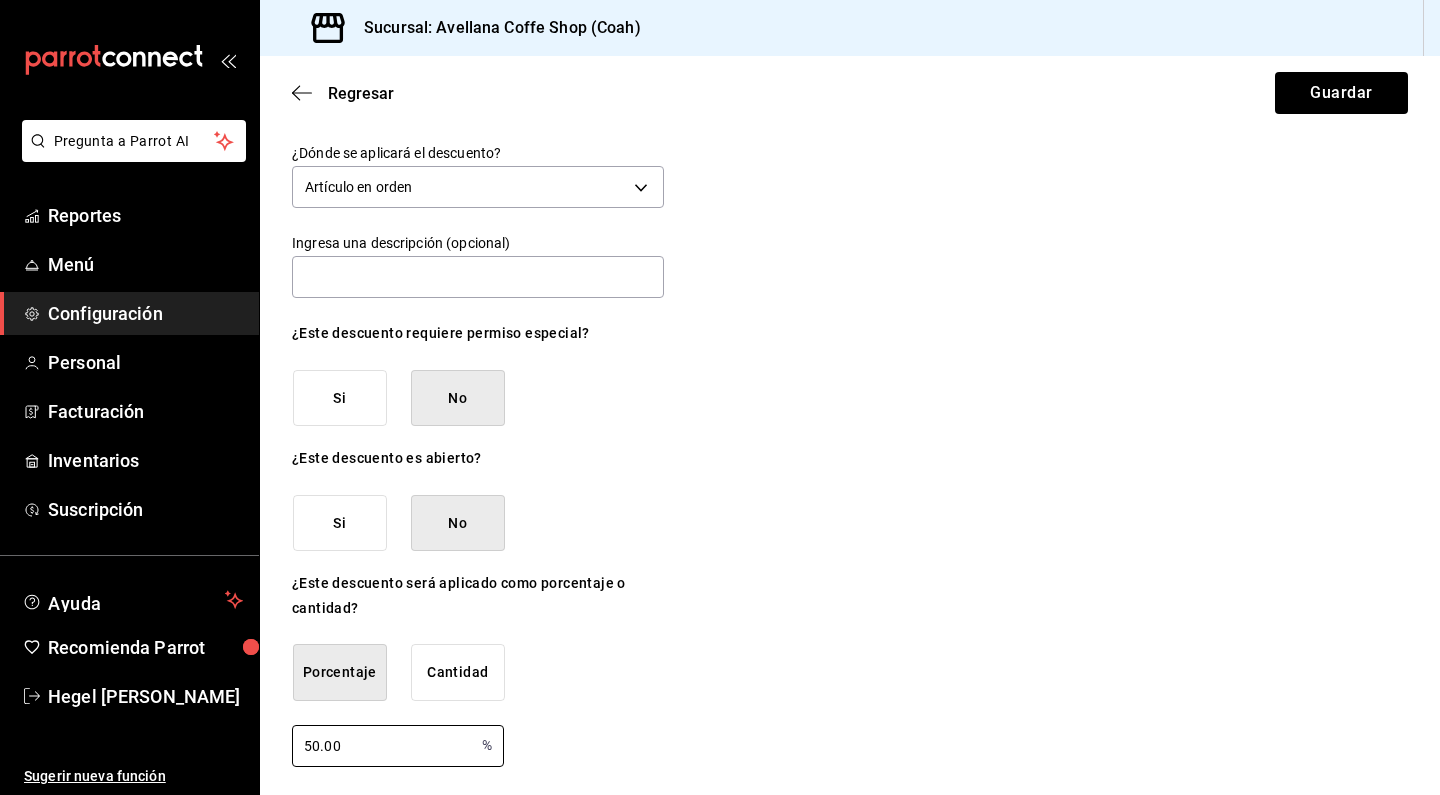 type on "50.00" 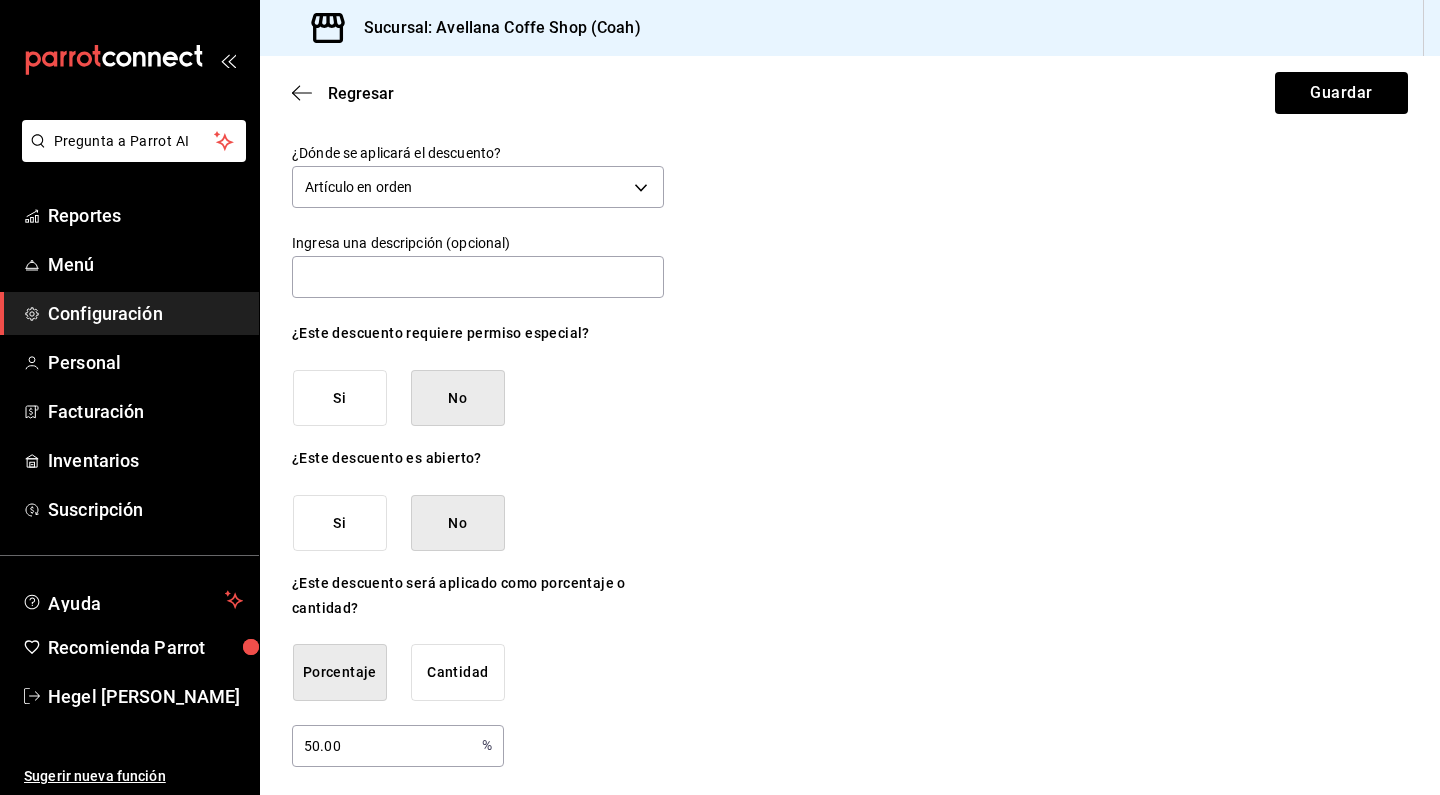 click on "¿Este descuento será aplicado como porcentaje o cantidad? Porcentaje Cantidad 50.00 % ​" at bounding box center [478, 669] 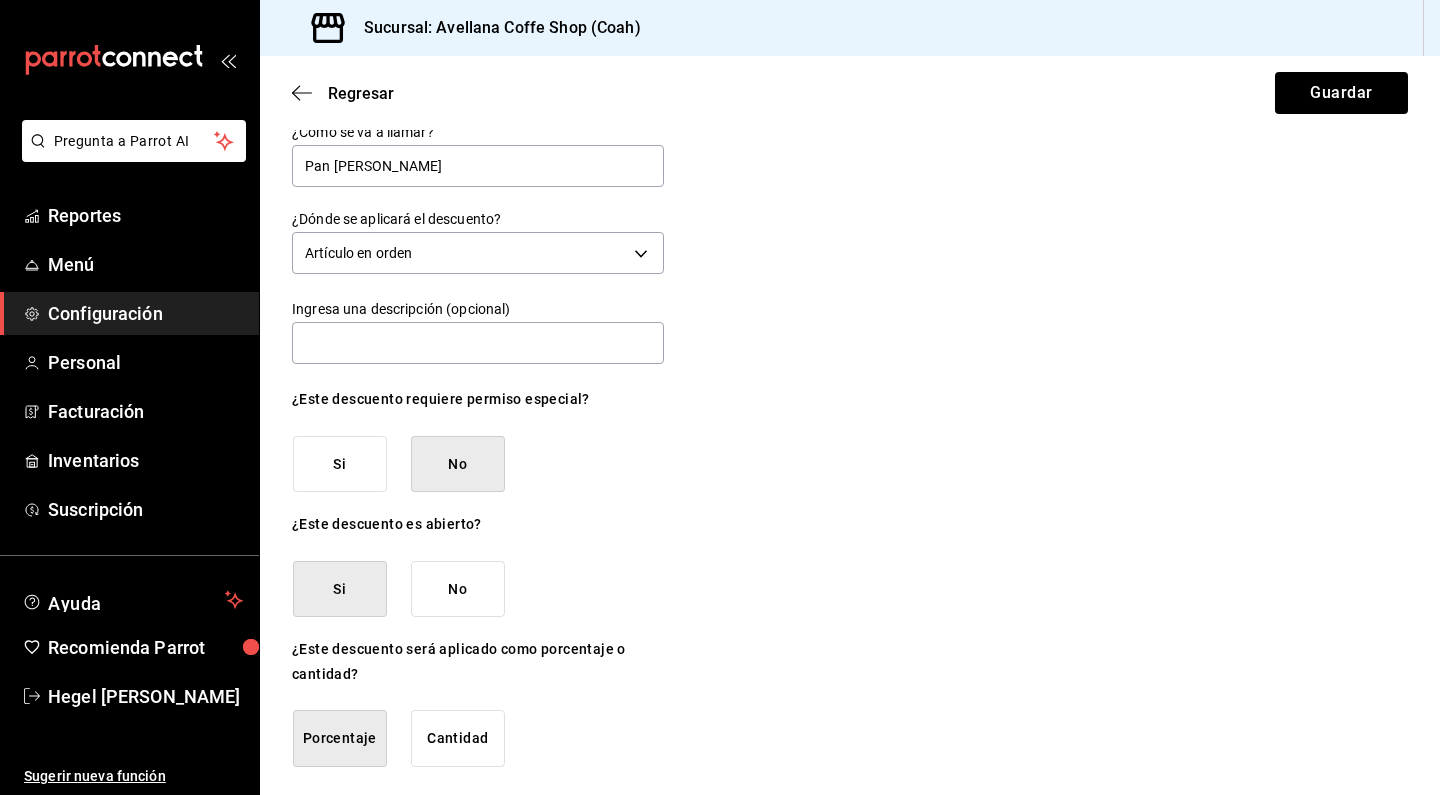 click on "No" at bounding box center [458, 589] 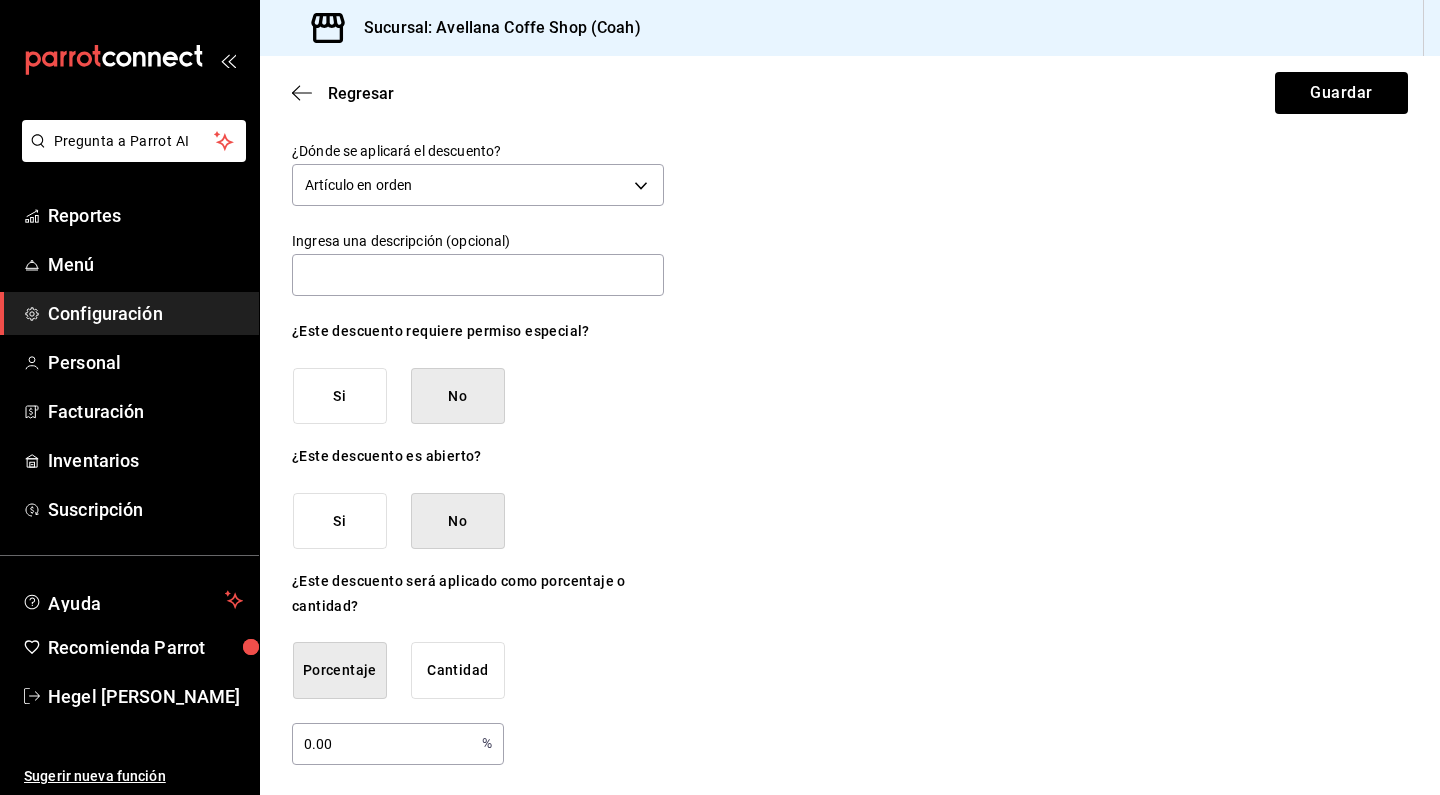scroll, scrollTop: 89, scrollLeft: 0, axis: vertical 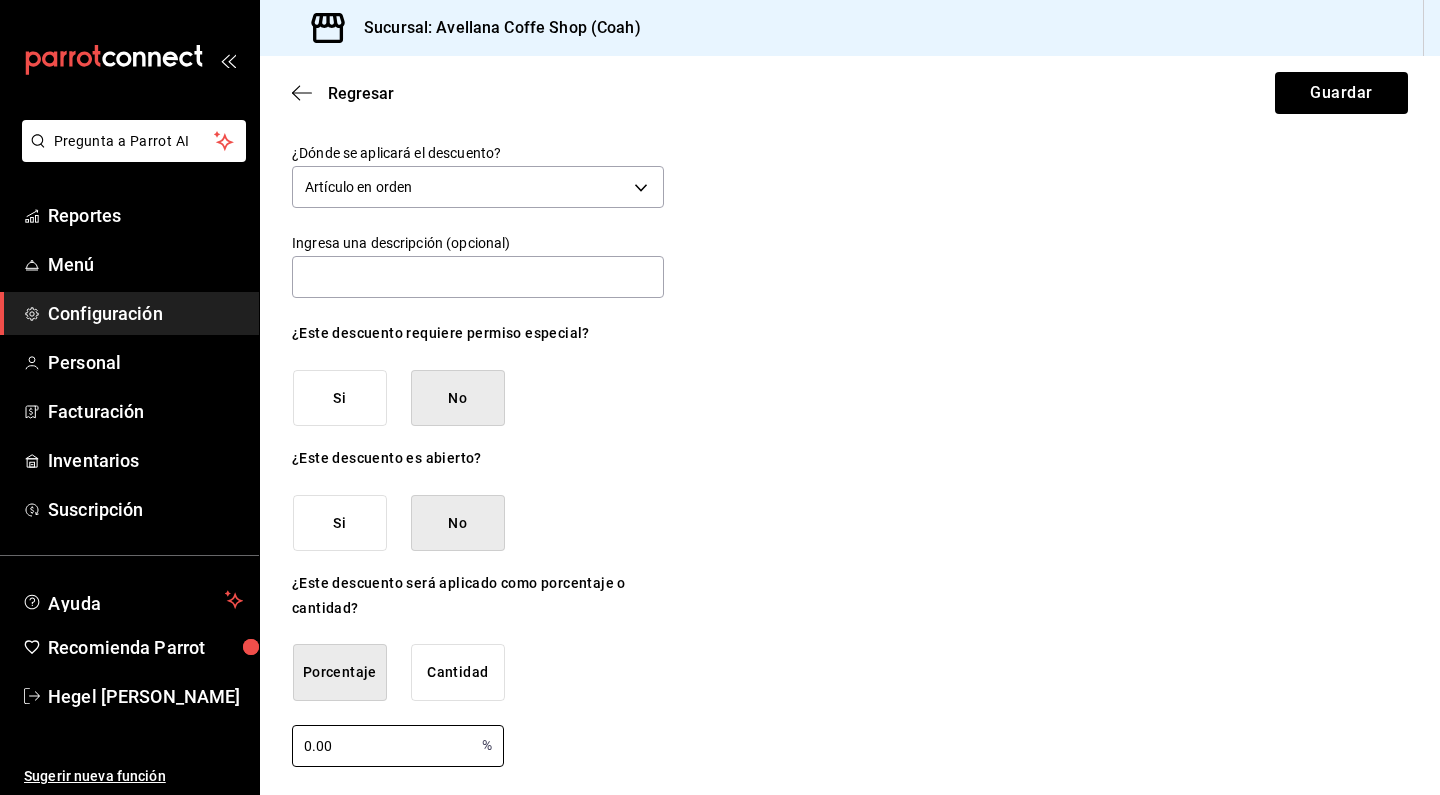 drag, startPoint x: 344, startPoint y: 745, endPoint x: 211, endPoint y: 741, distance: 133.06013 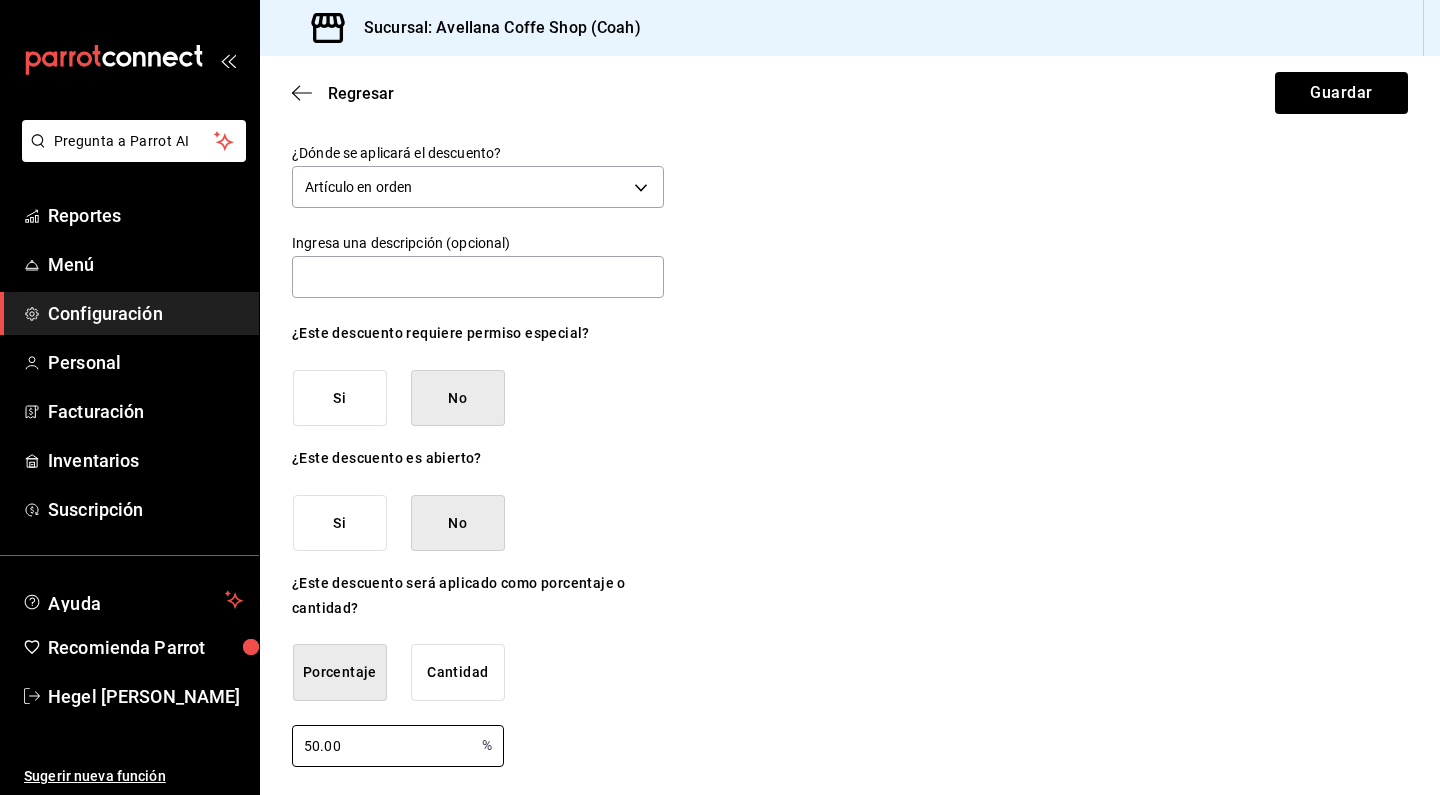 type on "50.00" 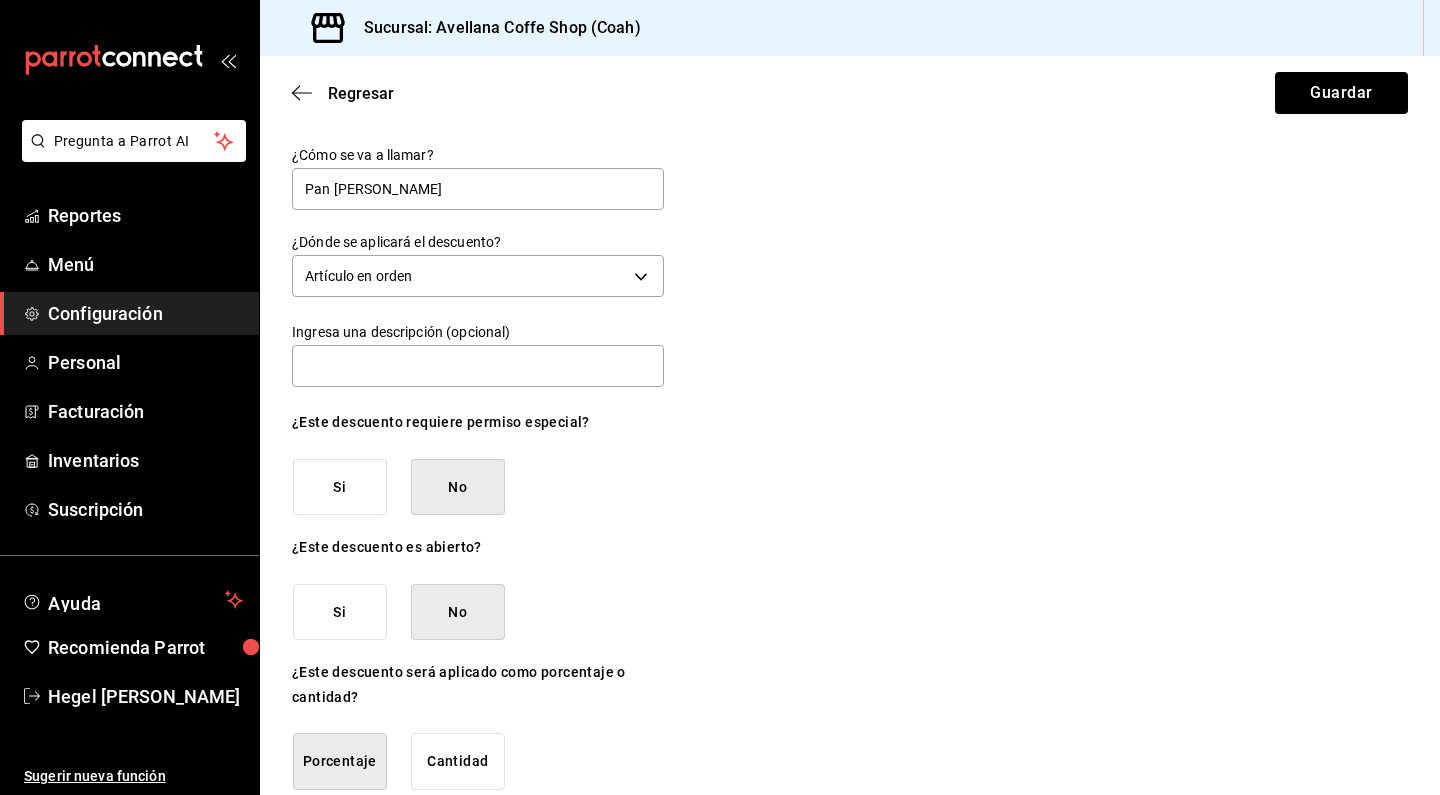 scroll, scrollTop: 0, scrollLeft: 0, axis: both 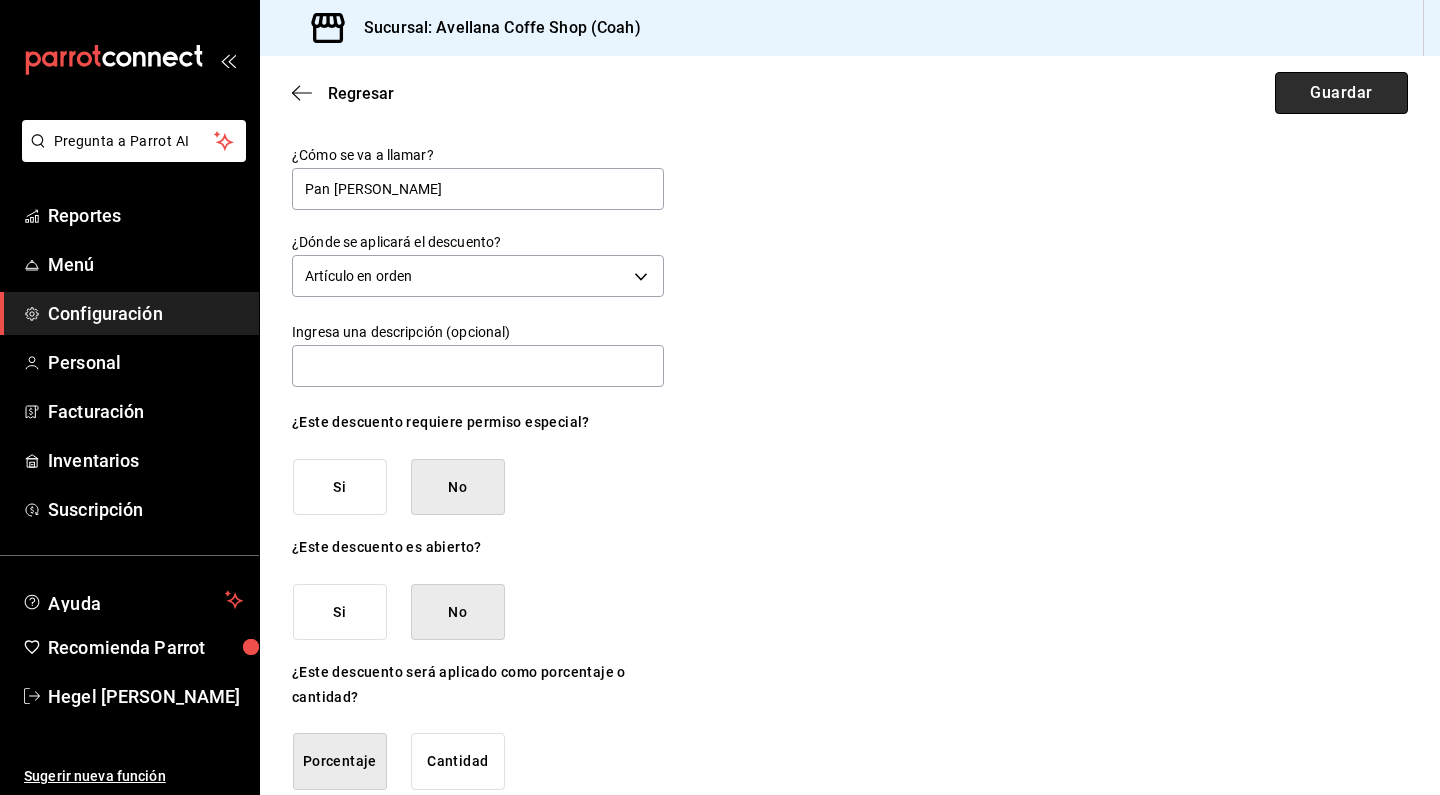 click on "Guardar" at bounding box center (1341, 93) 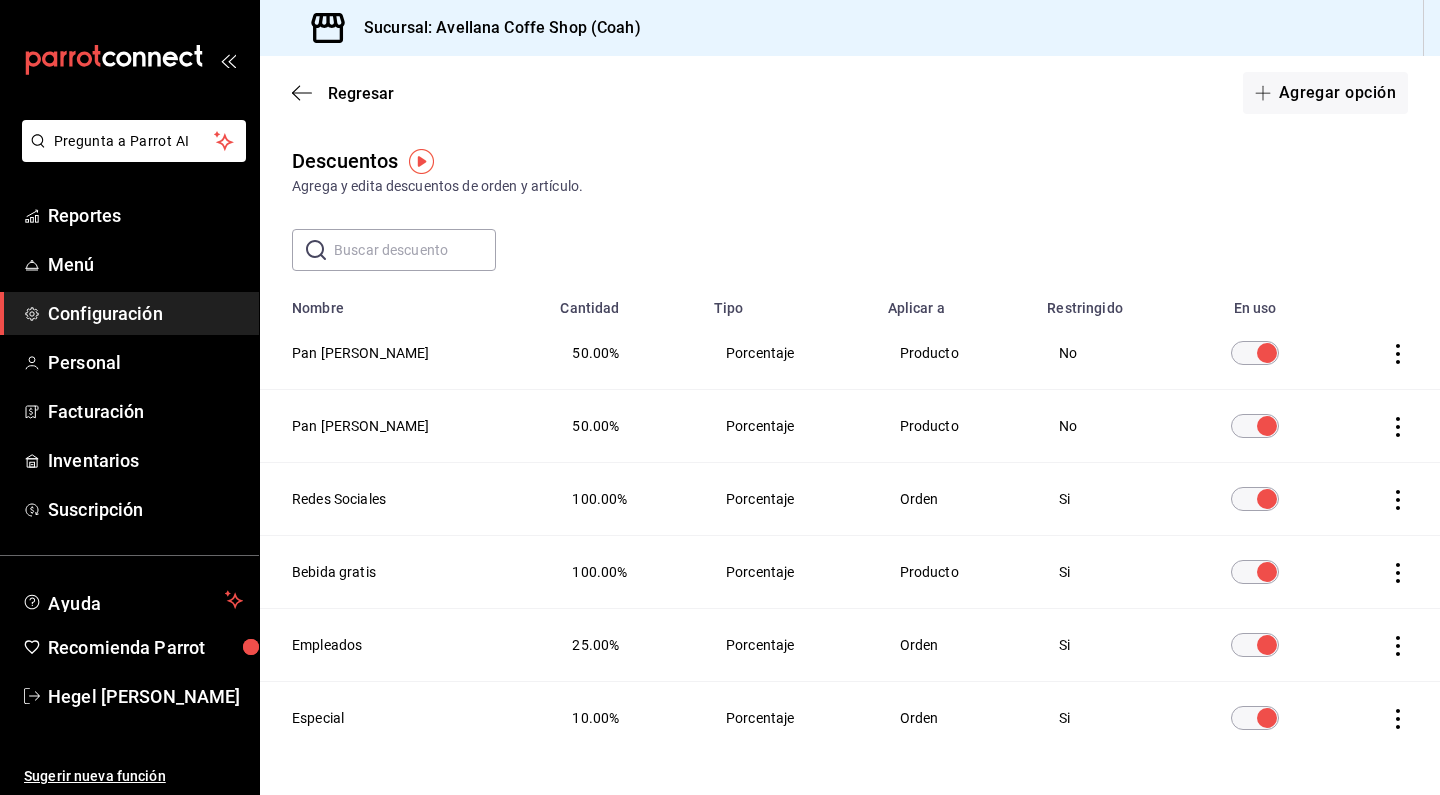click 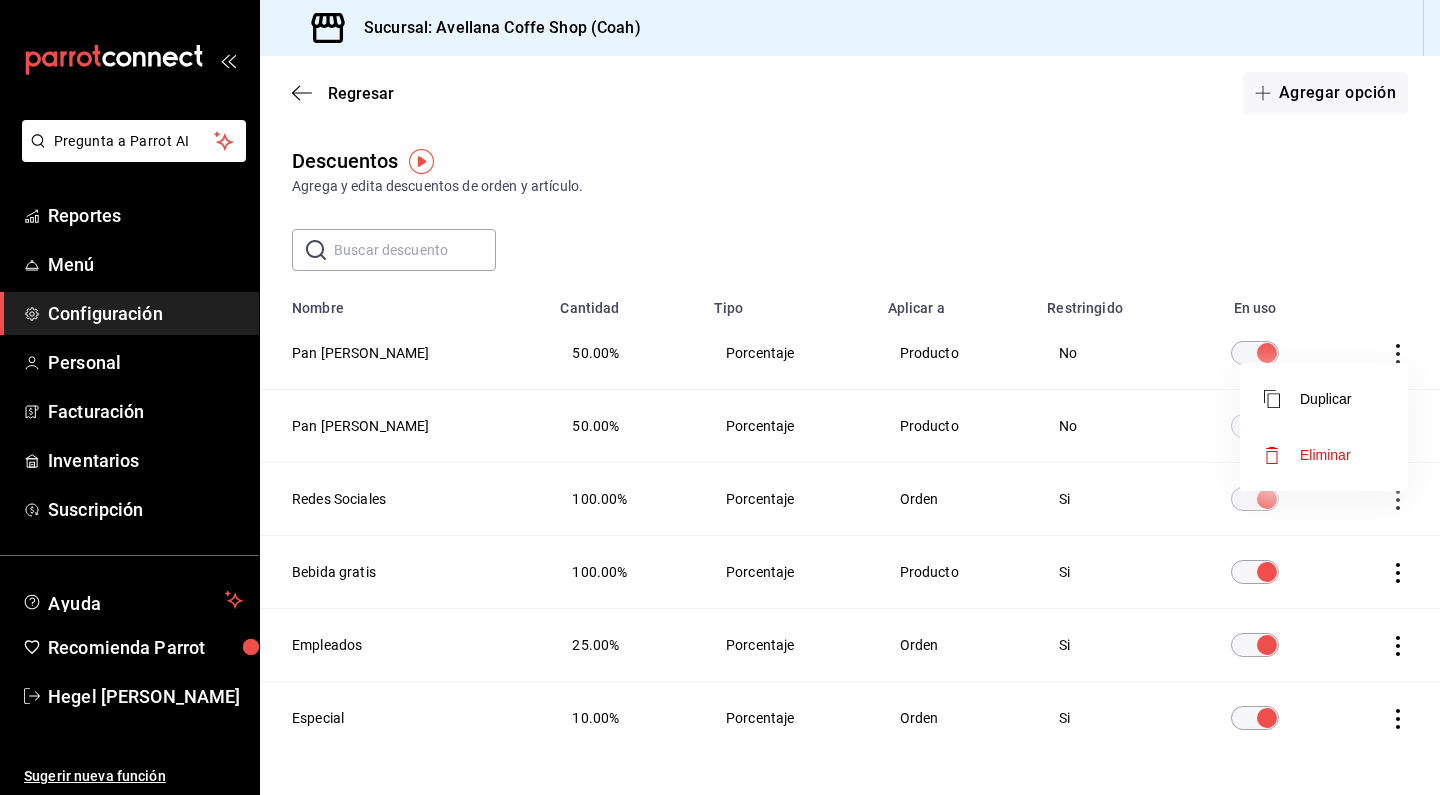 click on "Eliminar" at bounding box center [1325, 455] 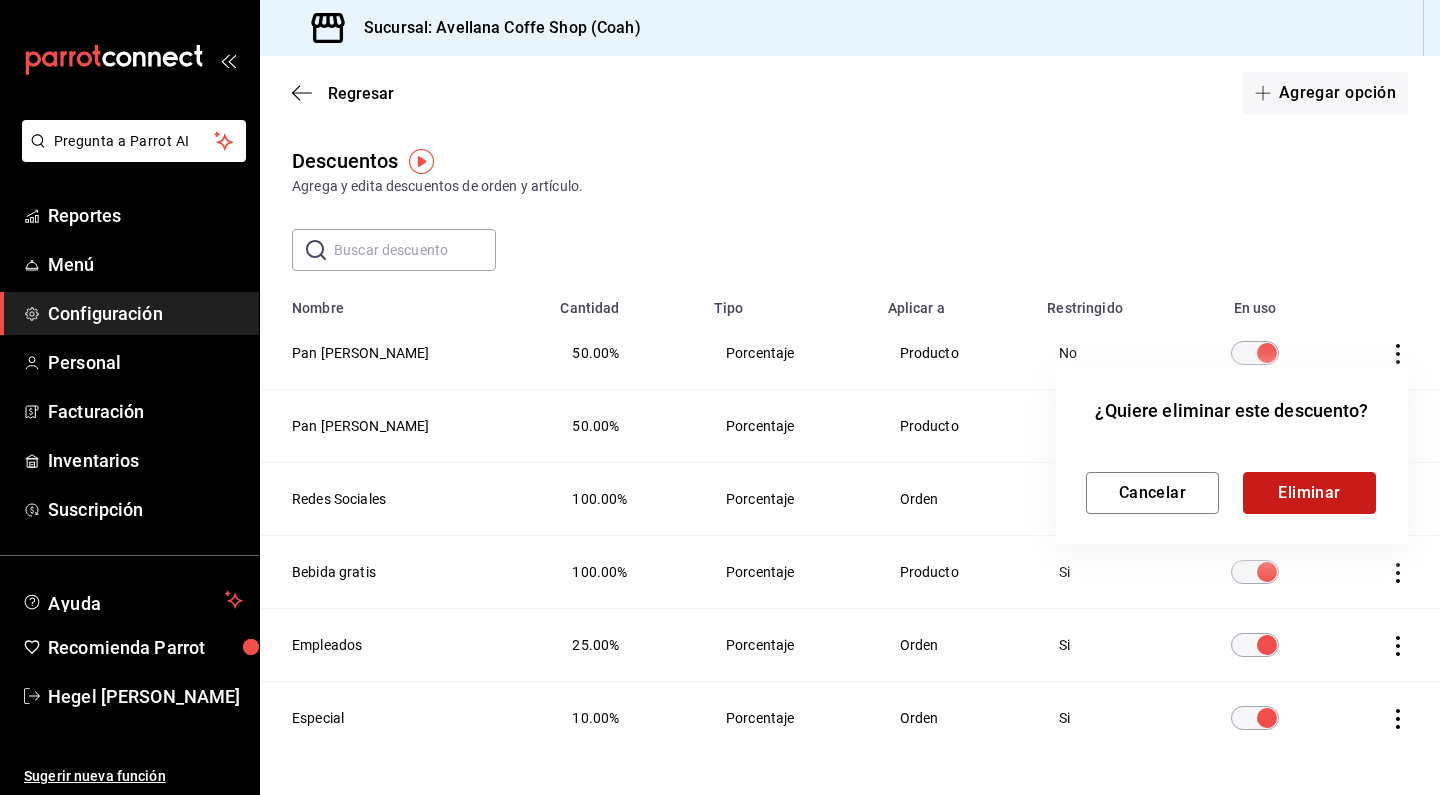 click on "Eliminar" at bounding box center [1309, 493] 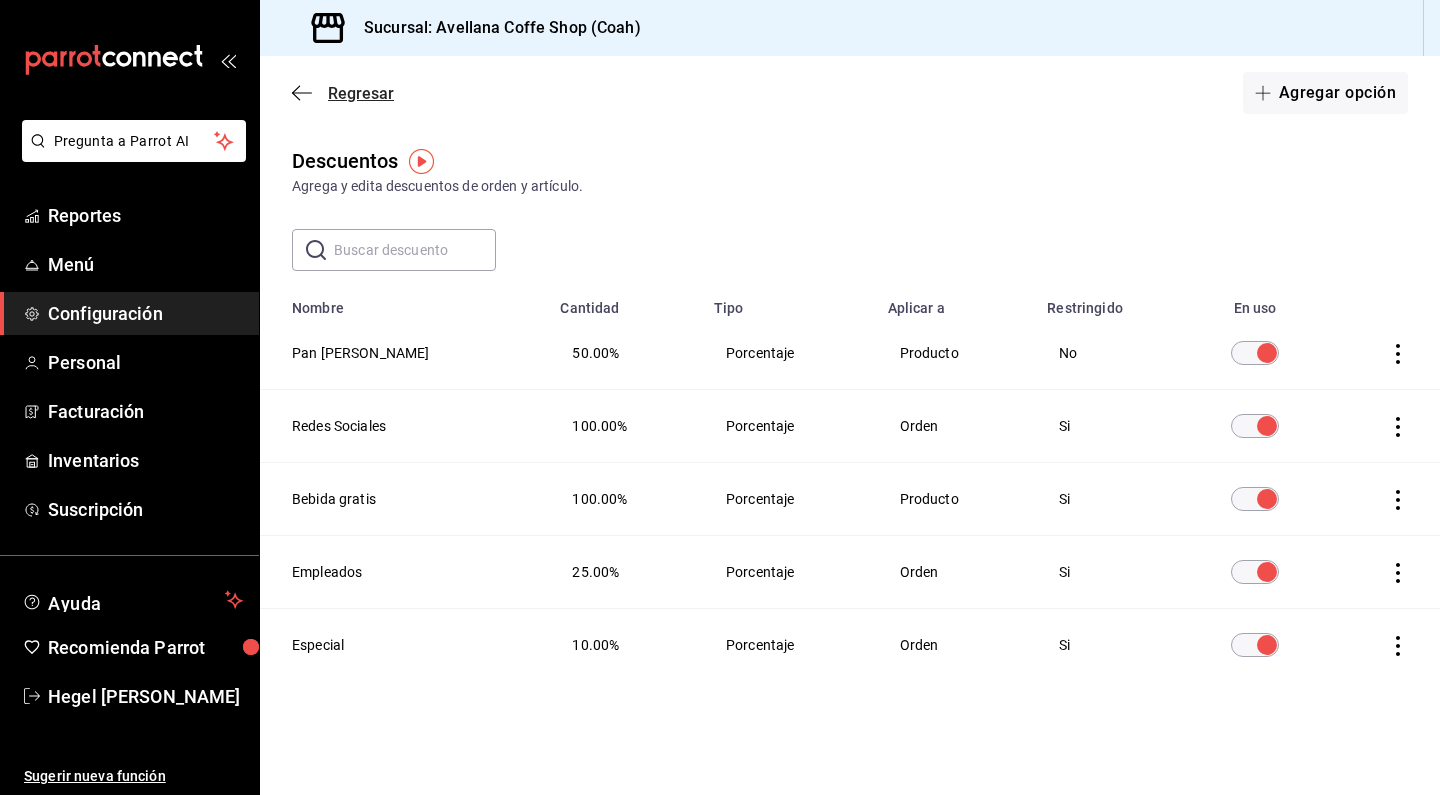 click on "Regresar" at bounding box center (343, 93) 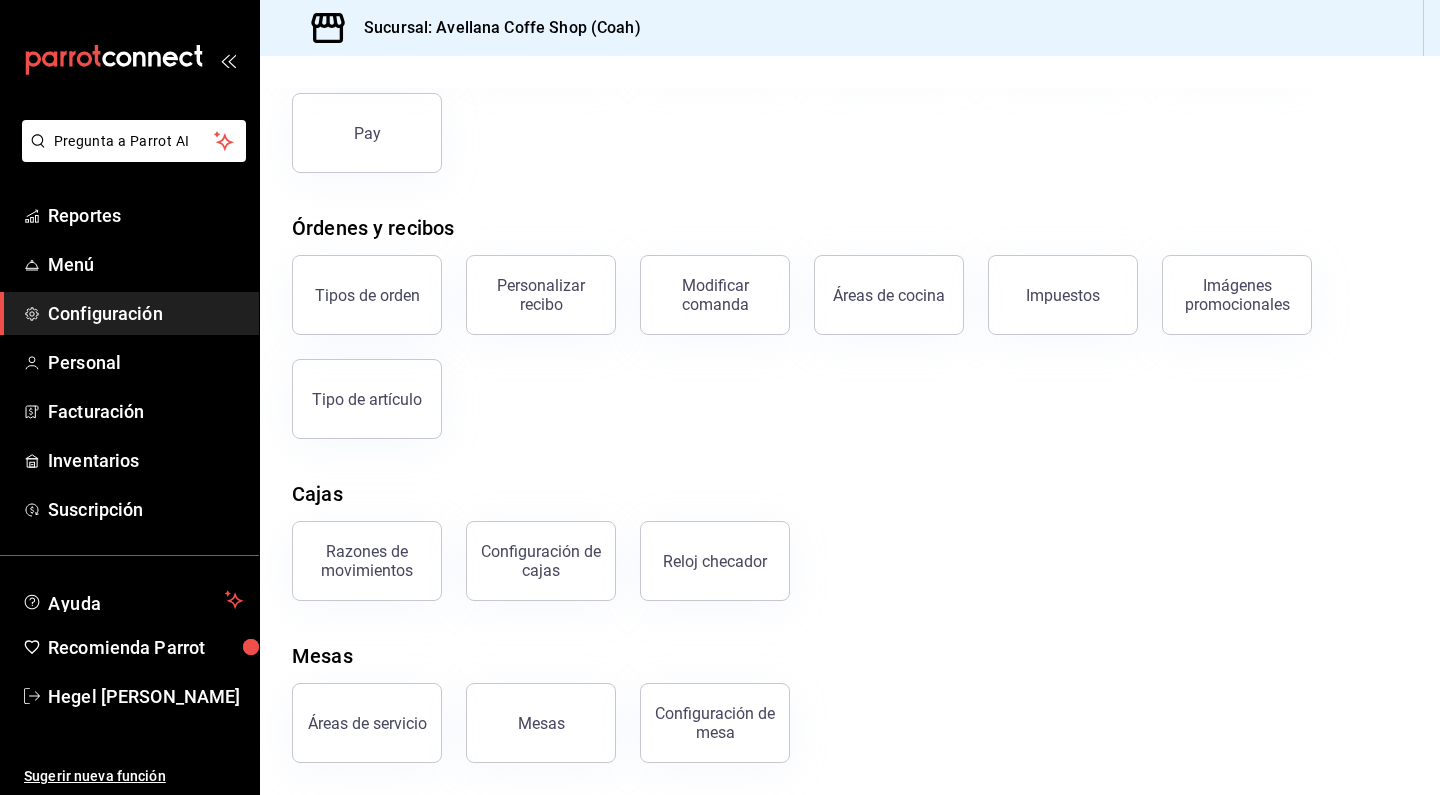 scroll, scrollTop: 219, scrollLeft: 0, axis: vertical 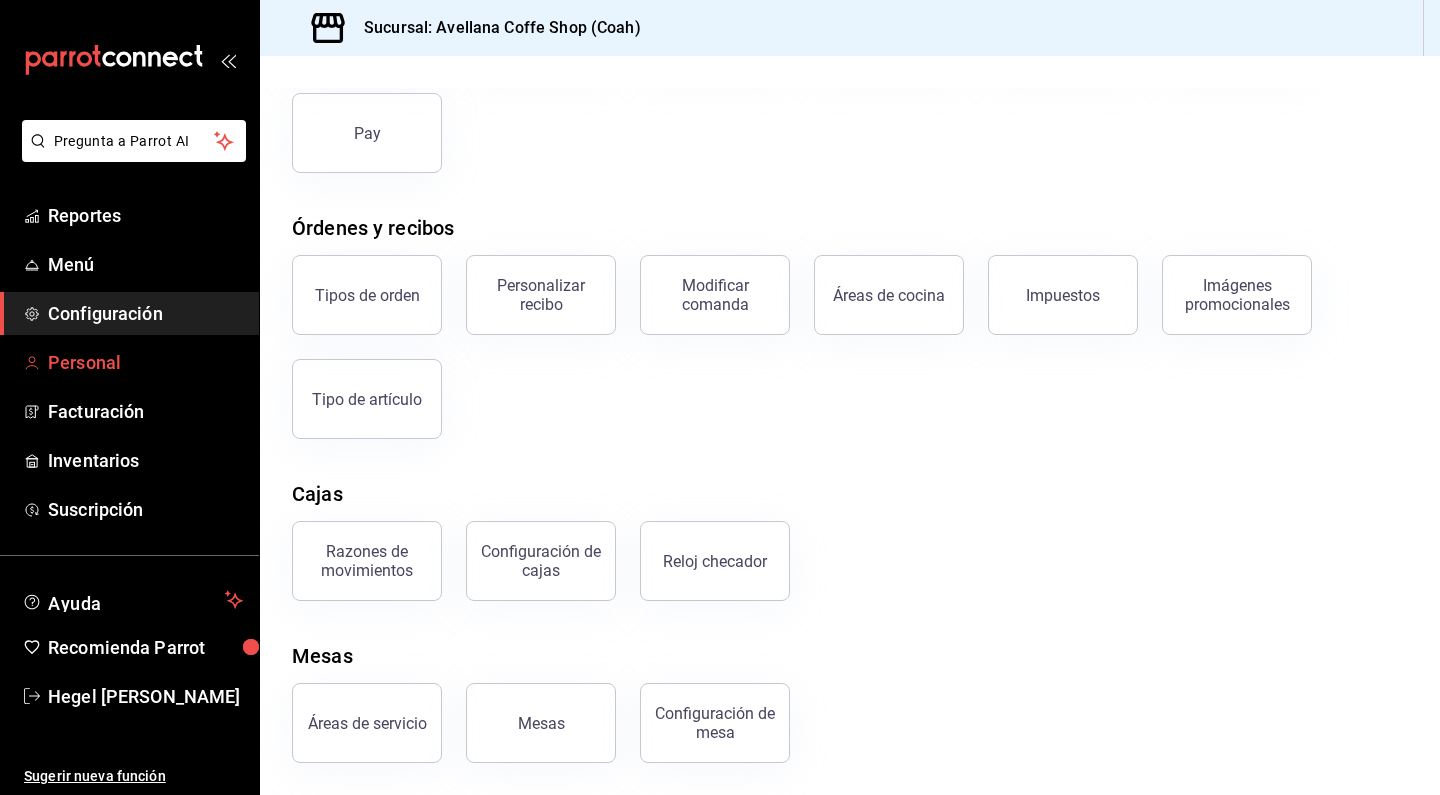 click on "Personal" at bounding box center [145, 362] 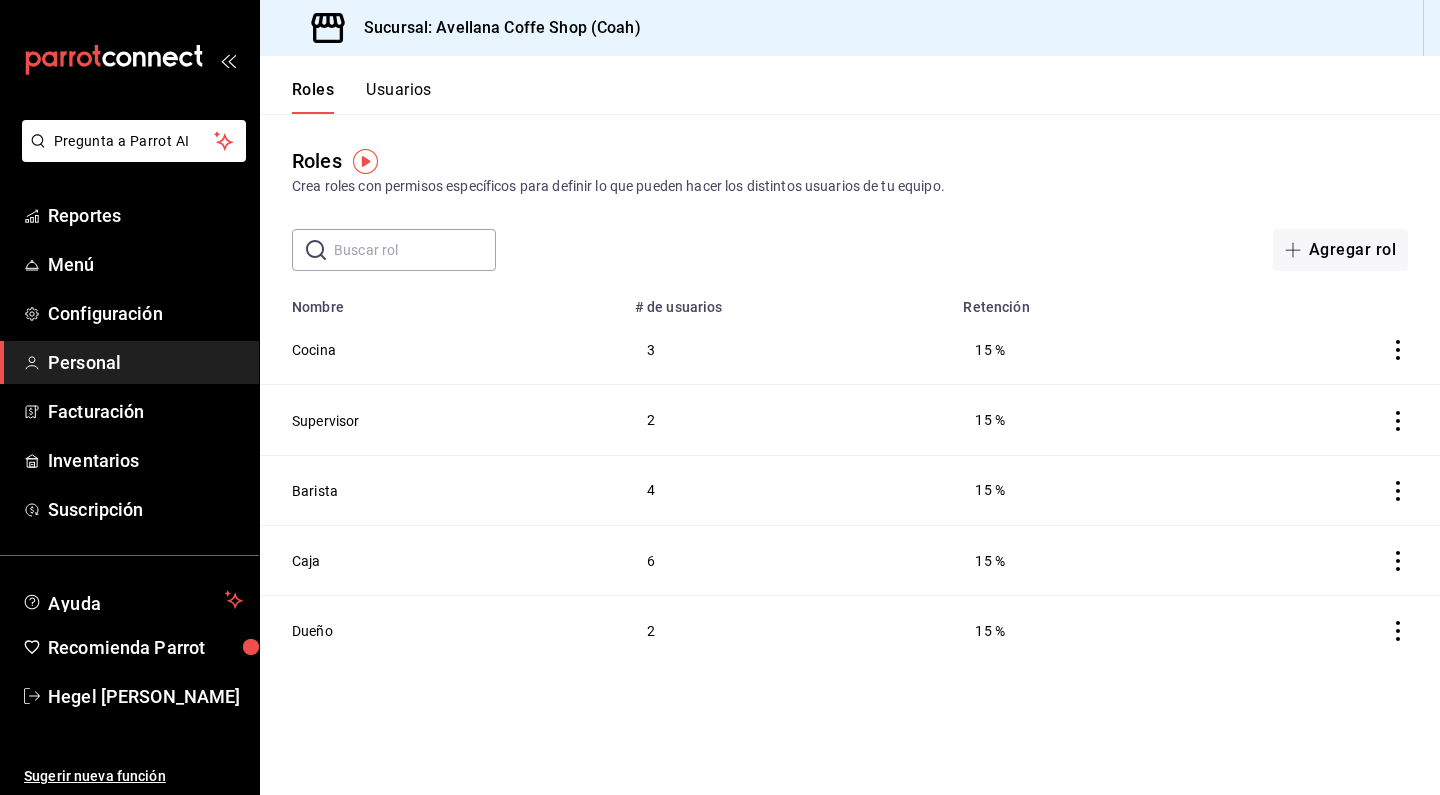 click on "Usuarios" at bounding box center [399, 97] 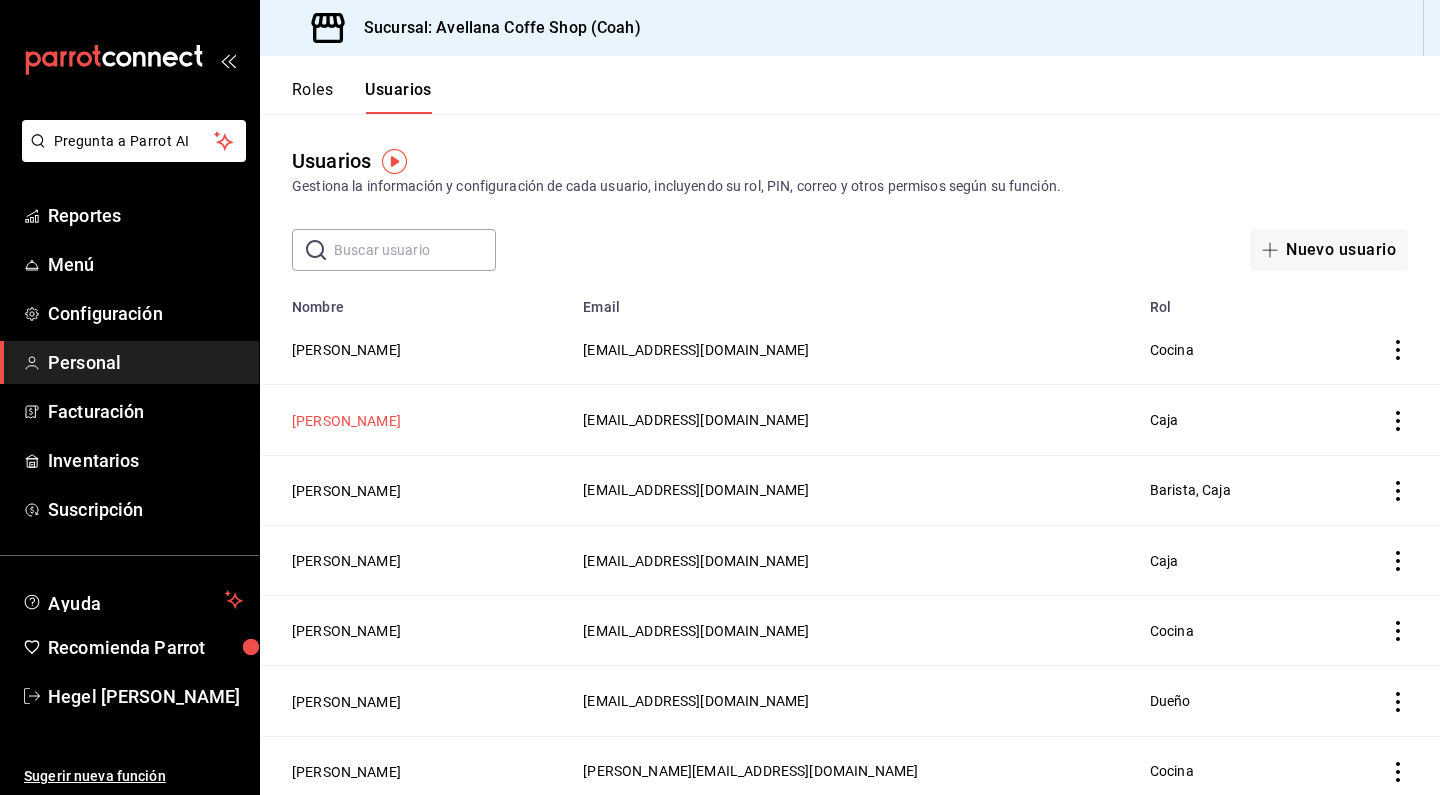 click on "Juliana Galingo" at bounding box center [346, 421] 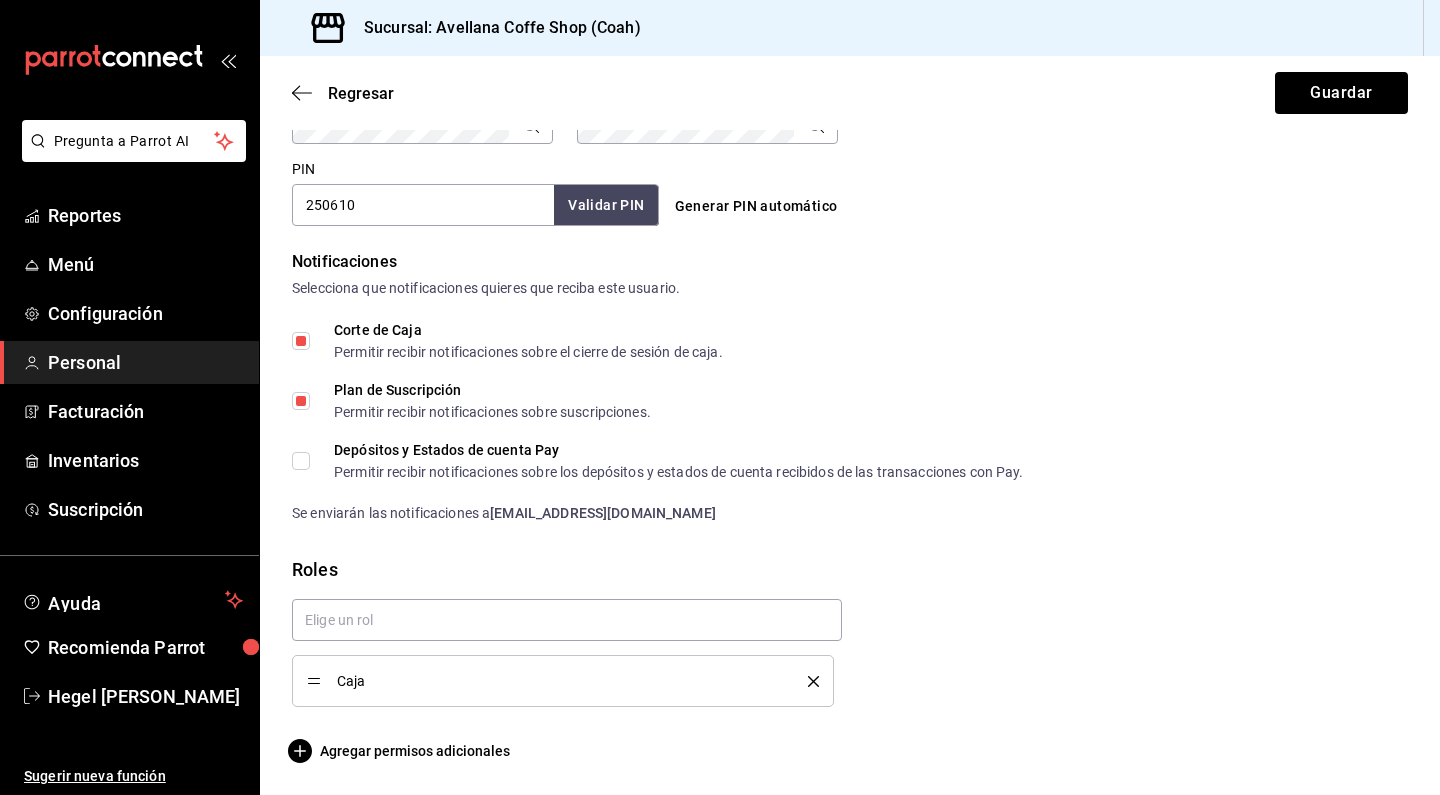 scroll, scrollTop: 914, scrollLeft: 0, axis: vertical 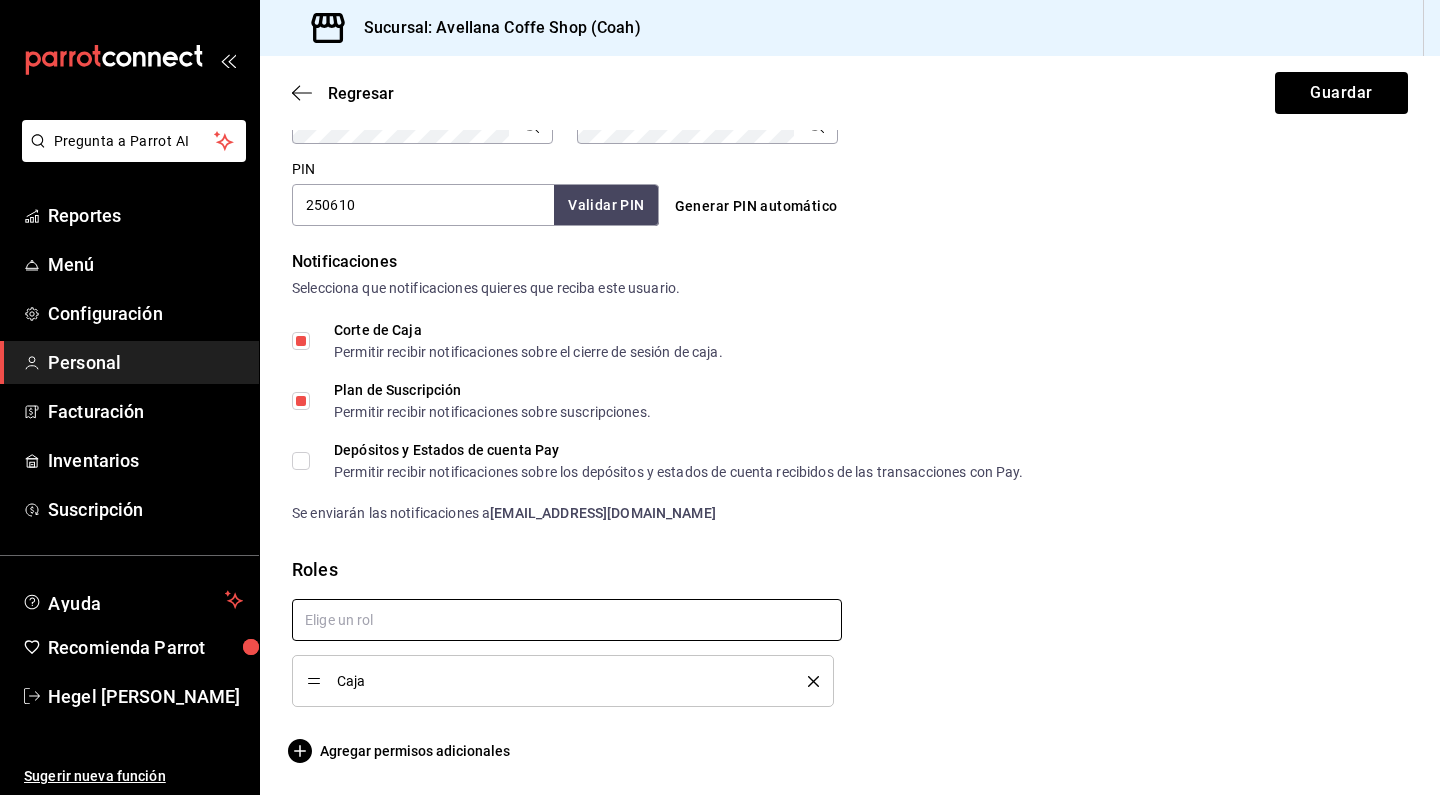 click at bounding box center (567, 620) 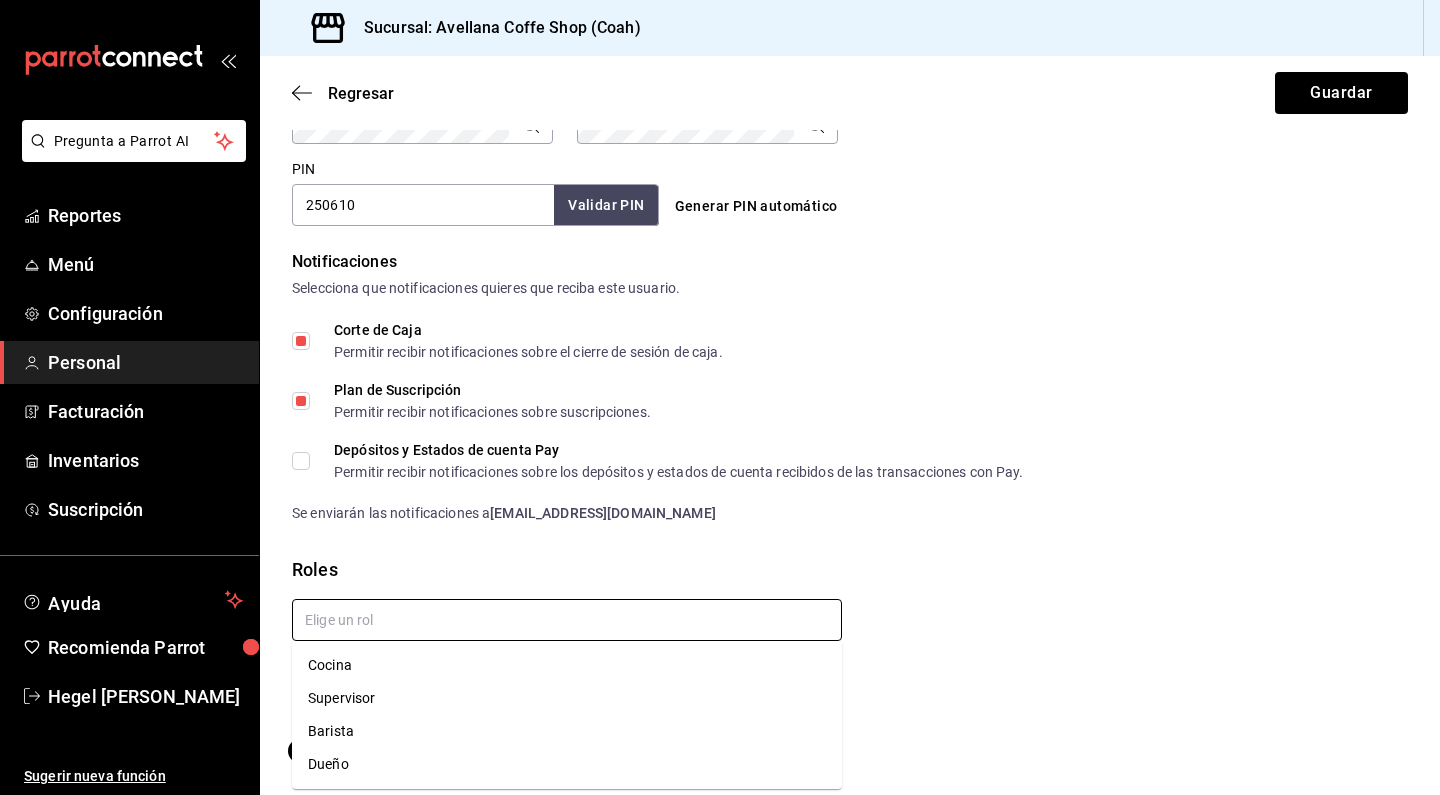 click on "Supervisor" at bounding box center [567, 698] 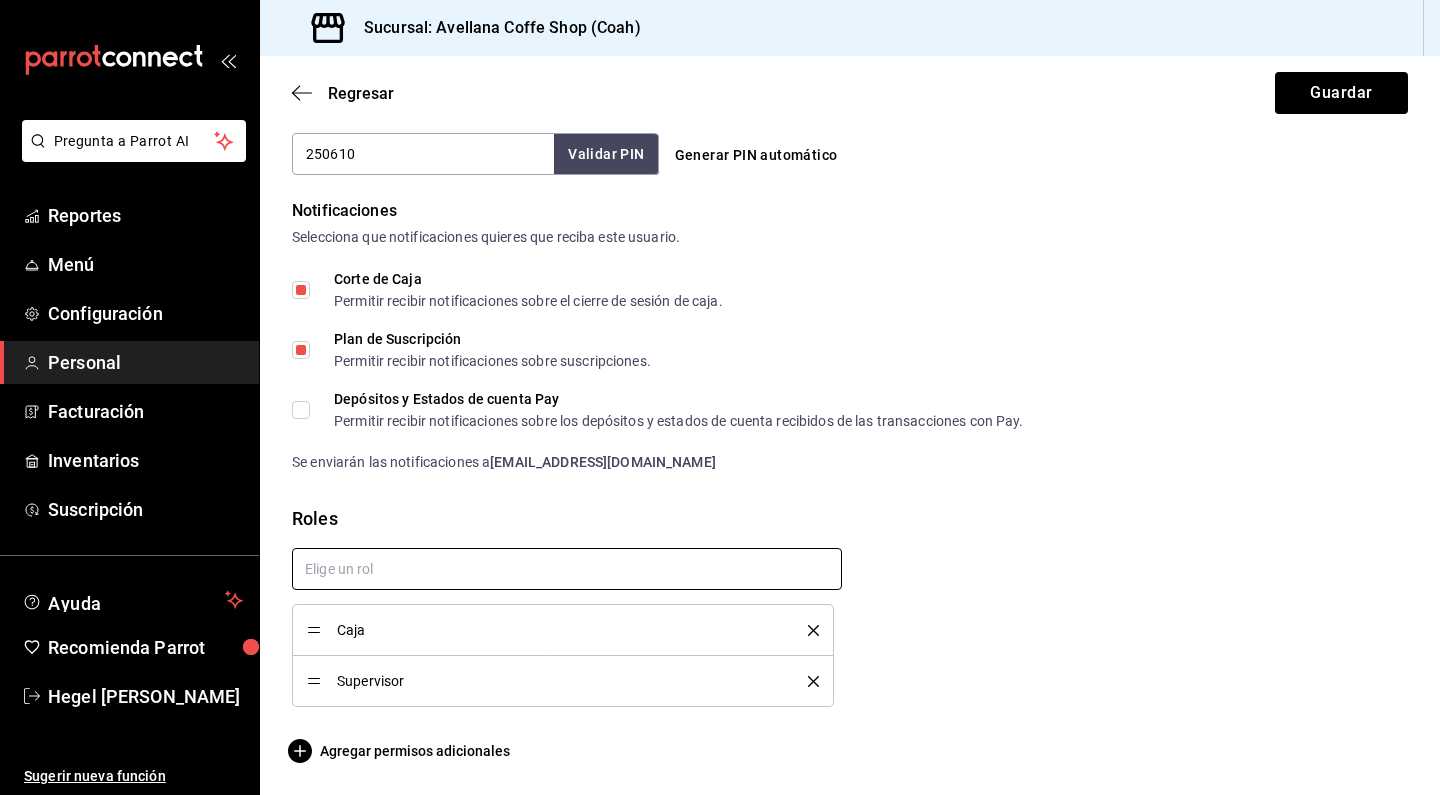 scroll, scrollTop: 965, scrollLeft: 0, axis: vertical 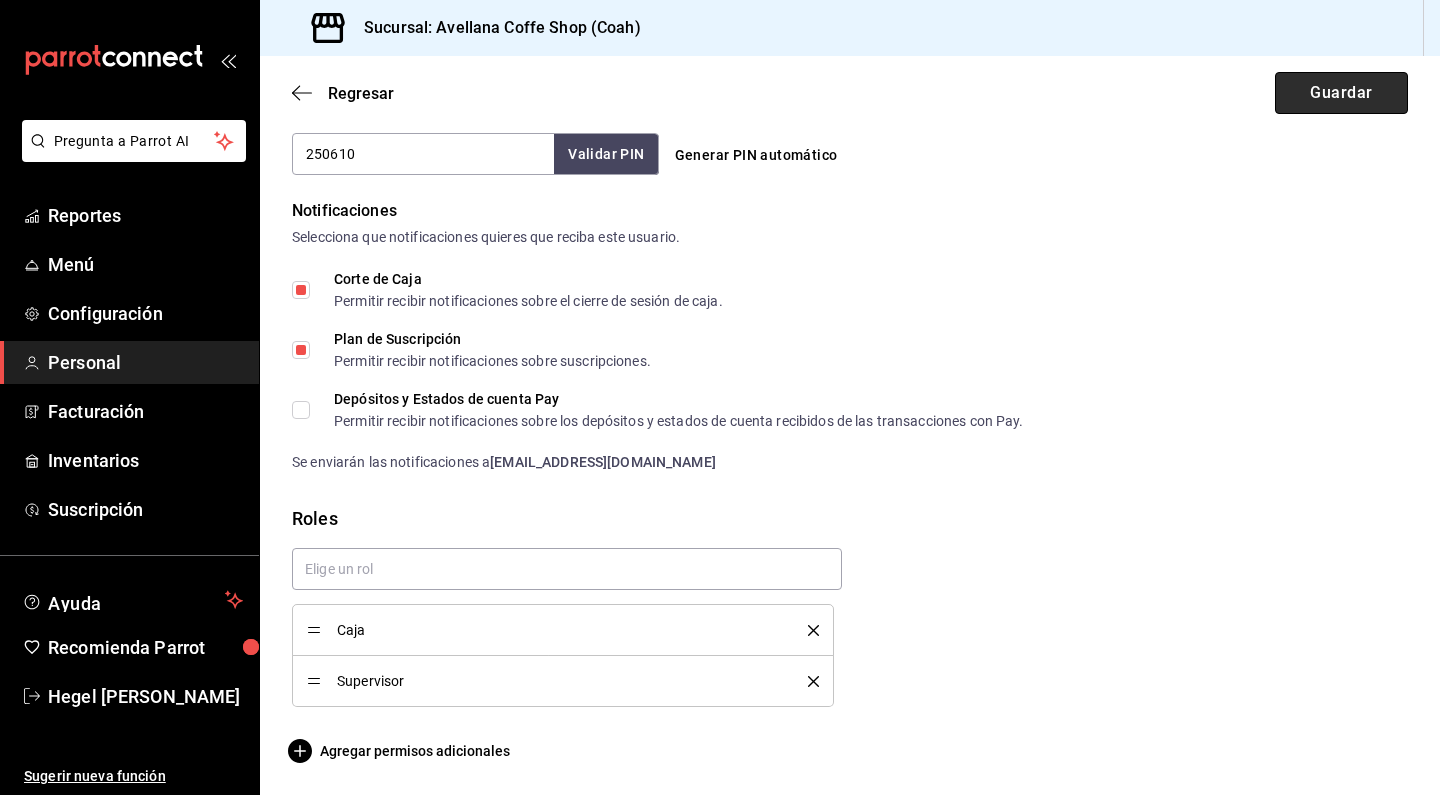 click on "Guardar" at bounding box center (1341, 93) 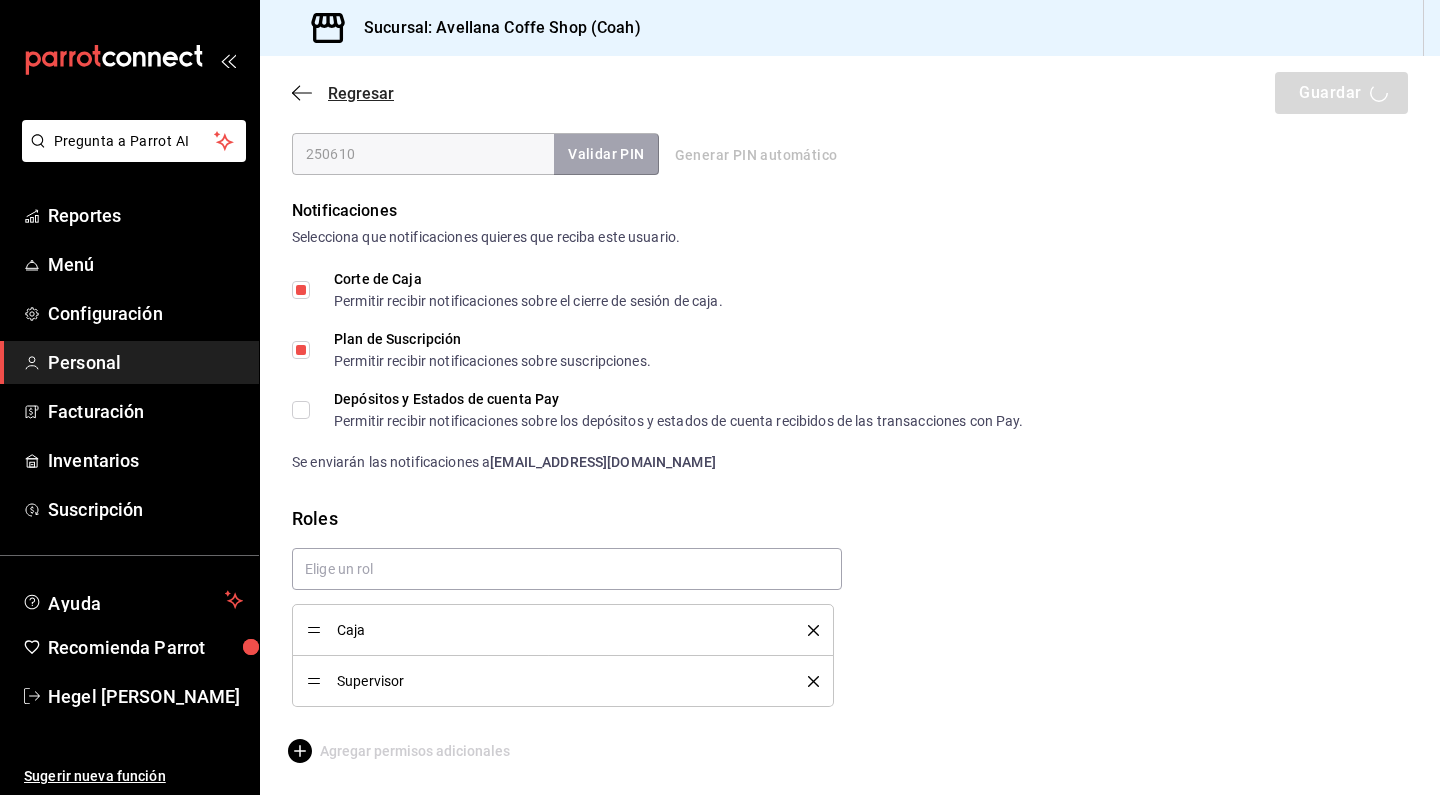 click 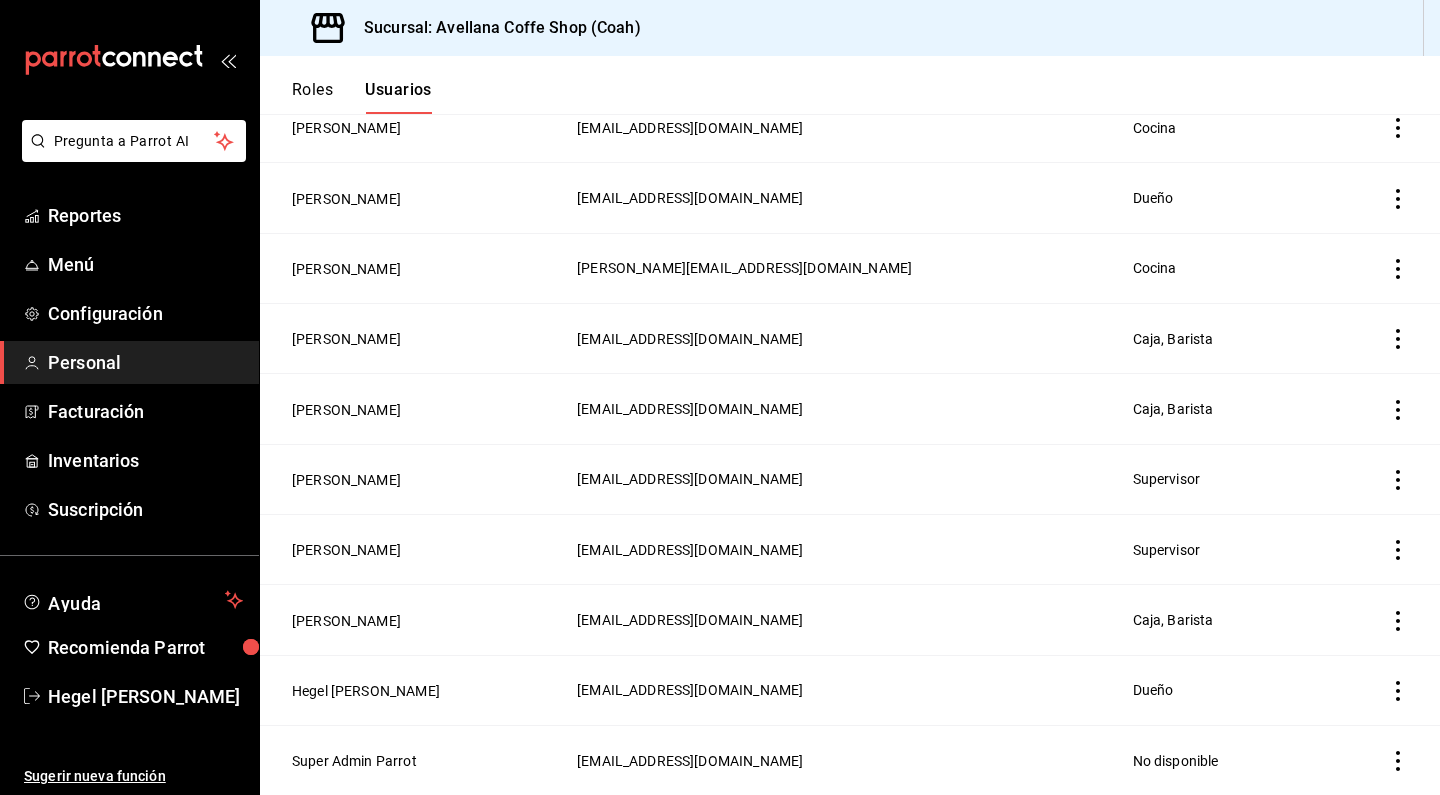 scroll, scrollTop: 503, scrollLeft: 0, axis: vertical 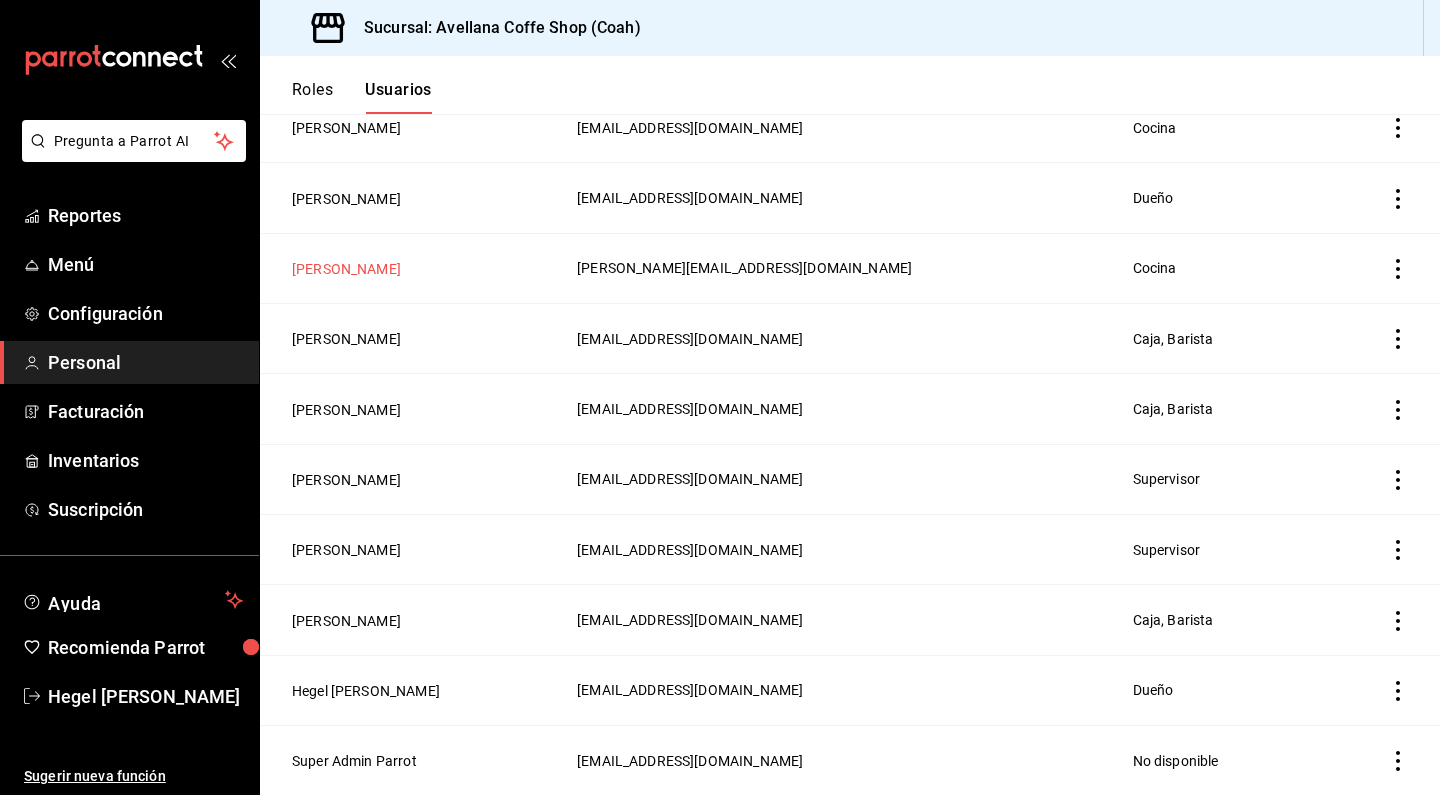click on "Mary Rodriguez" at bounding box center (346, 269) 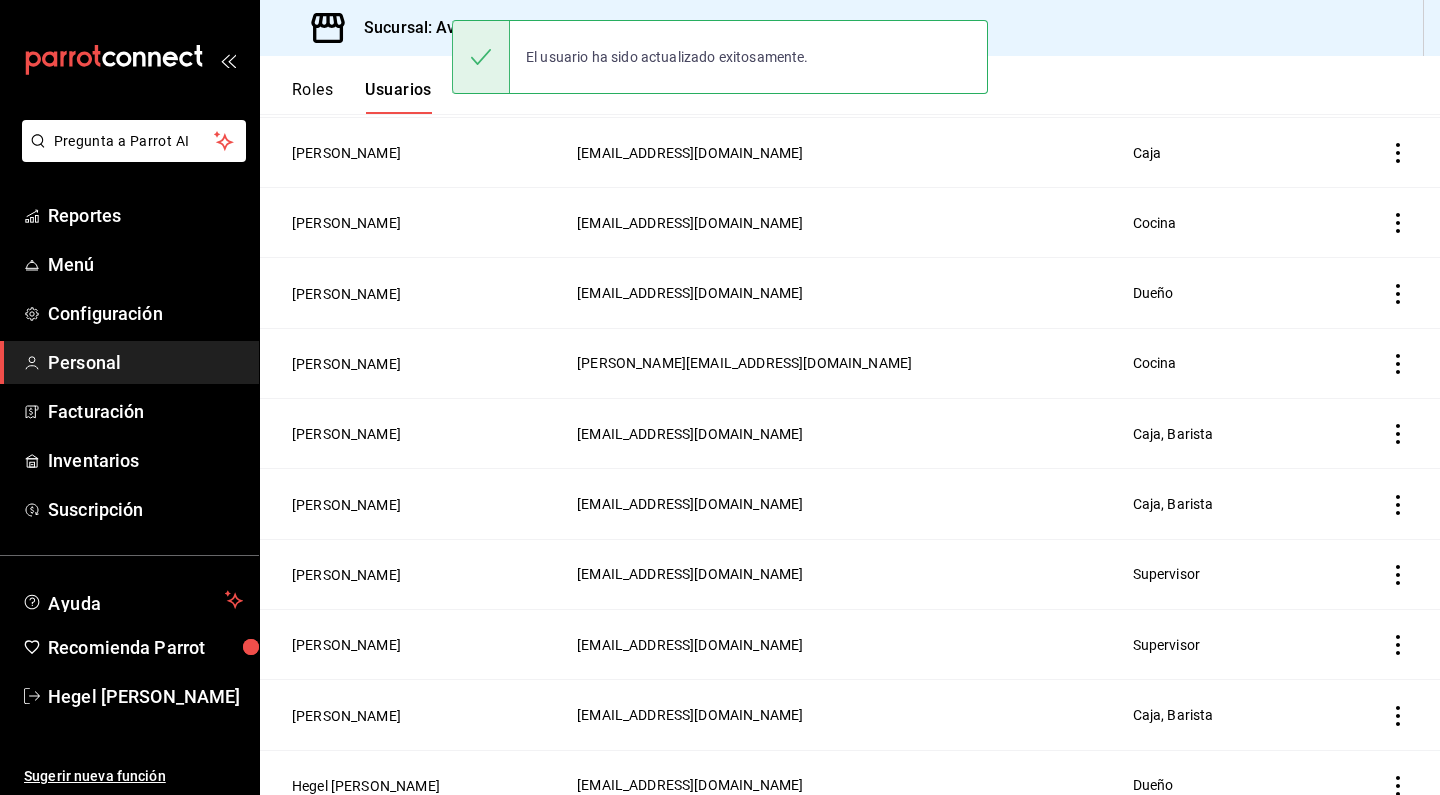 scroll, scrollTop: 415, scrollLeft: 0, axis: vertical 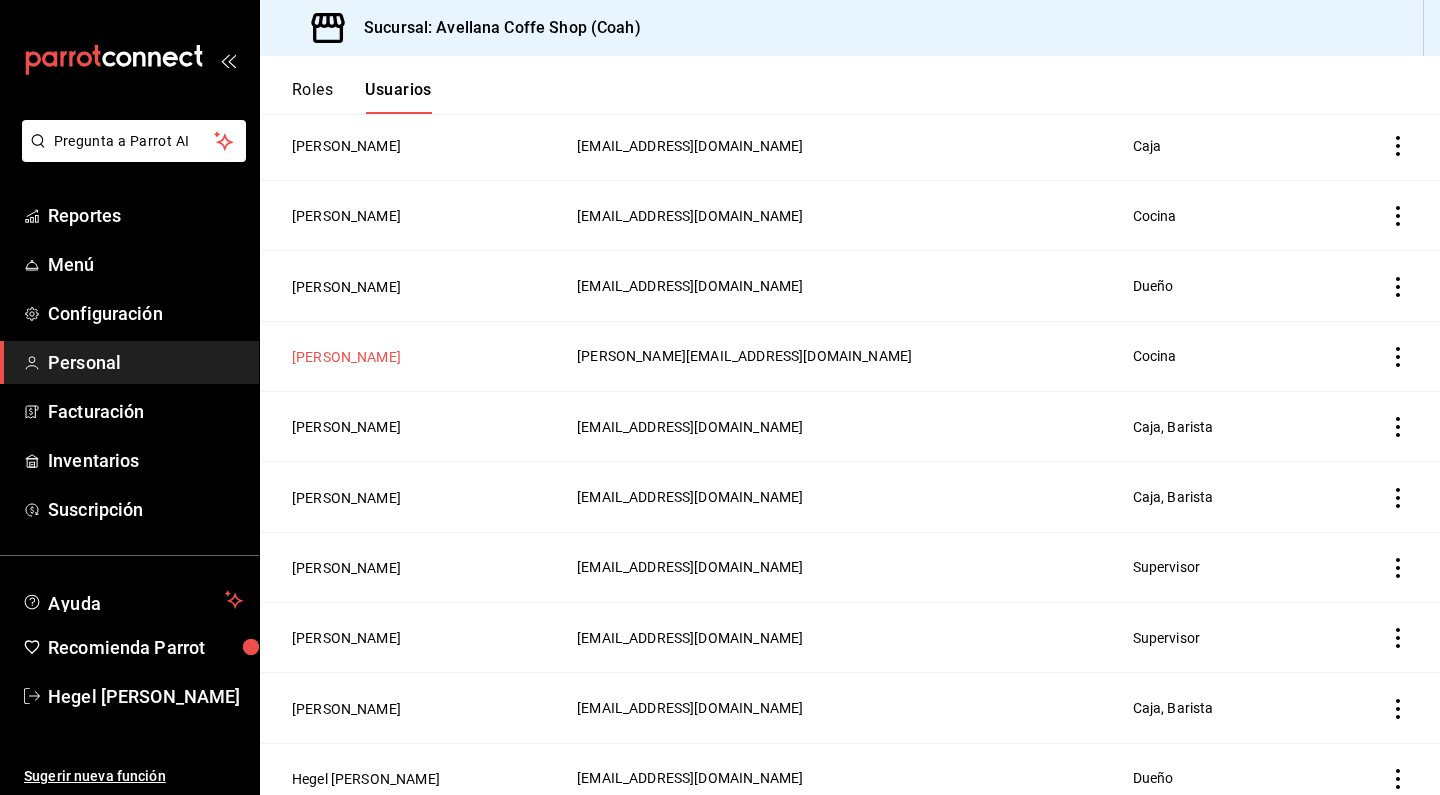click on "Mary Rodriguez" at bounding box center (346, 357) 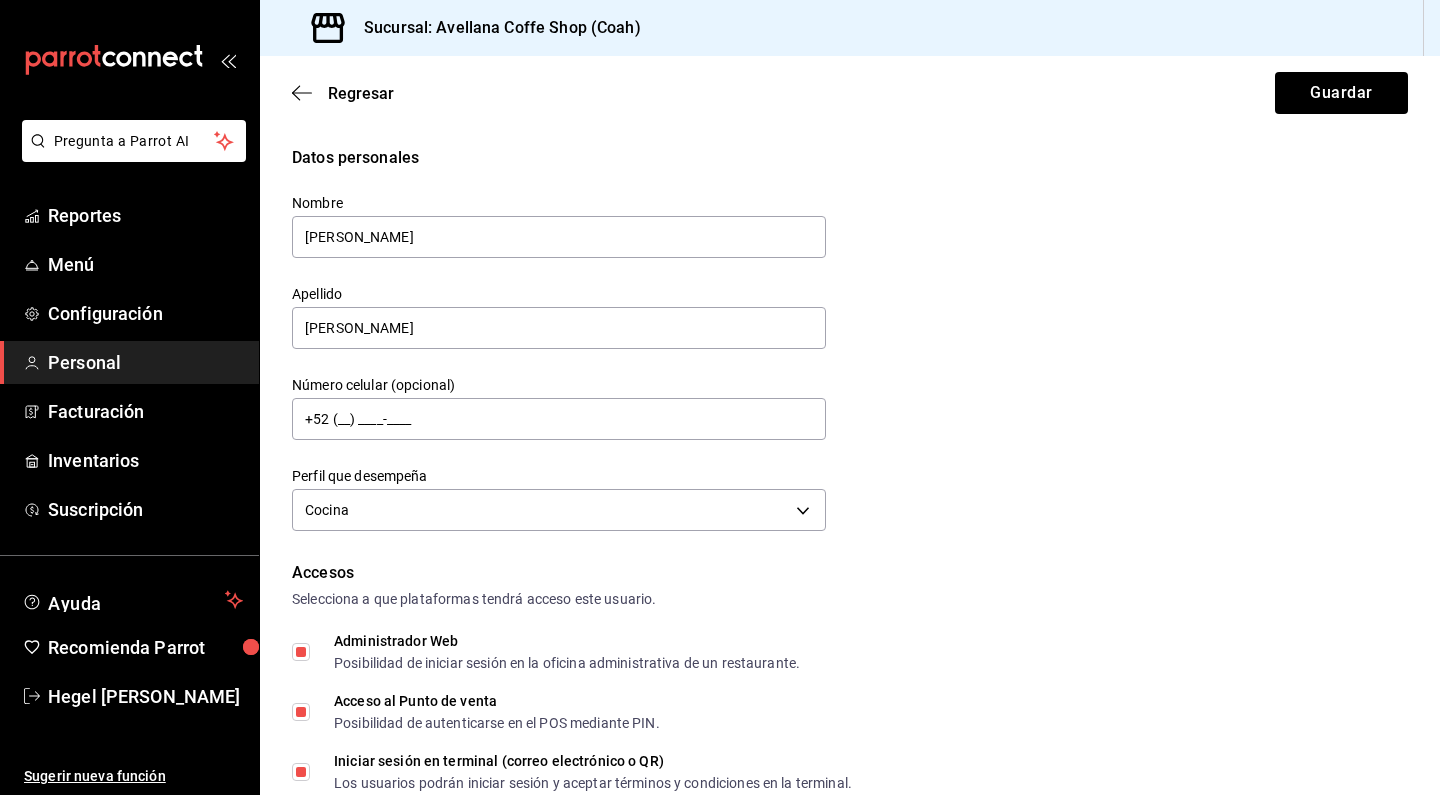 type on "+52 (52) 8445-2773" 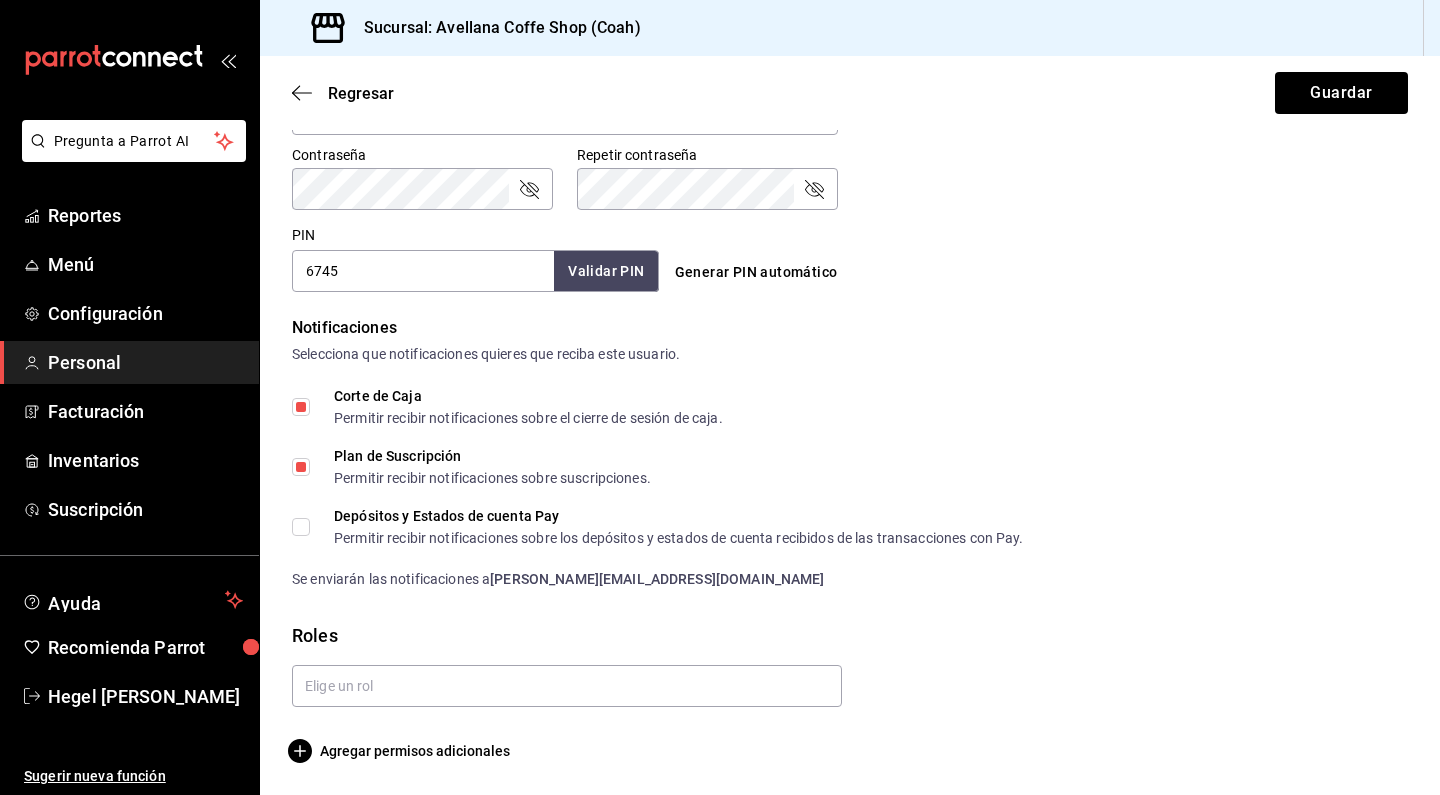 scroll, scrollTop: 848, scrollLeft: 0, axis: vertical 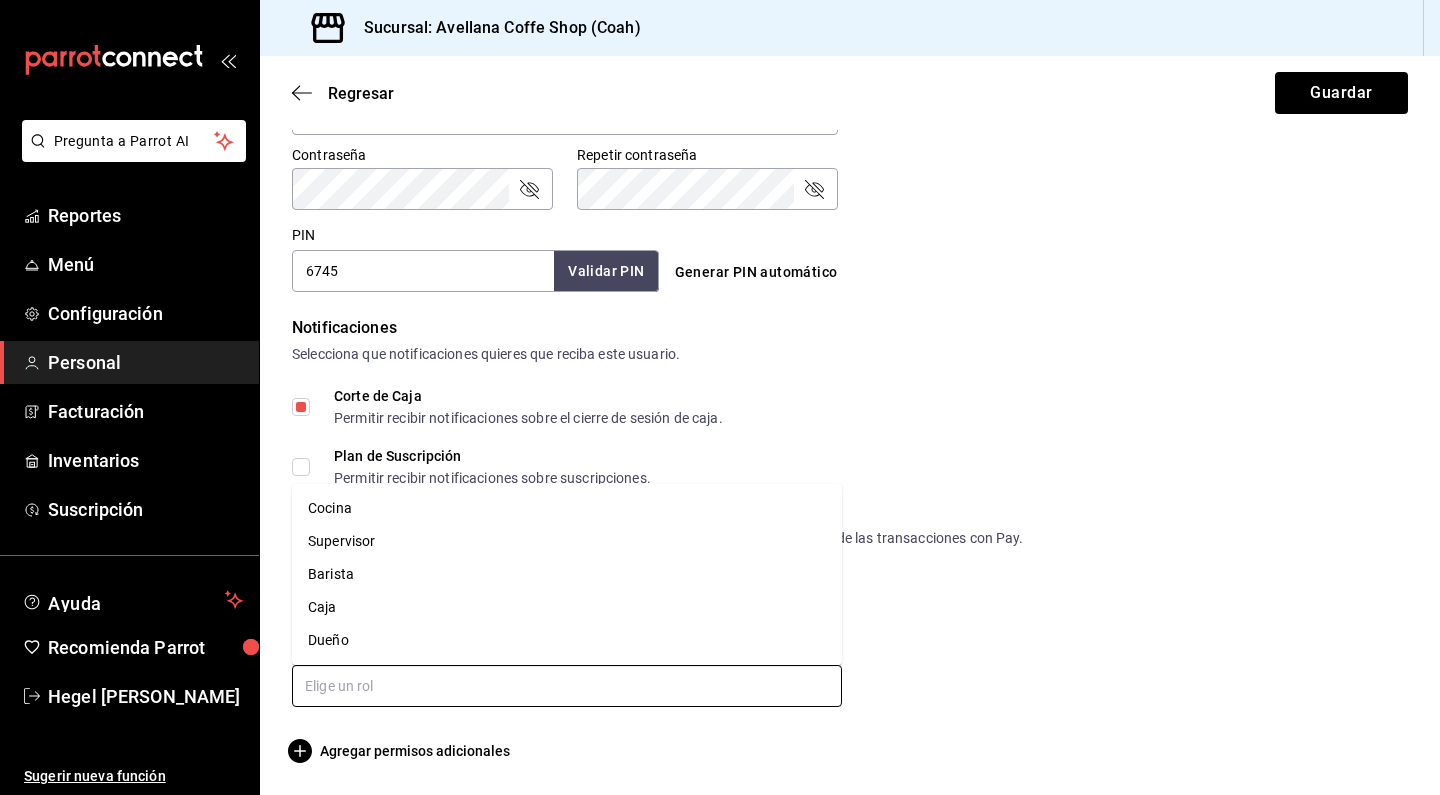 click at bounding box center (567, 686) 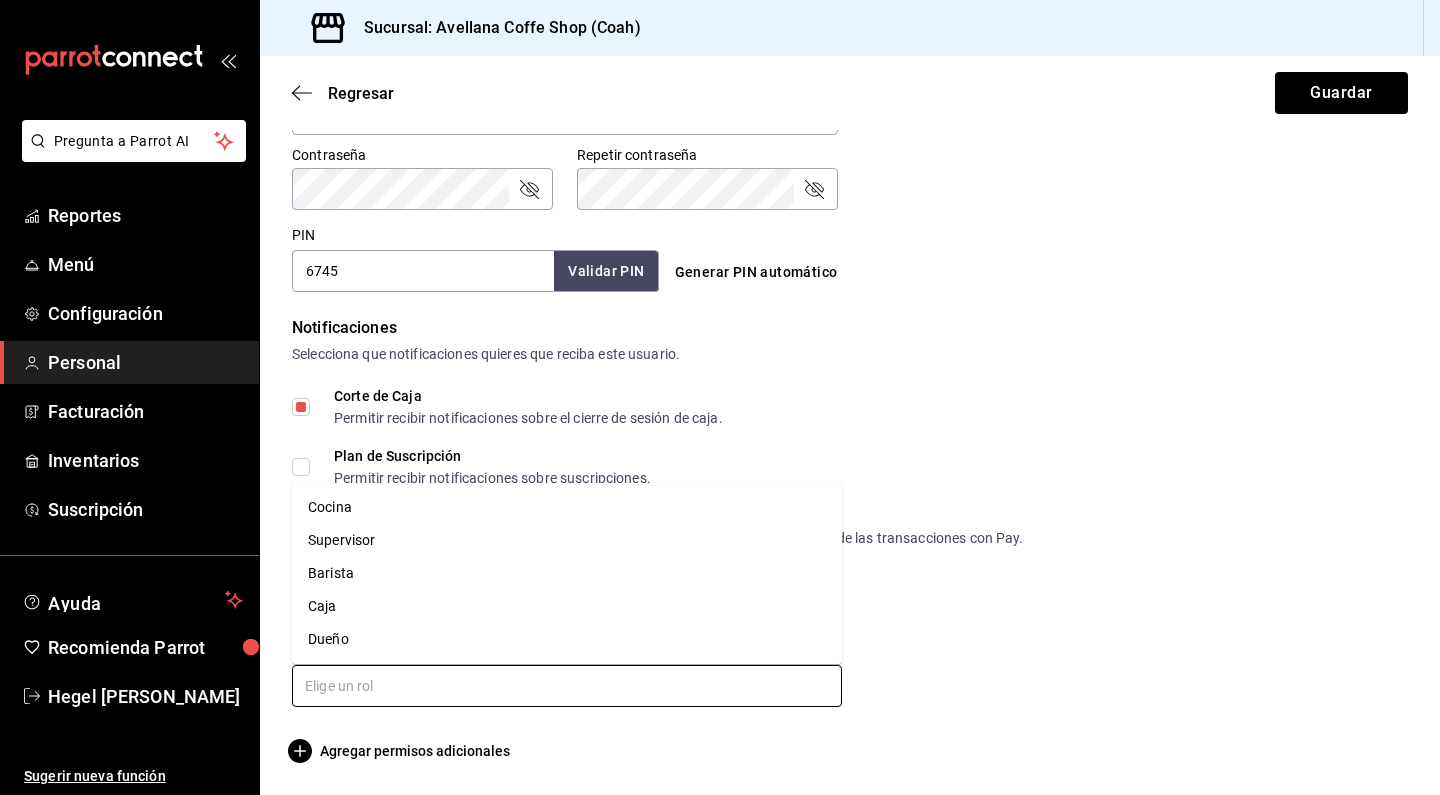 scroll, scrollTop: 848, scrollLeft: 0, axis: vertical 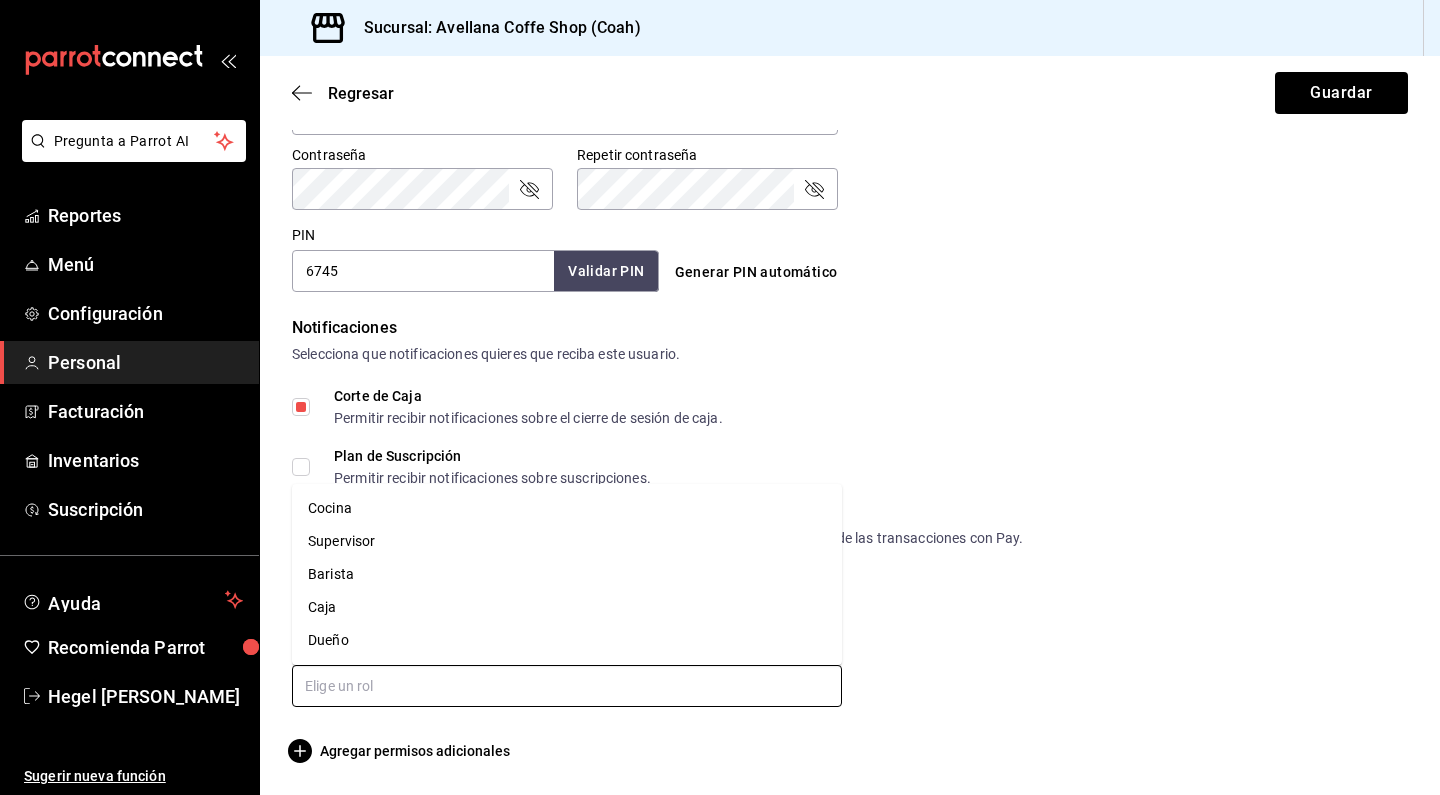click on "Caja" at bounding box center [567, 607] 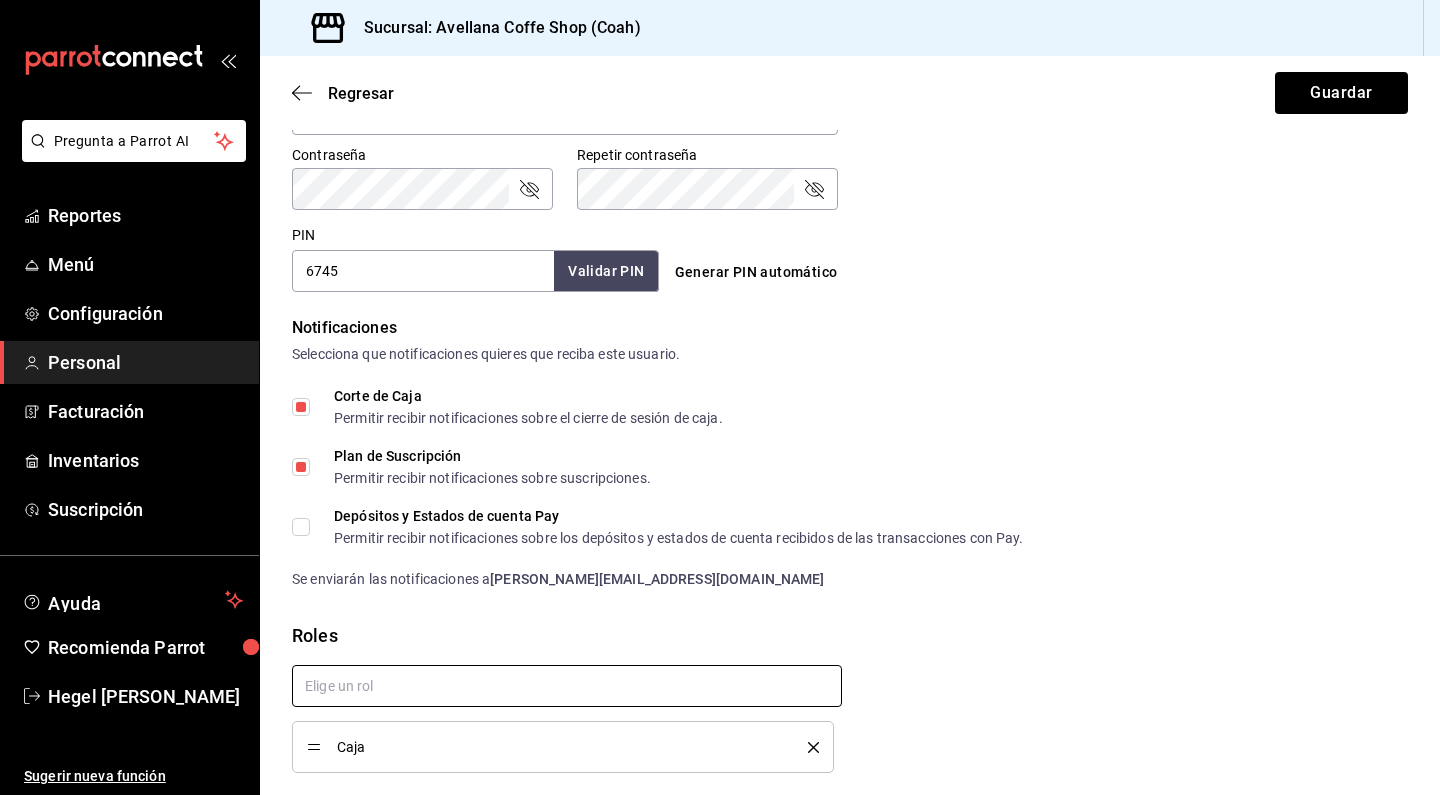 checkbox on "true" 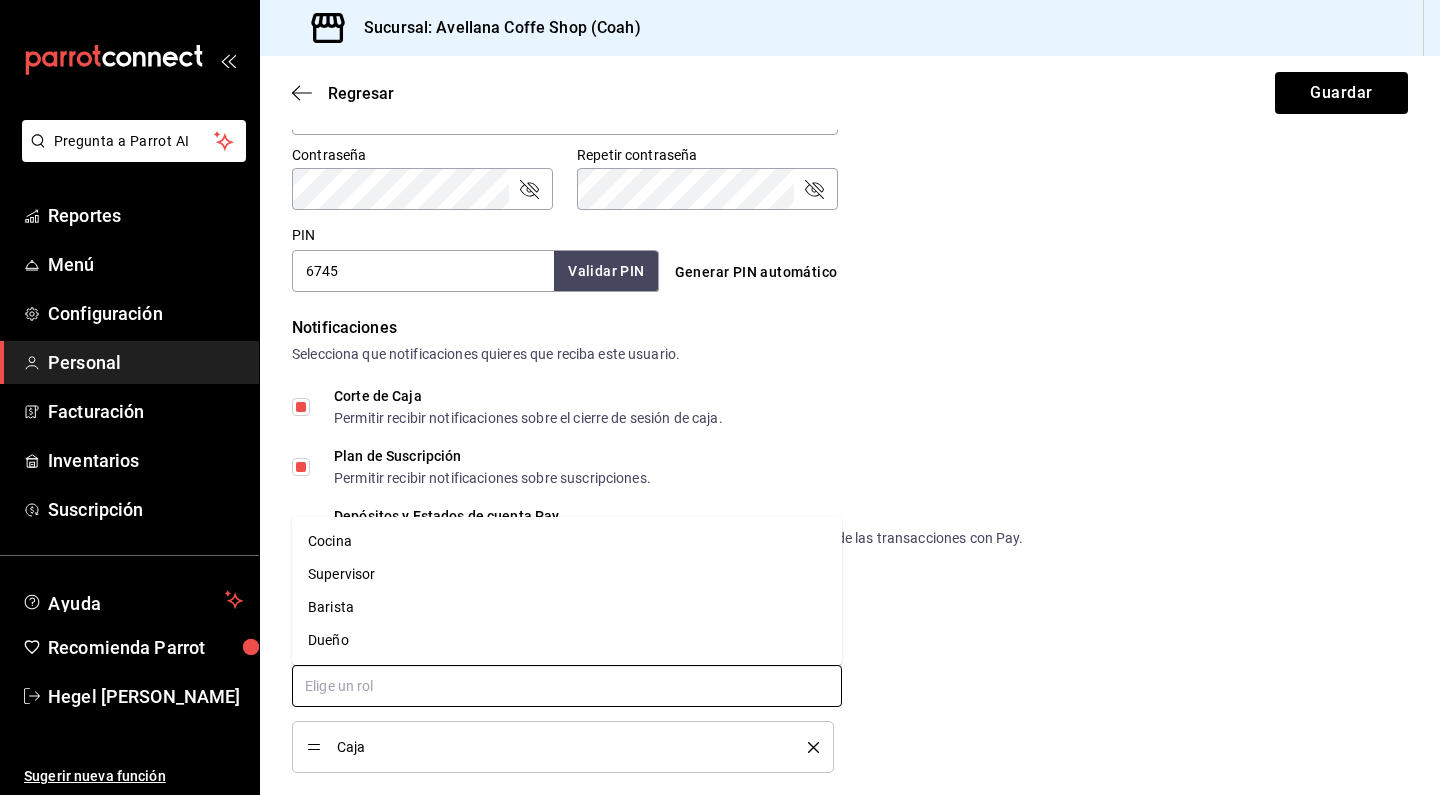click on "Supervisor" at bounding box center [567, 574] 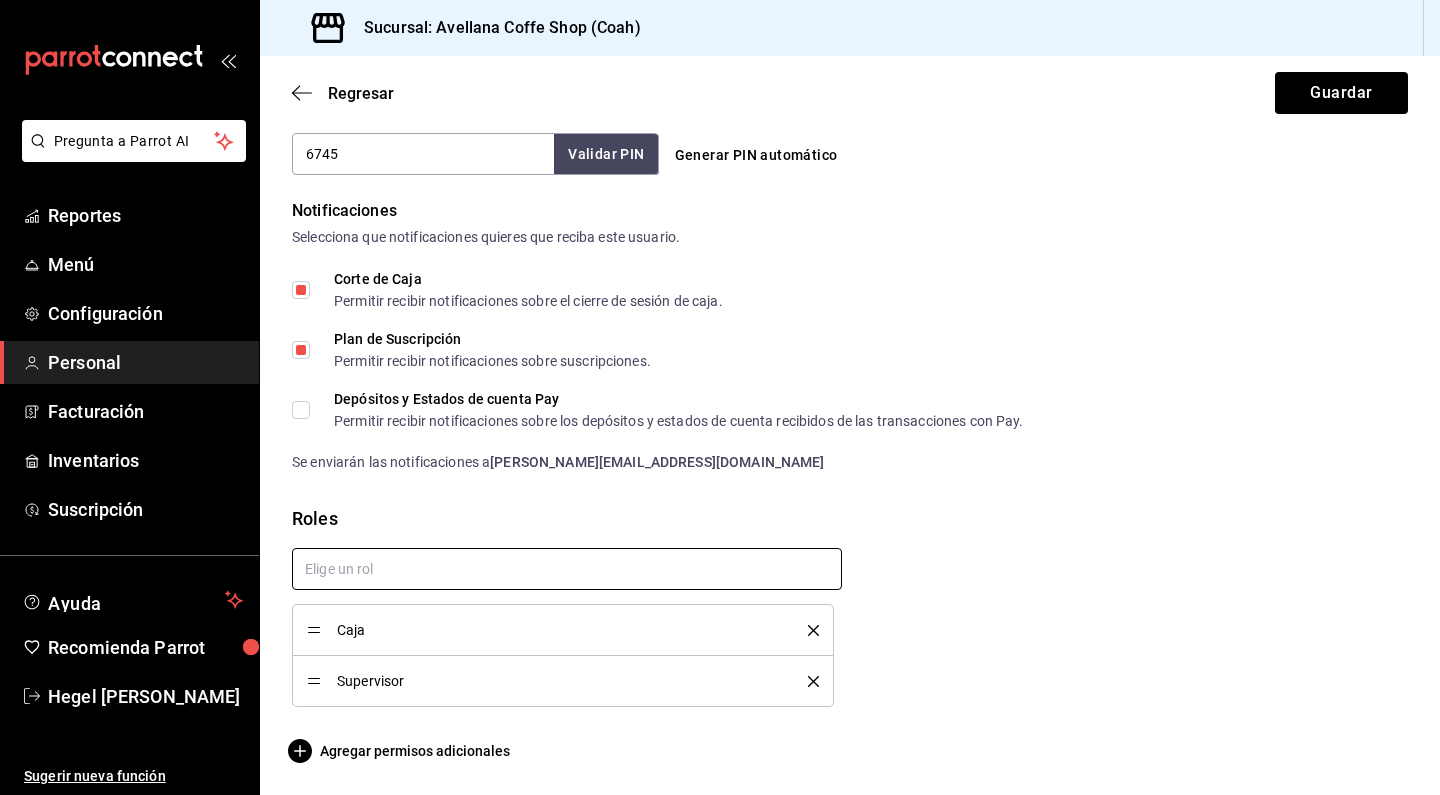 scroll, scrollTop: 965, scrollLeft: 0, axis: vertical 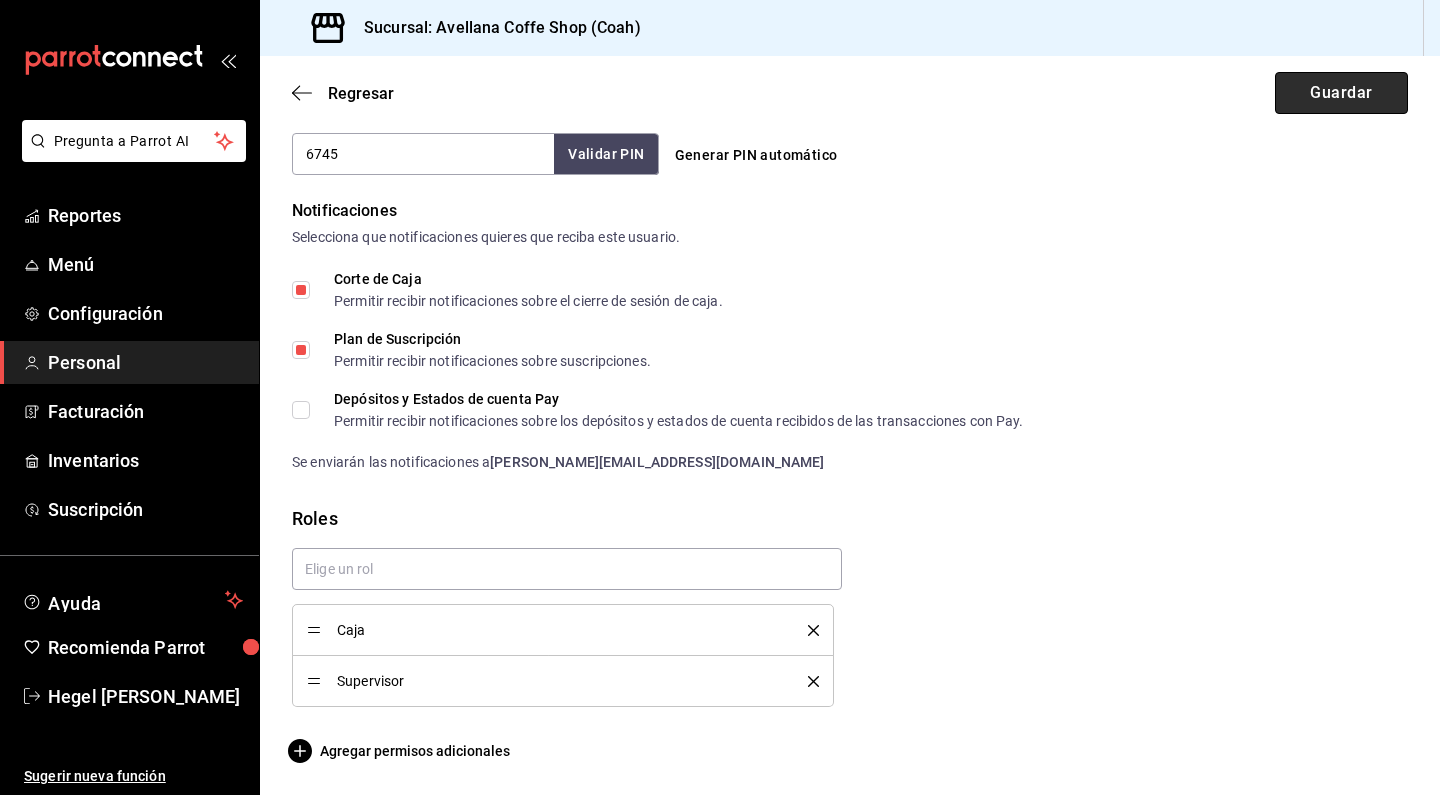 click on "Guardar" at bounding box center [1341, 93] 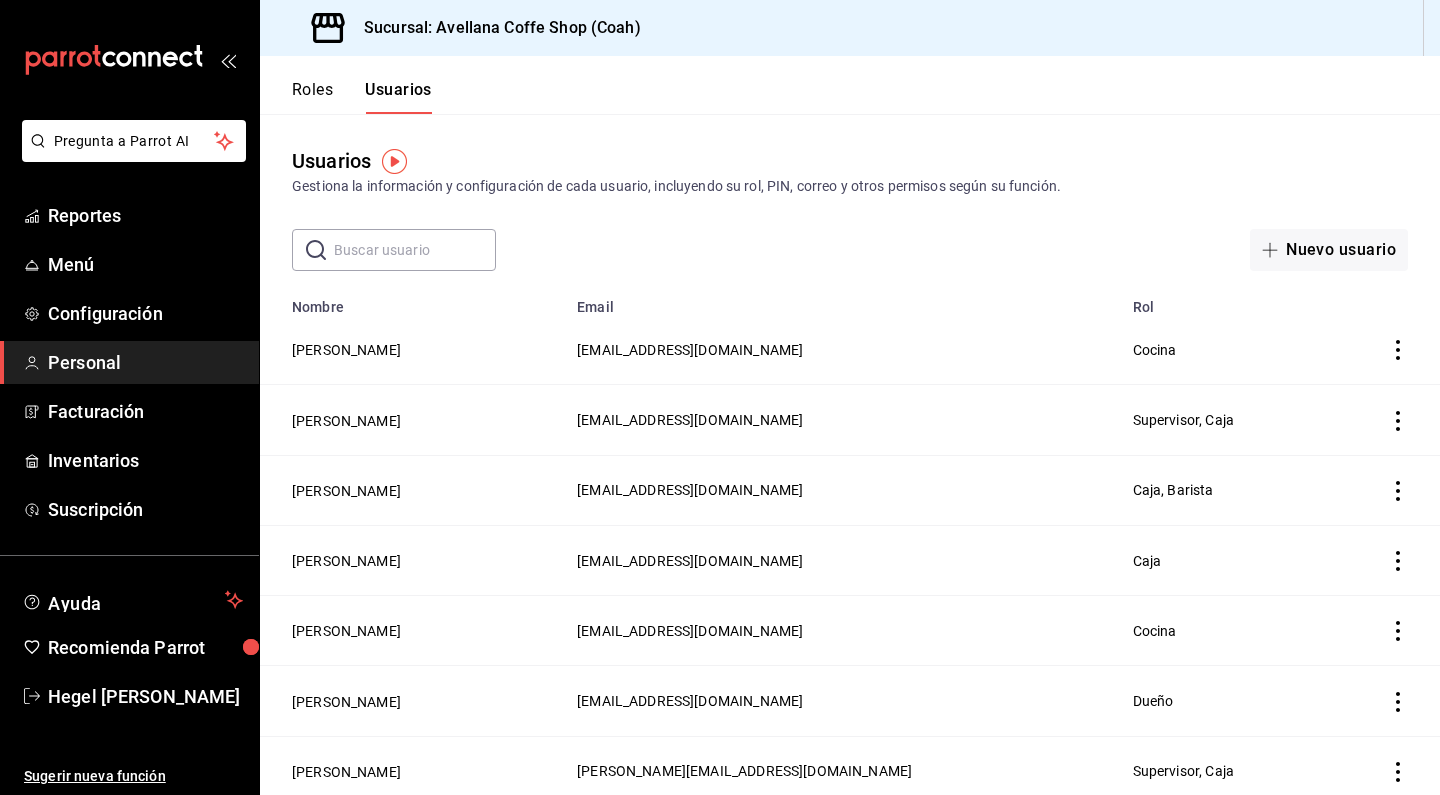 click on "Roles" at bounding box center [312, 97] 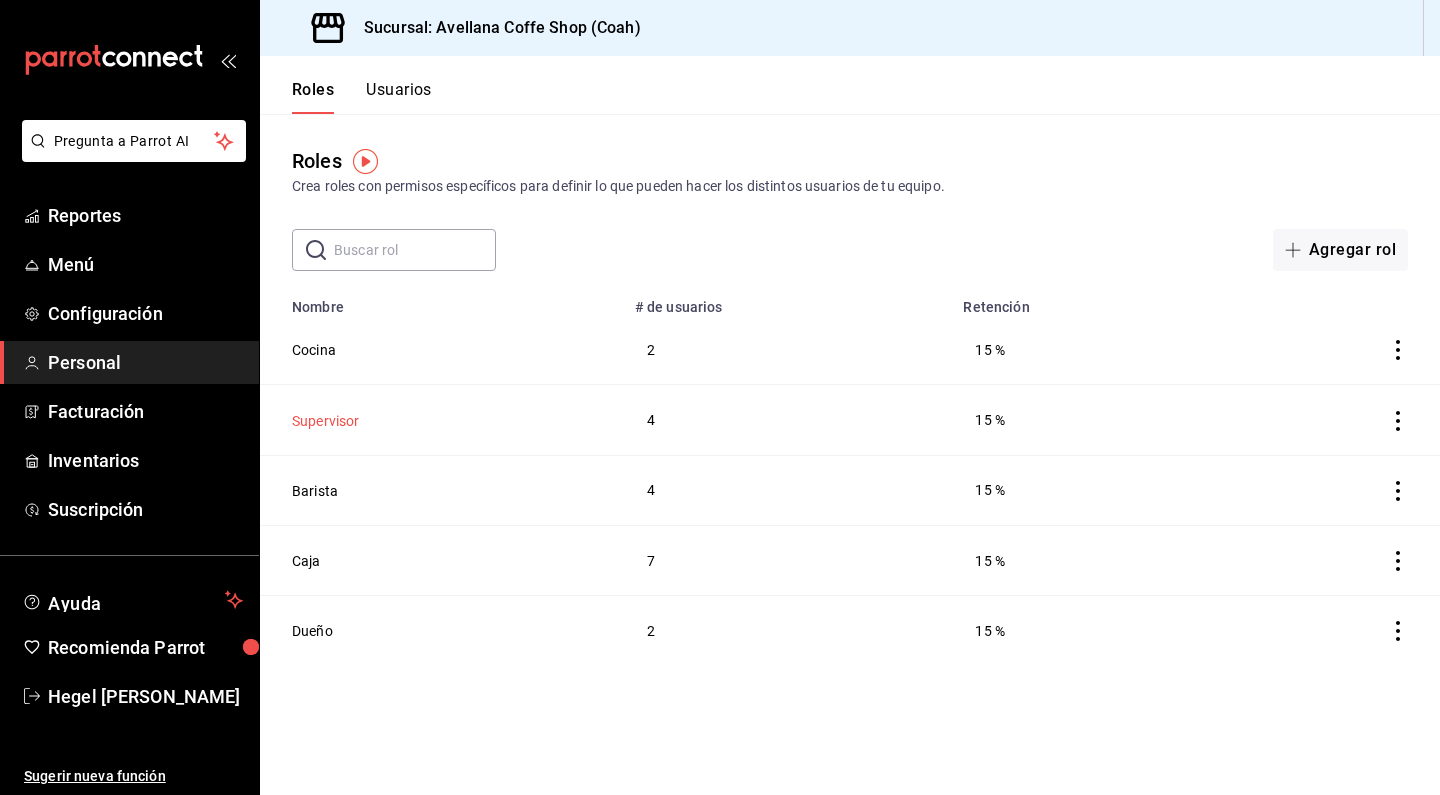 click on "Supervisor" at bounding box center (326, 421) 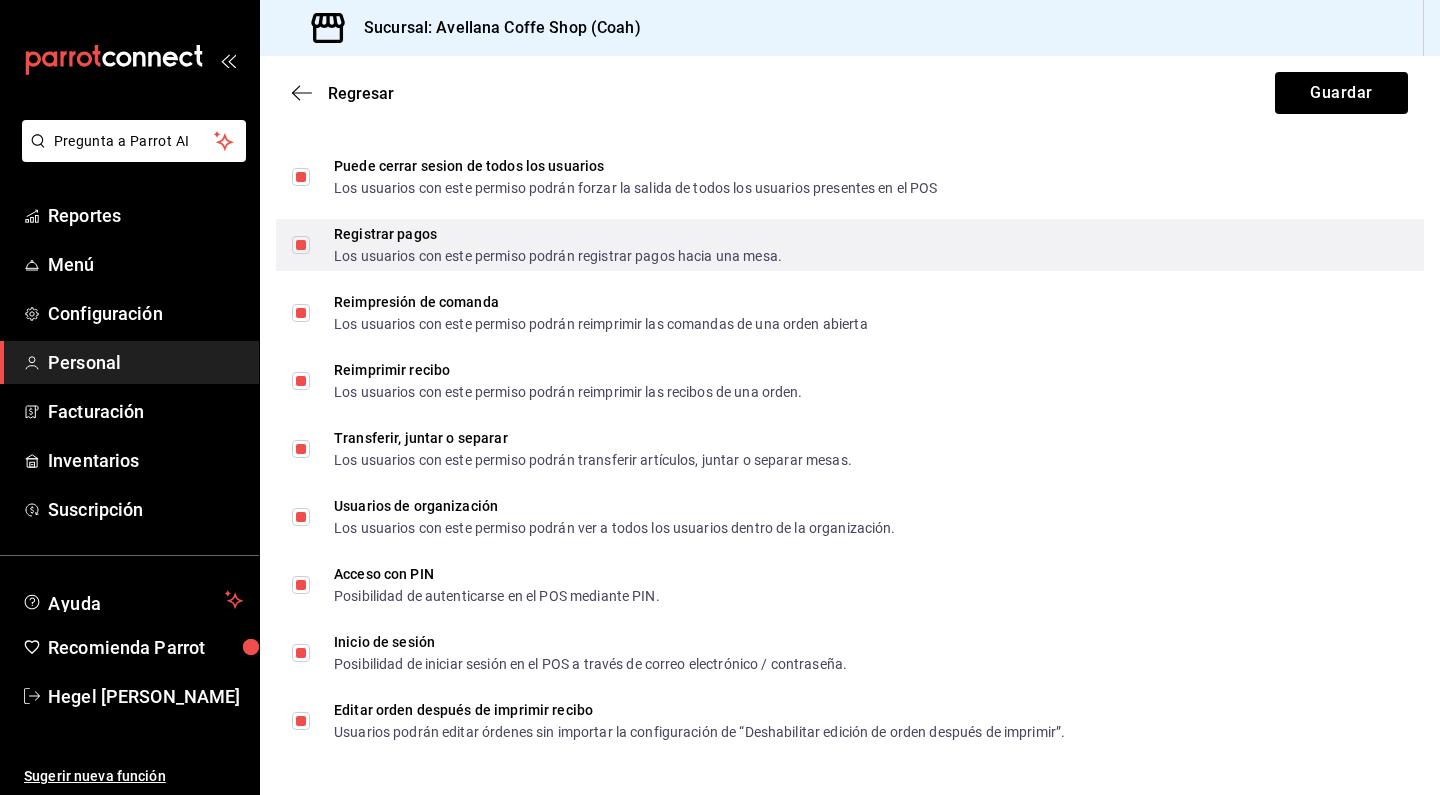 scroll, scrollTop: 3546, scrollLeft: 0, axis: vertical 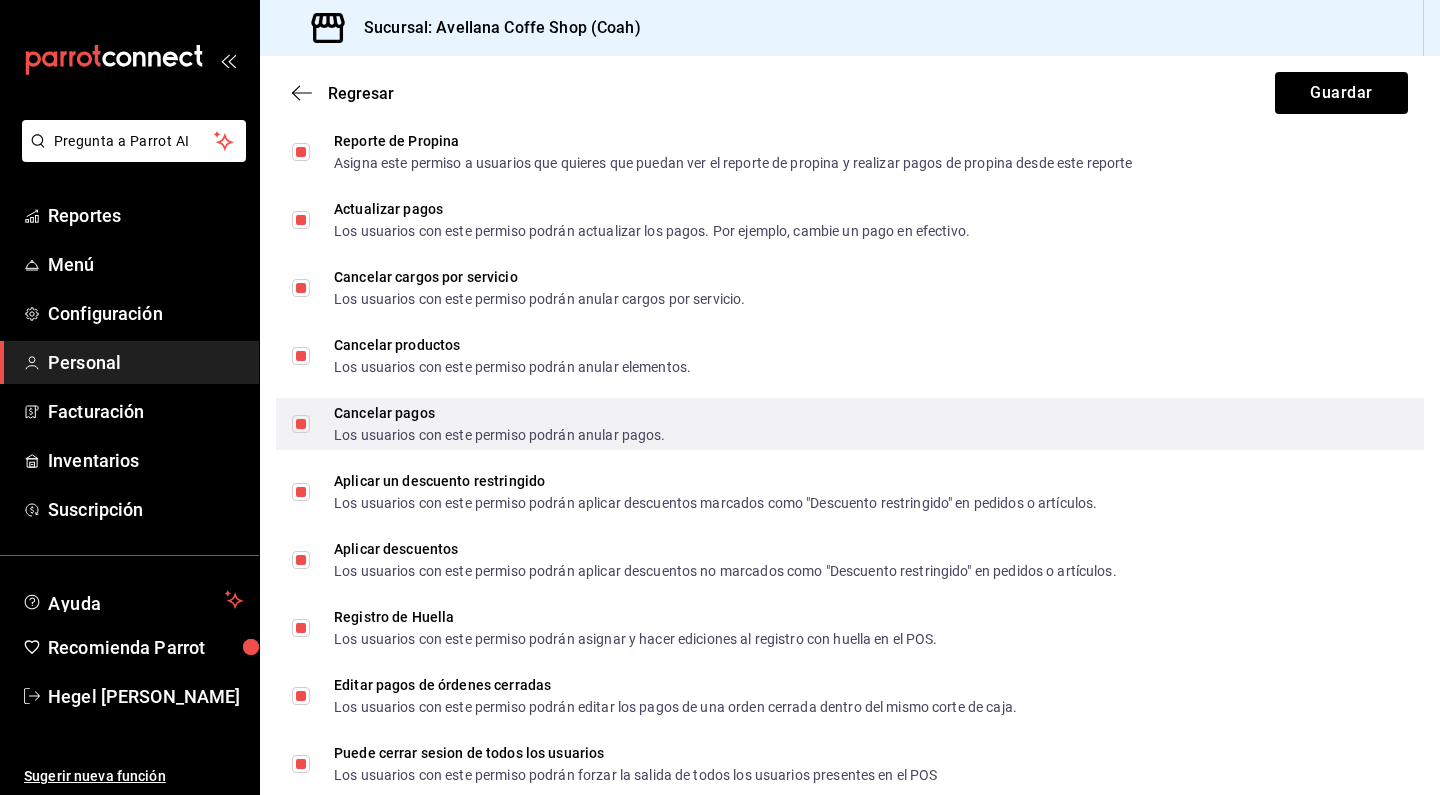 click on "Cancelar pagos Los usuarios con este permiso podrán anular pagos." at bounding box center [301, 424] 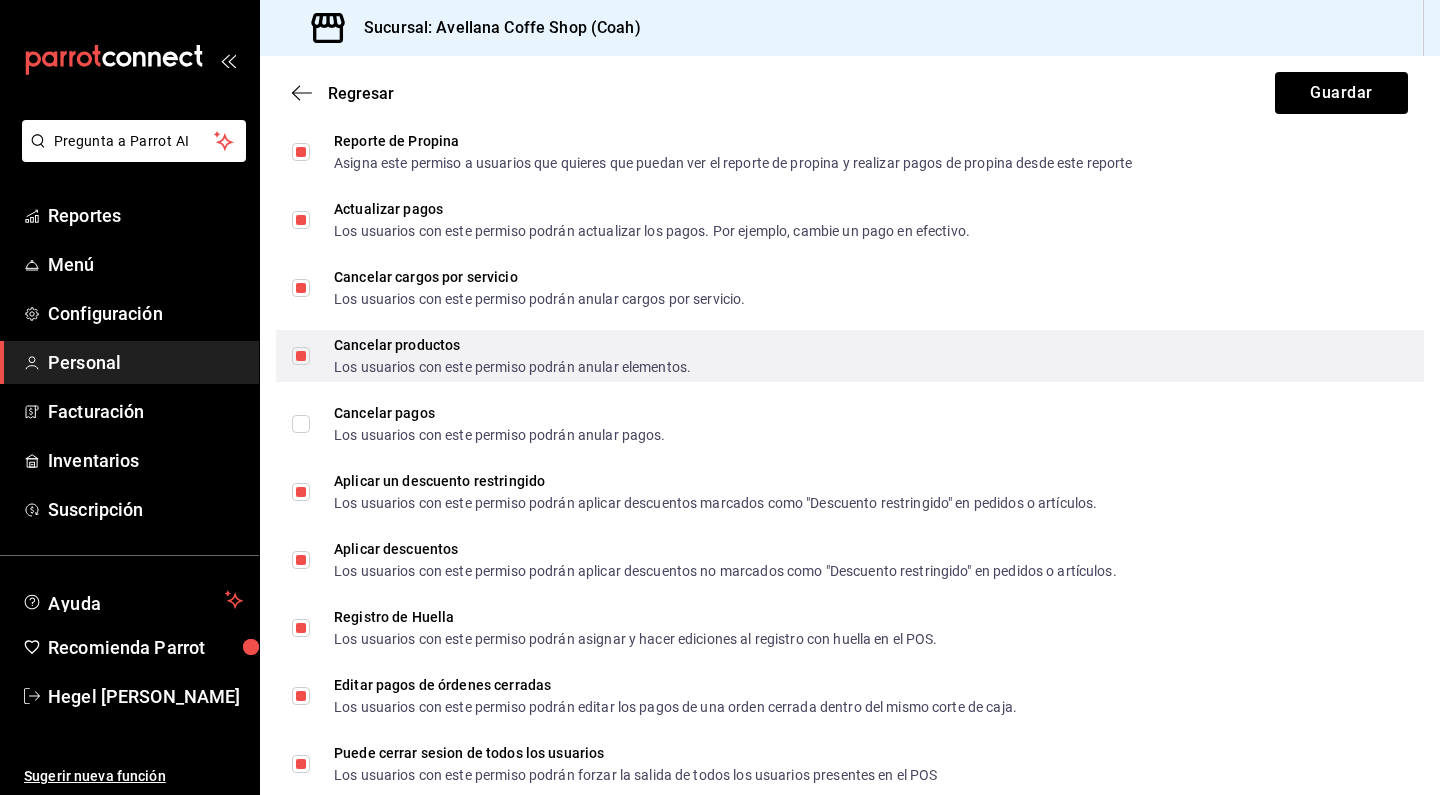 click on "Cancelar productos Los usuarios con este permiso podrán anular elementos." at bounding box center (301, 356) 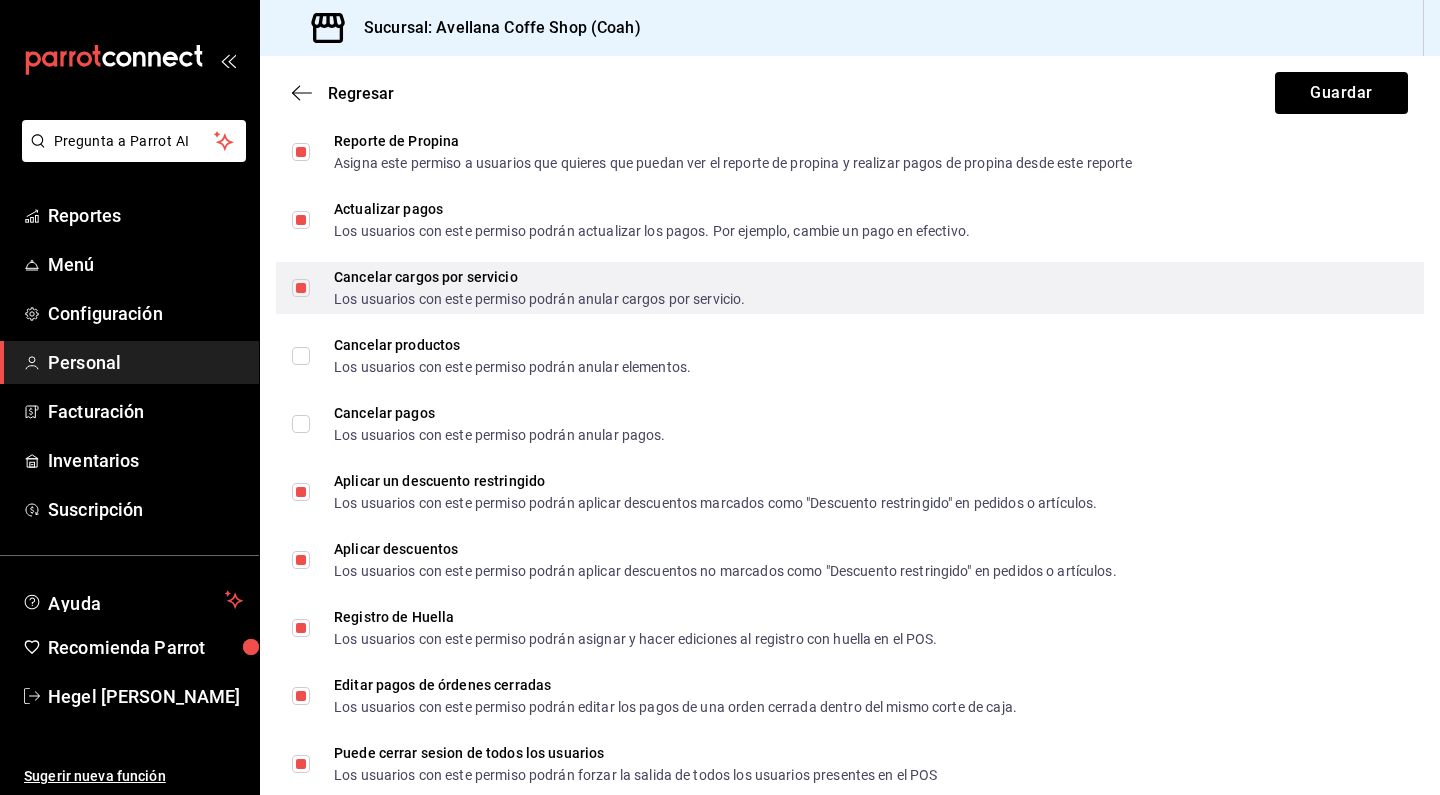 click on "Cancelar cargos por servicio Los usuarios con este permiso podrán anular cargos por servicio." at bounding box center [301, 288] 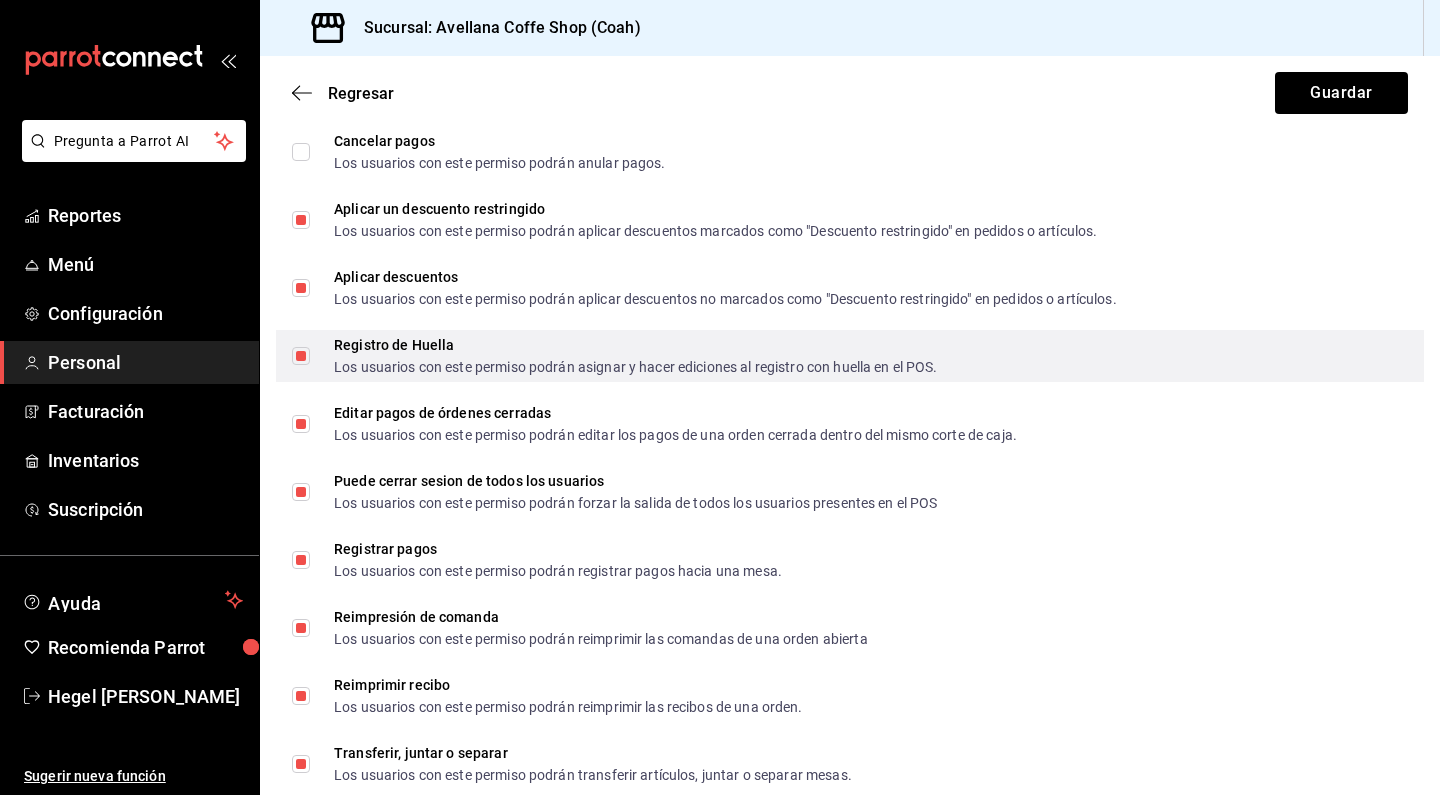 scroll, scrollTop: 3227, scrollLeft: 0, axis: vertical 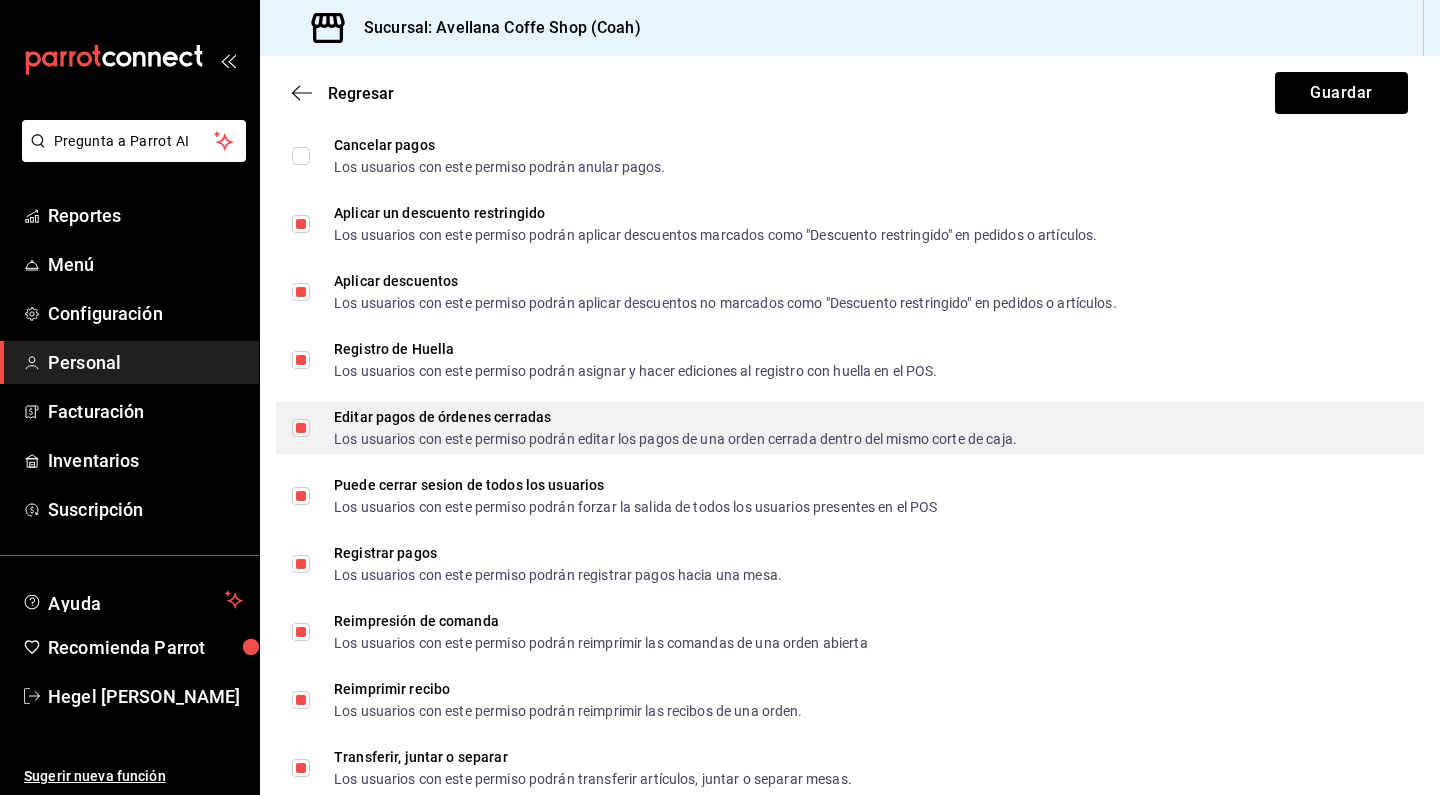 click on "Editar pagos de órdenes cerradas Los usuarios con este permiso podrán editar los pagos de una orden cerrada dentro del mismo corte de caja." at bounding box center [301, 428] 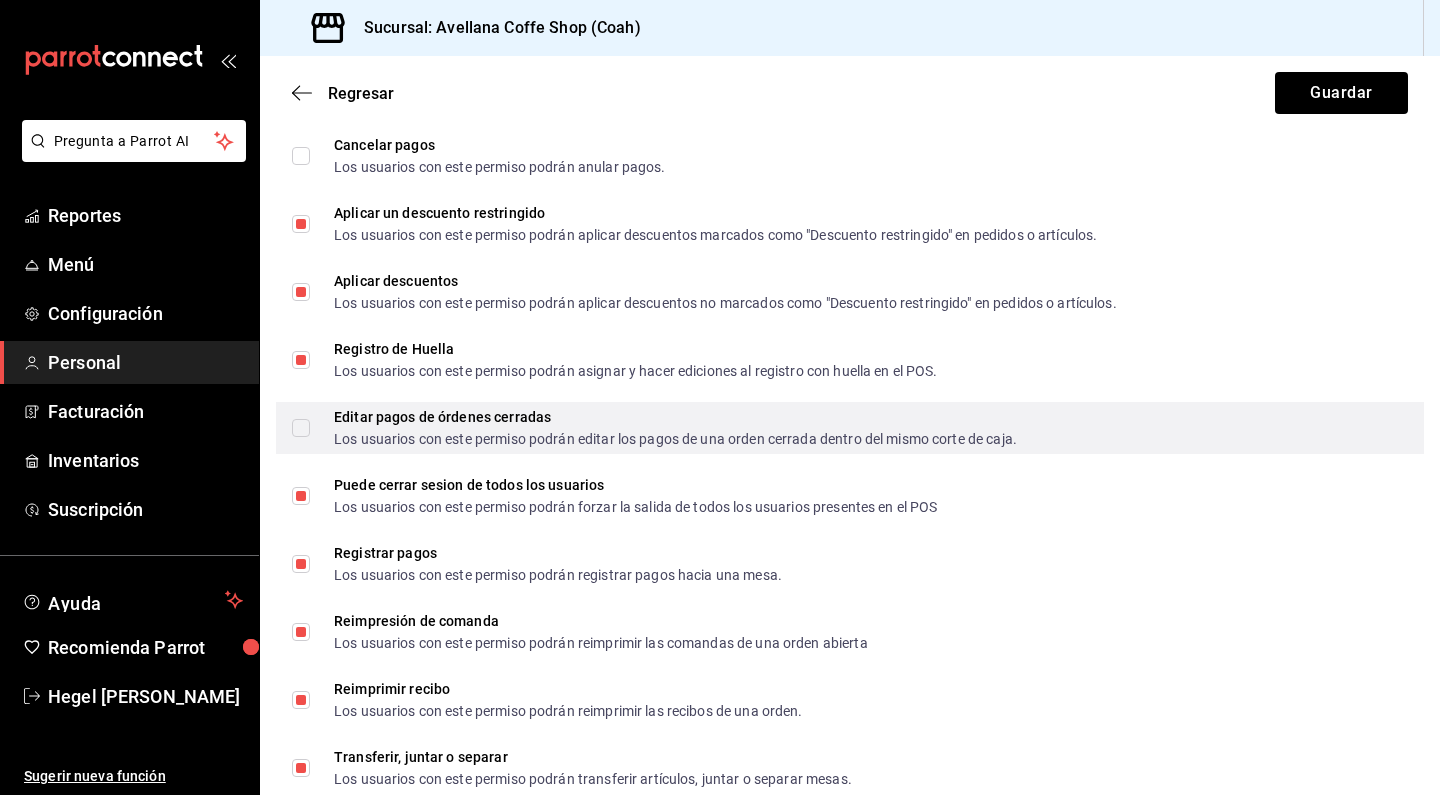 click on "Editar pagos de órdenes cerradas Los usuarios con este permiso podrán editar los pagos de una orden cerrada dentro del mismo corte de caja." at bounding box center [301, 428] 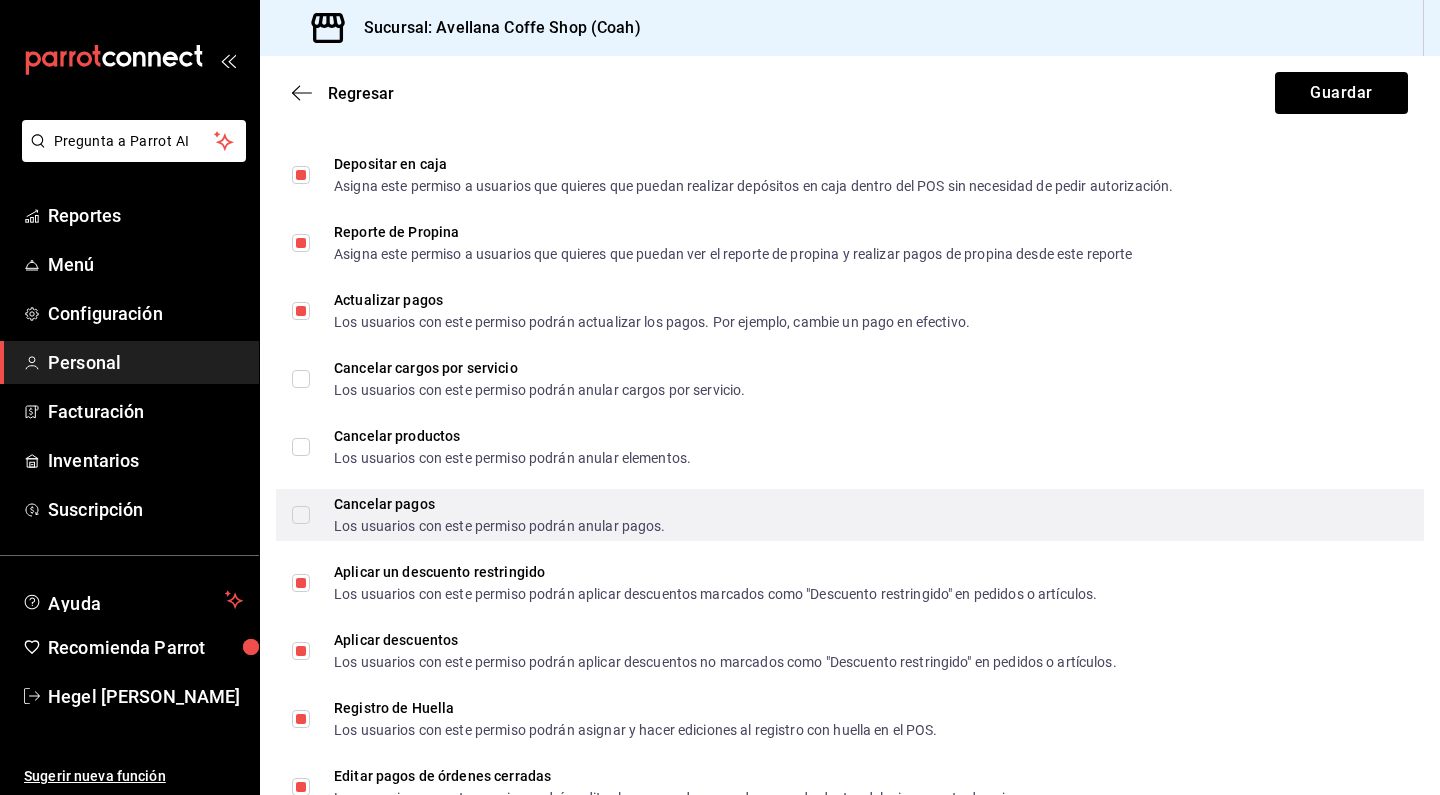 scroll, scrollTop: 2845, scrollLeft: 0, axis: vertical 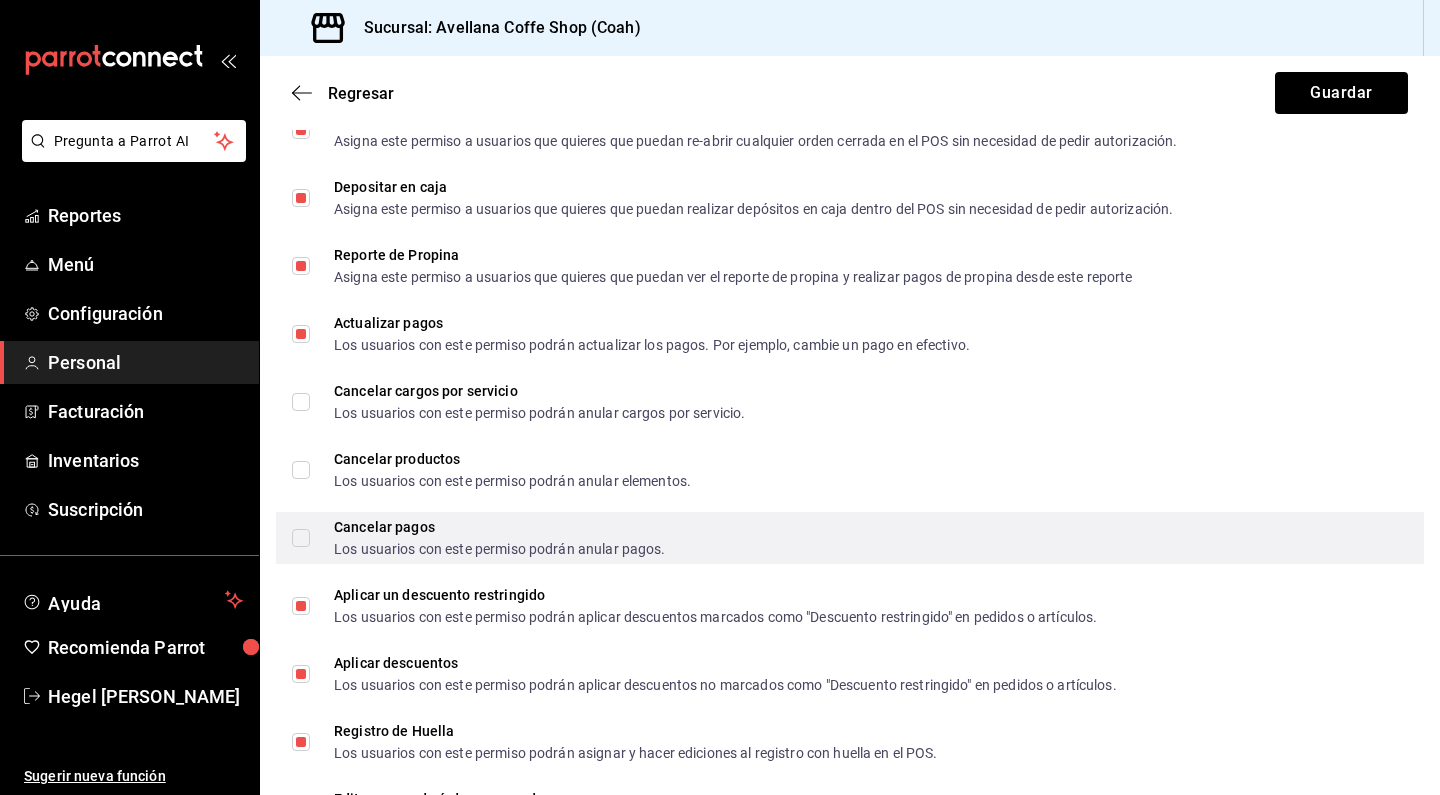 click on "Cancelar pagos Los usuarios con este permiso podrán anular pagos." at bounding box center (301, 538) 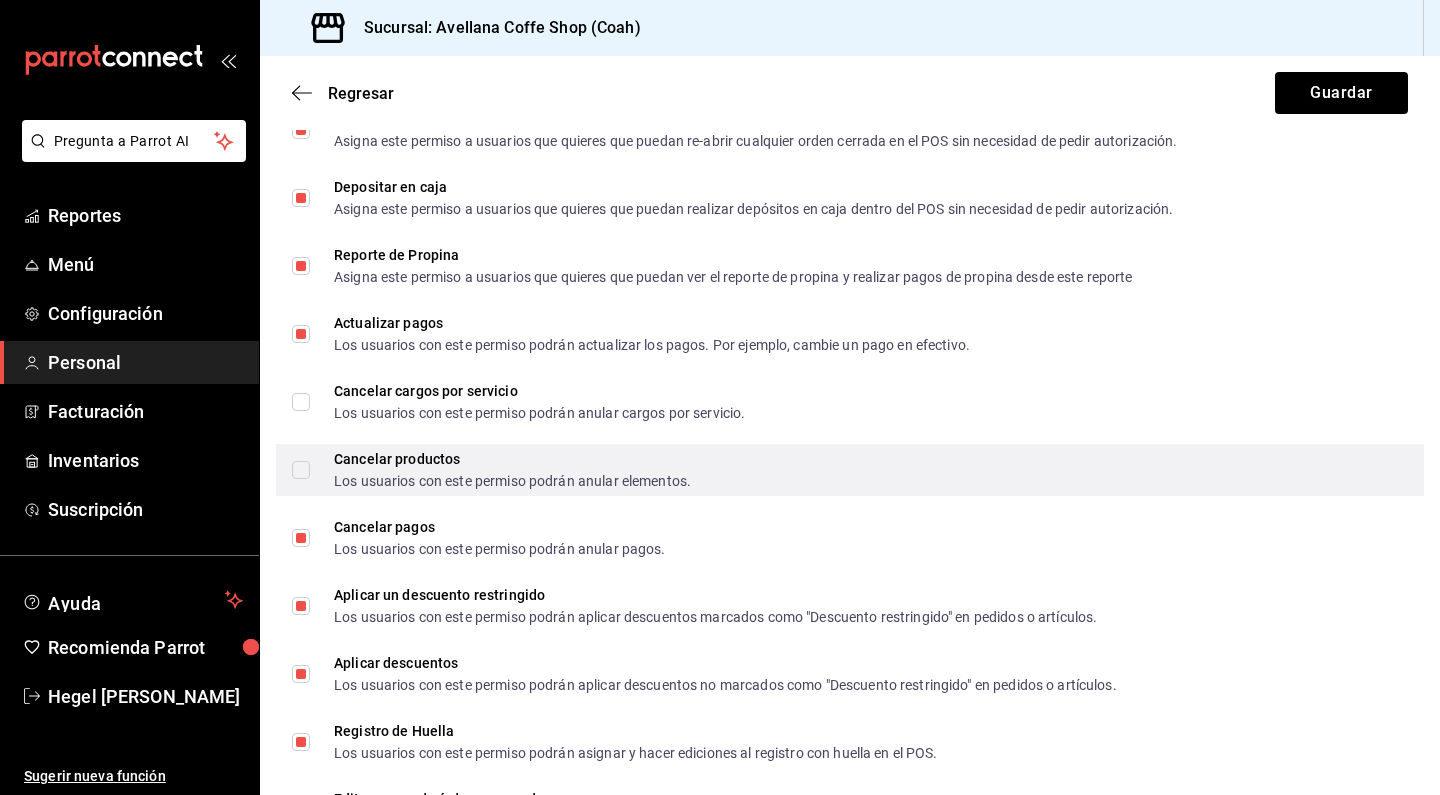 click on "Cancelar productos Los usuarios con este permiso podrán anular elementos." at bounding box center [301, 470] 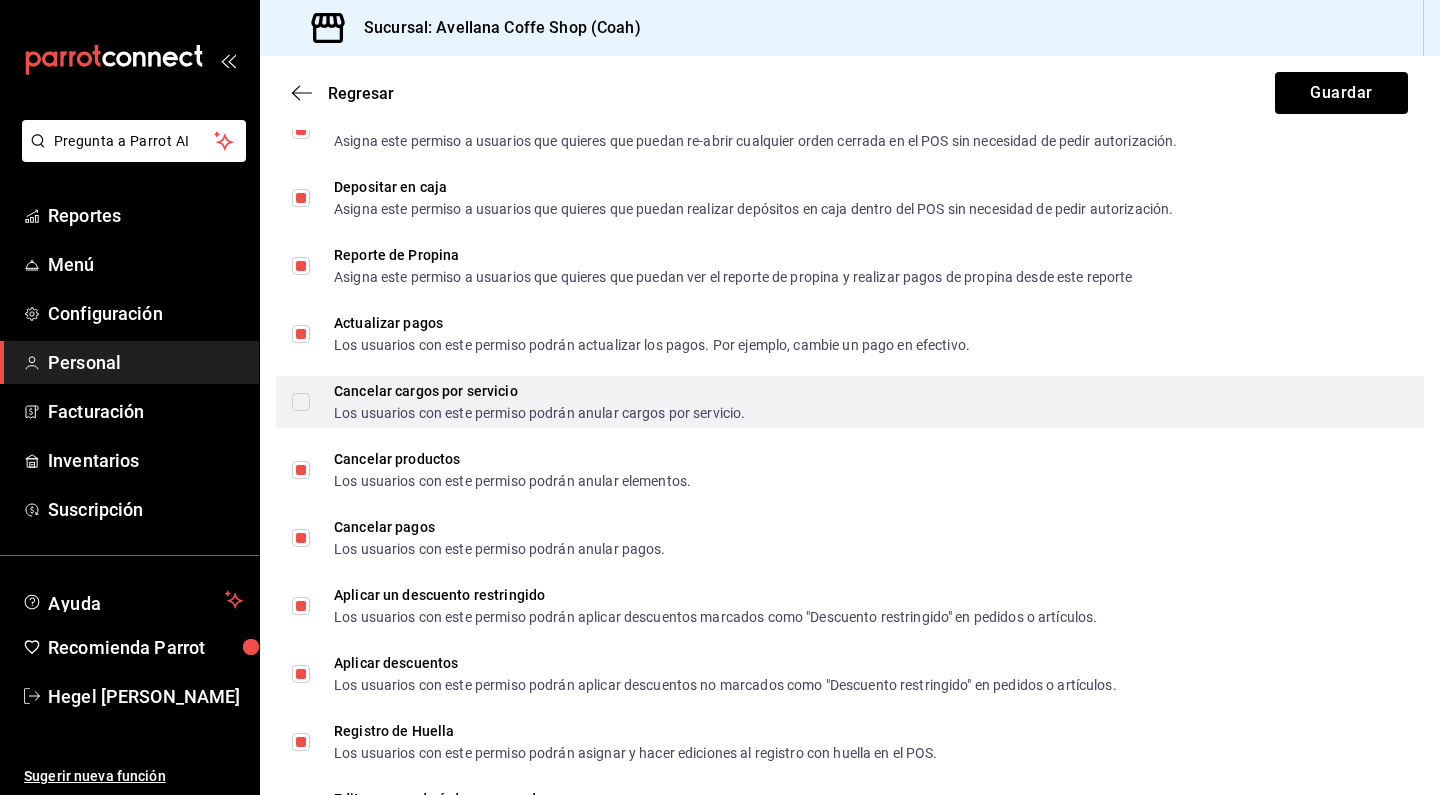click on "Cancelar cargos por servicio Los usuarios con este permiso podrán anular cargos por servicio." at bounding box center (301, 402) 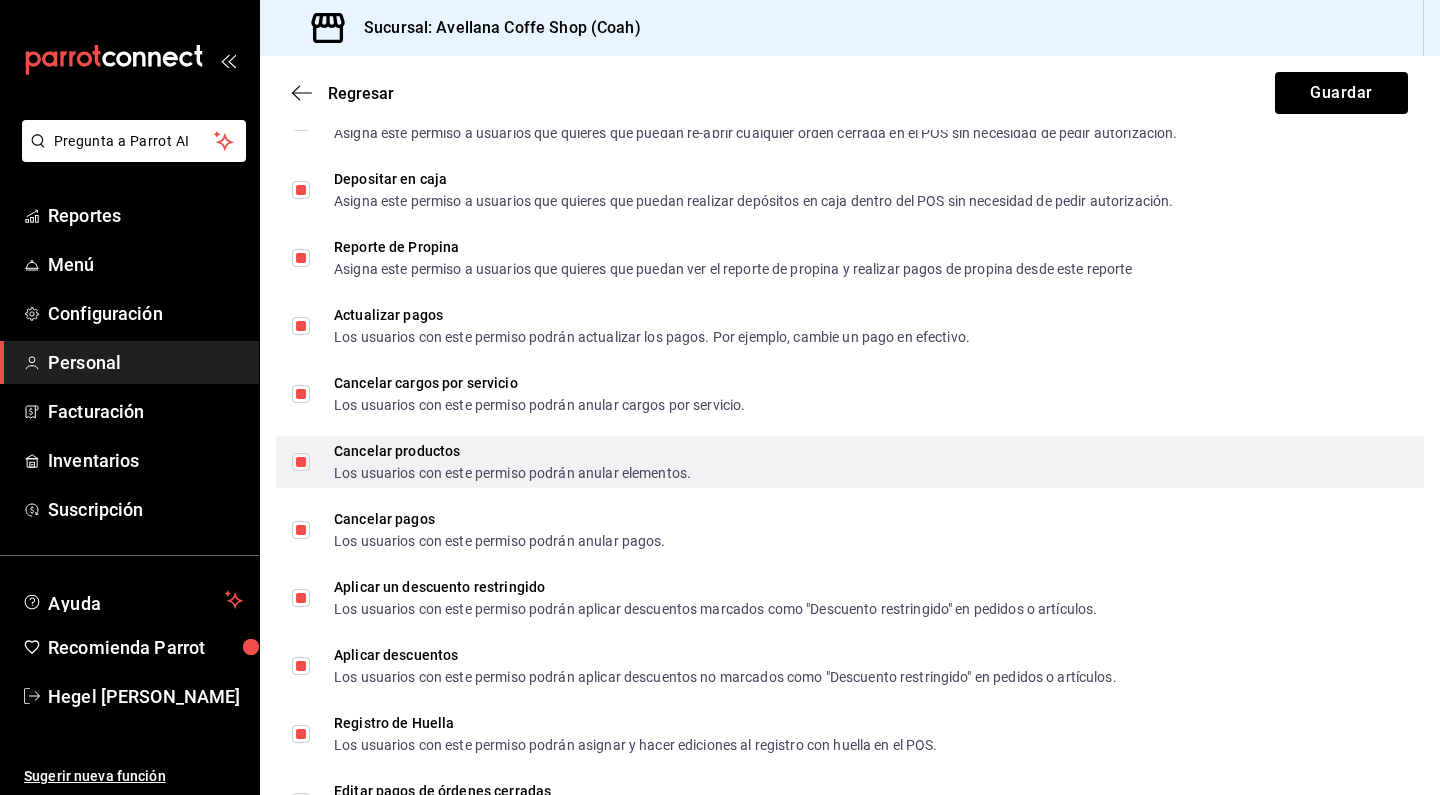 scroll, scrollTop: 2854, scrollLeft: 0, axis: vertical 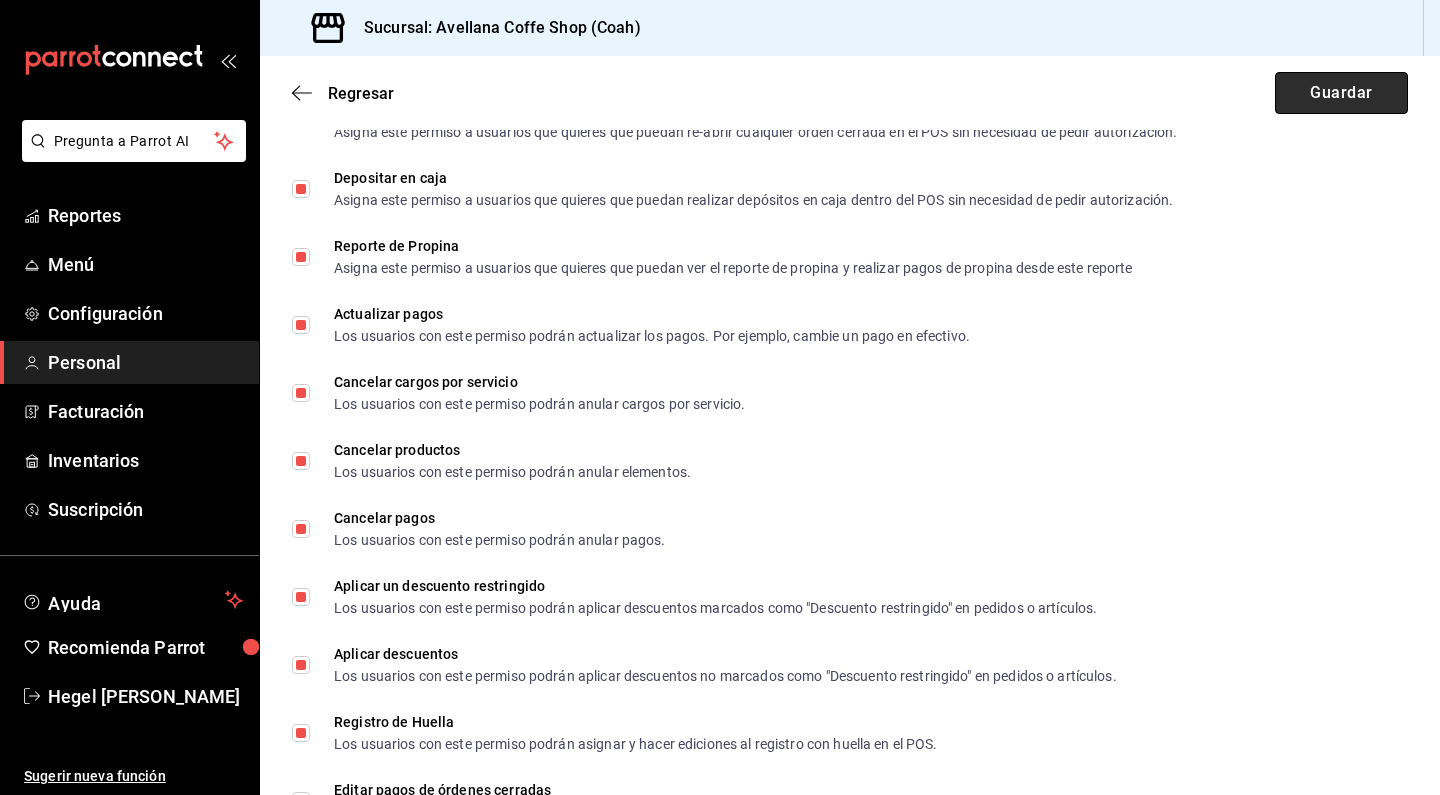 click on "Guardar" at bounding box center [1341, 93] 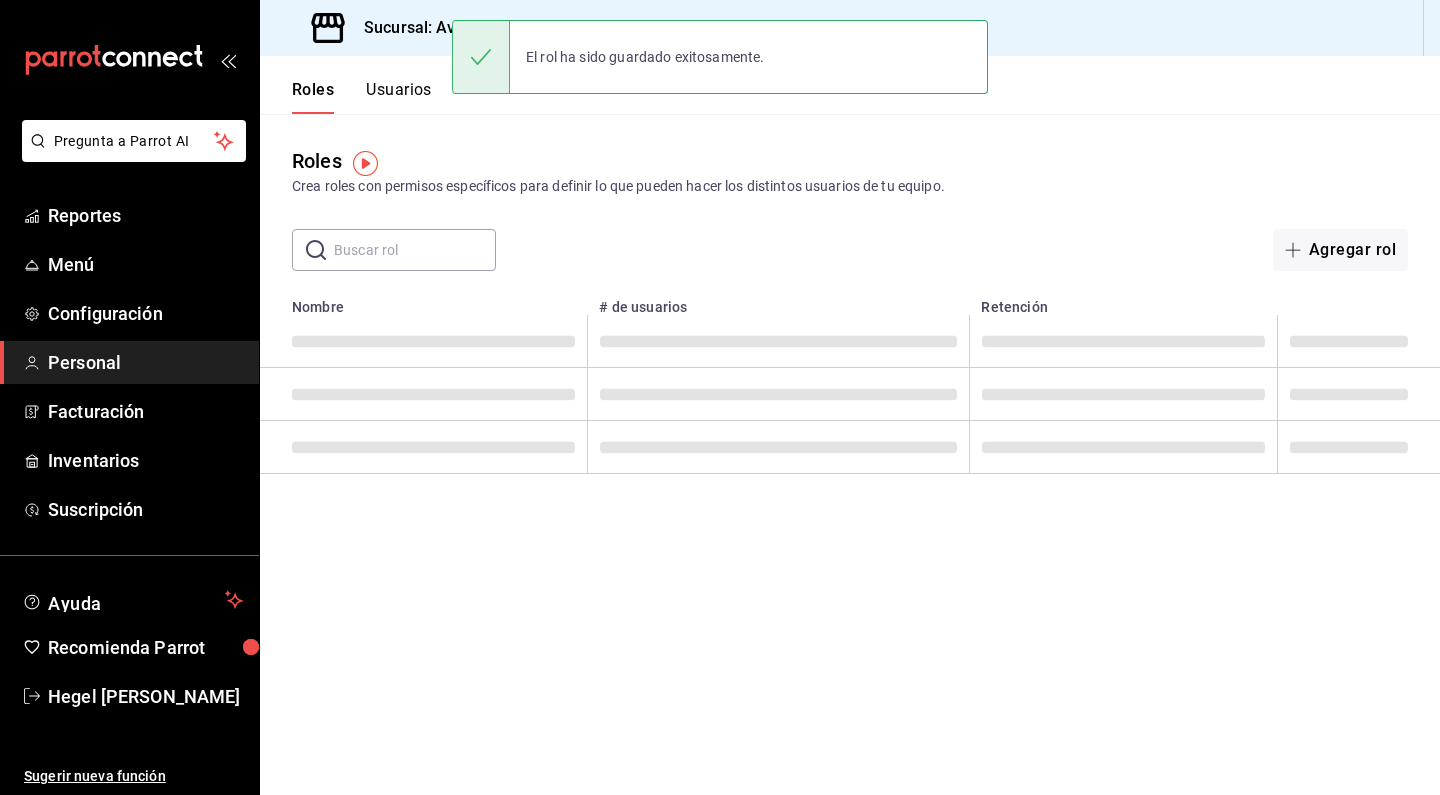 scroll, scrollTop: 0, scrollLeft: 0, axis: both 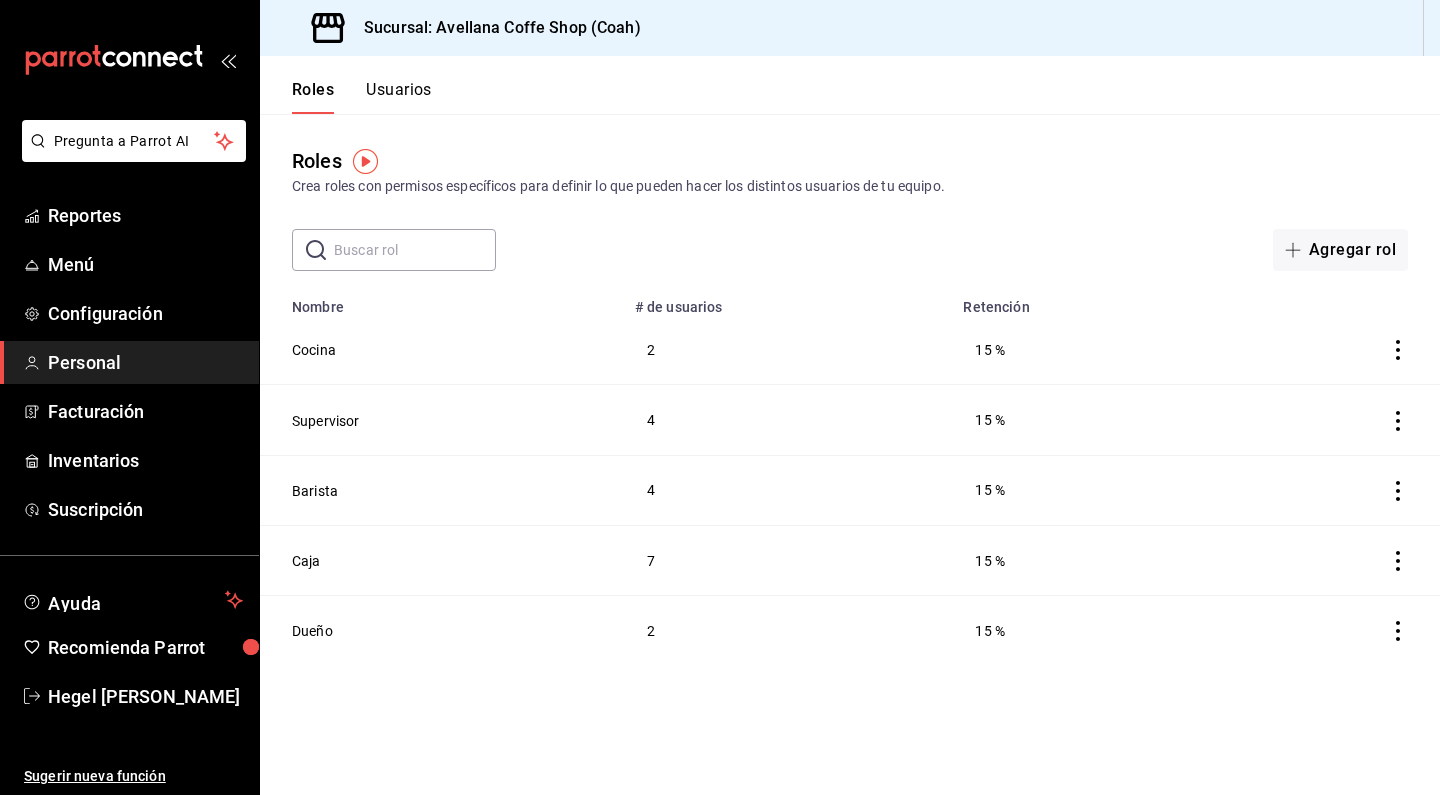click on "Usuarios" at bounding box center (399, 97) 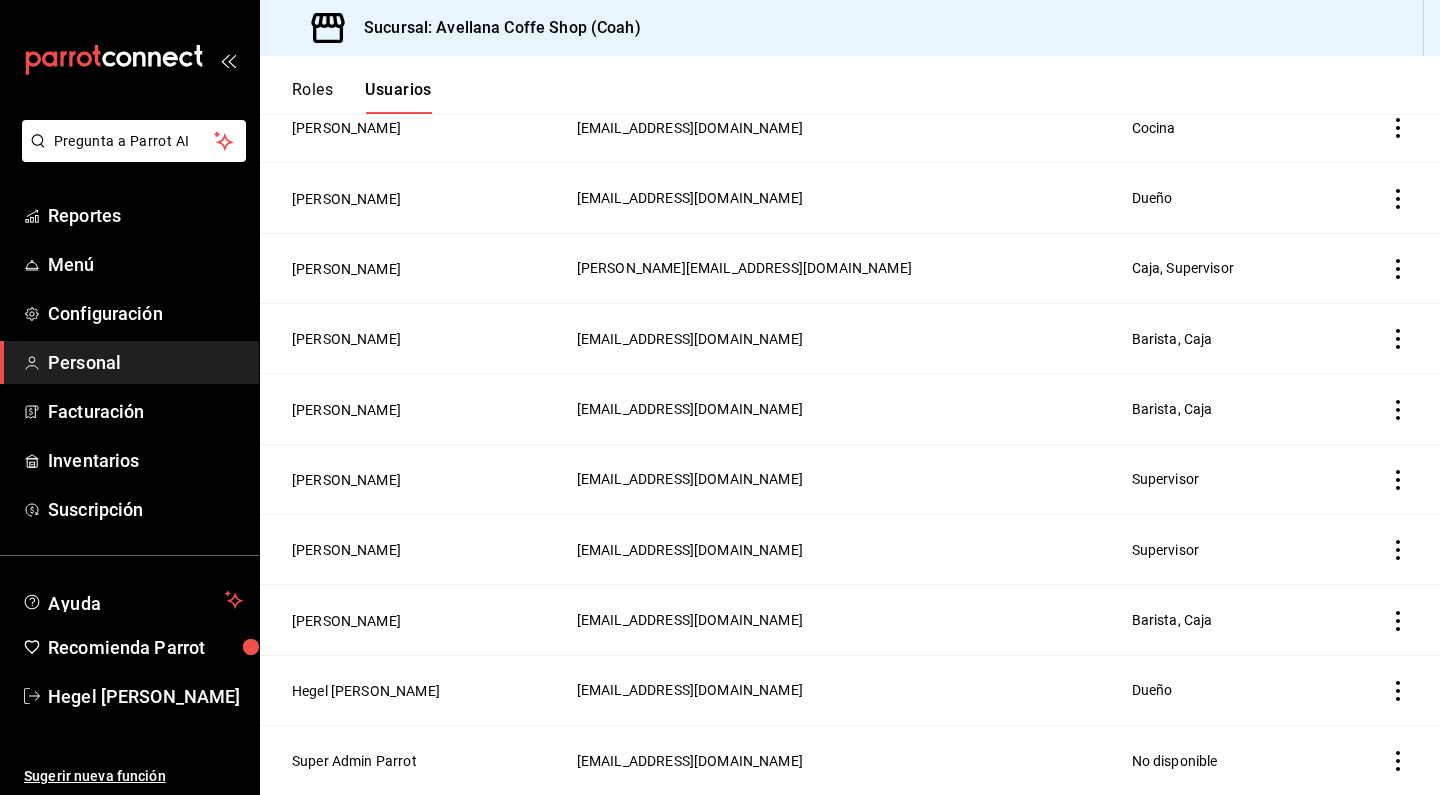 scroll, scrollTop: 503, scrollLeft: 0, axis: vertical 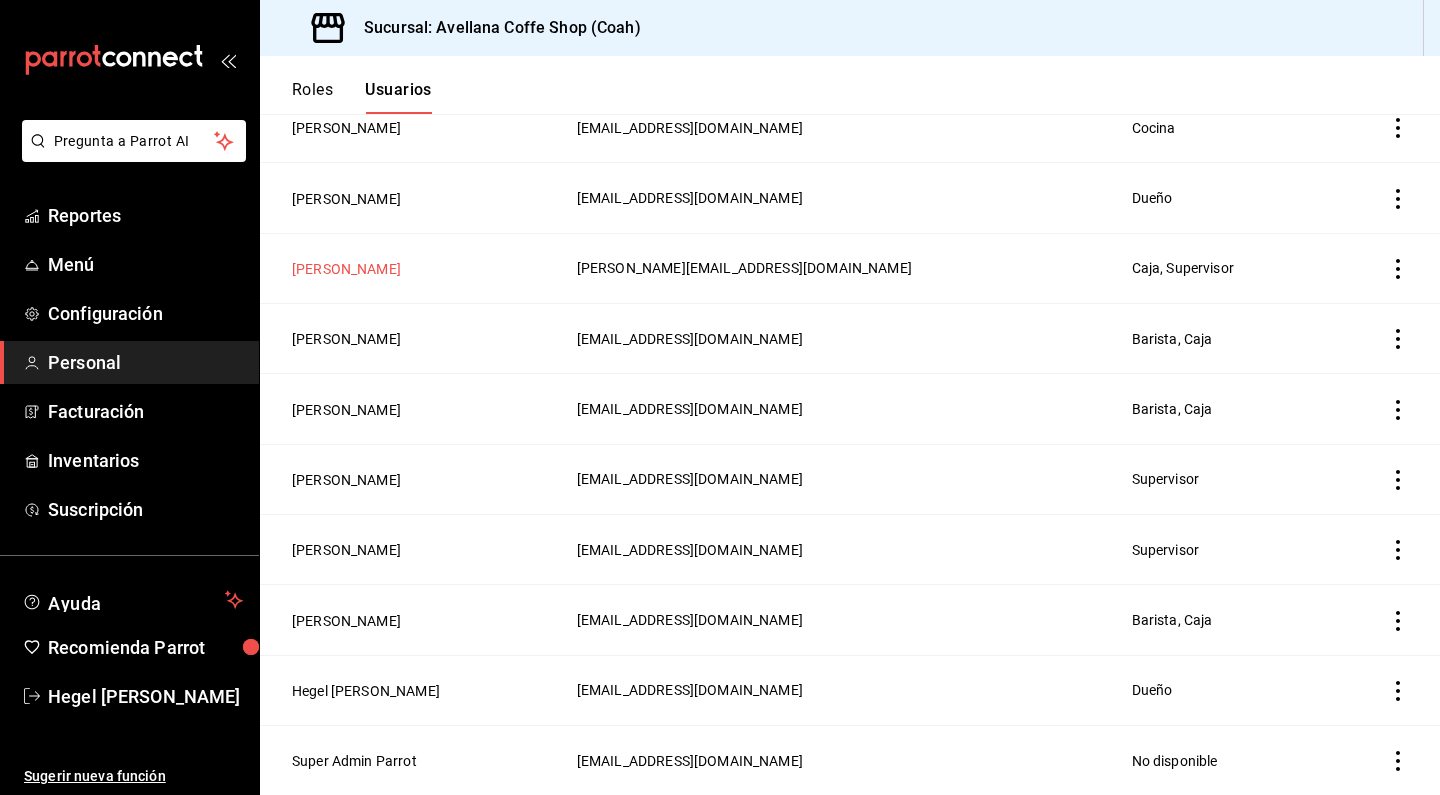 click on "Mary Rodriguez" at bounding box center (346, 269) 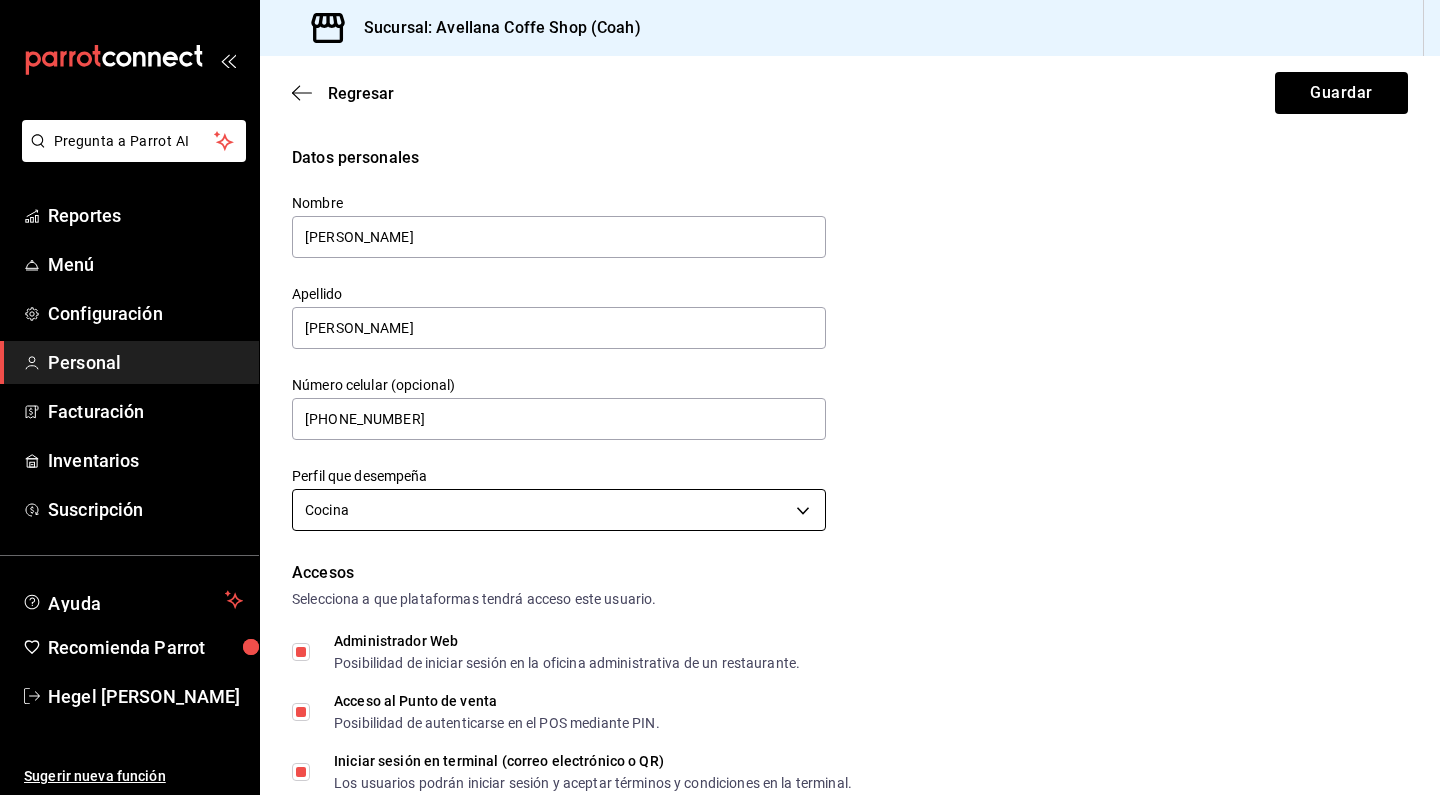 click on "Pregunta a Parrot AI Reportes   Menú   Configuración   Personal   Facturación   Inventarios   Suscripción   Ayuda Recomienda Parrot   Hegel Cifuentes   Sugerir nueva función   Sucursal: Avellana Coffe Shop (Coah) Regresar Guardar Datos personales Nombre Mary Apellido Rodriguez Número celular (opcional) +52 (52) 8445-2773 Perfil que desempeña Cocina KITCHEN Accesos Selecciona a que plataformas tendrá acceso este usuario. Administrador Web Posibilidad de iniciar sesión en la oficina administrativa de un restaurante.  Acceso al Punto de venta Posibilidad de autenticarse en el POS mediante PIN.  Iniciar sesión en terminal (correo electrónico o QR) Los usuarios podrán iniciar sesión y aceptar términos y condiciones en la terminal. Acceso uso de terminal Los usuarios podrán acceder y utilizar la terminal para visualizar y procesar pagos de sus órdenes. Correo electrónico Se volverá obligatorio al tener ciertos accesos activados. andrea.rdz.lpz0@gmail.com Contraseña Contraseña Repetir contraseña" at bounding box center [720, 397] 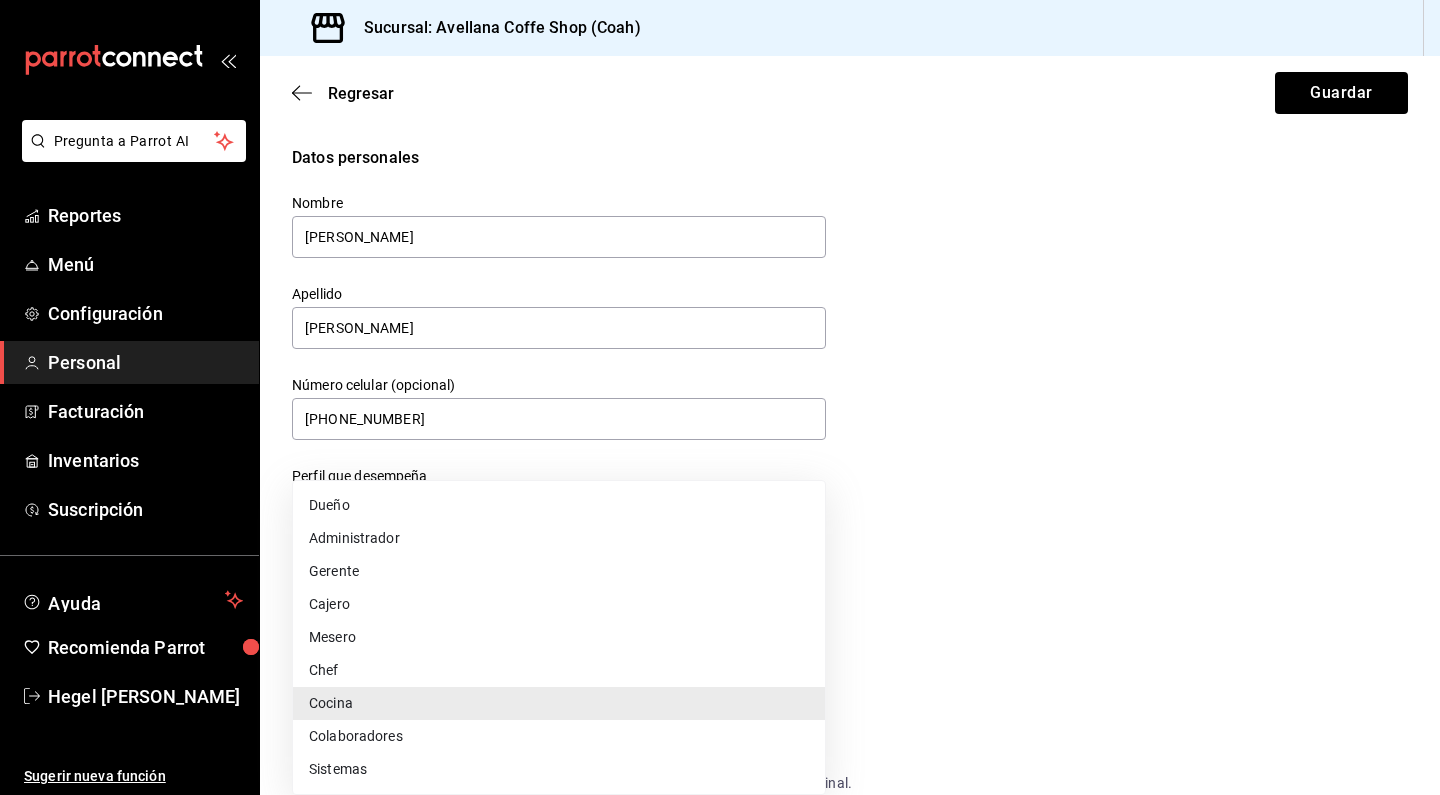 click on "Cajero" at bounding box center [559, 604] 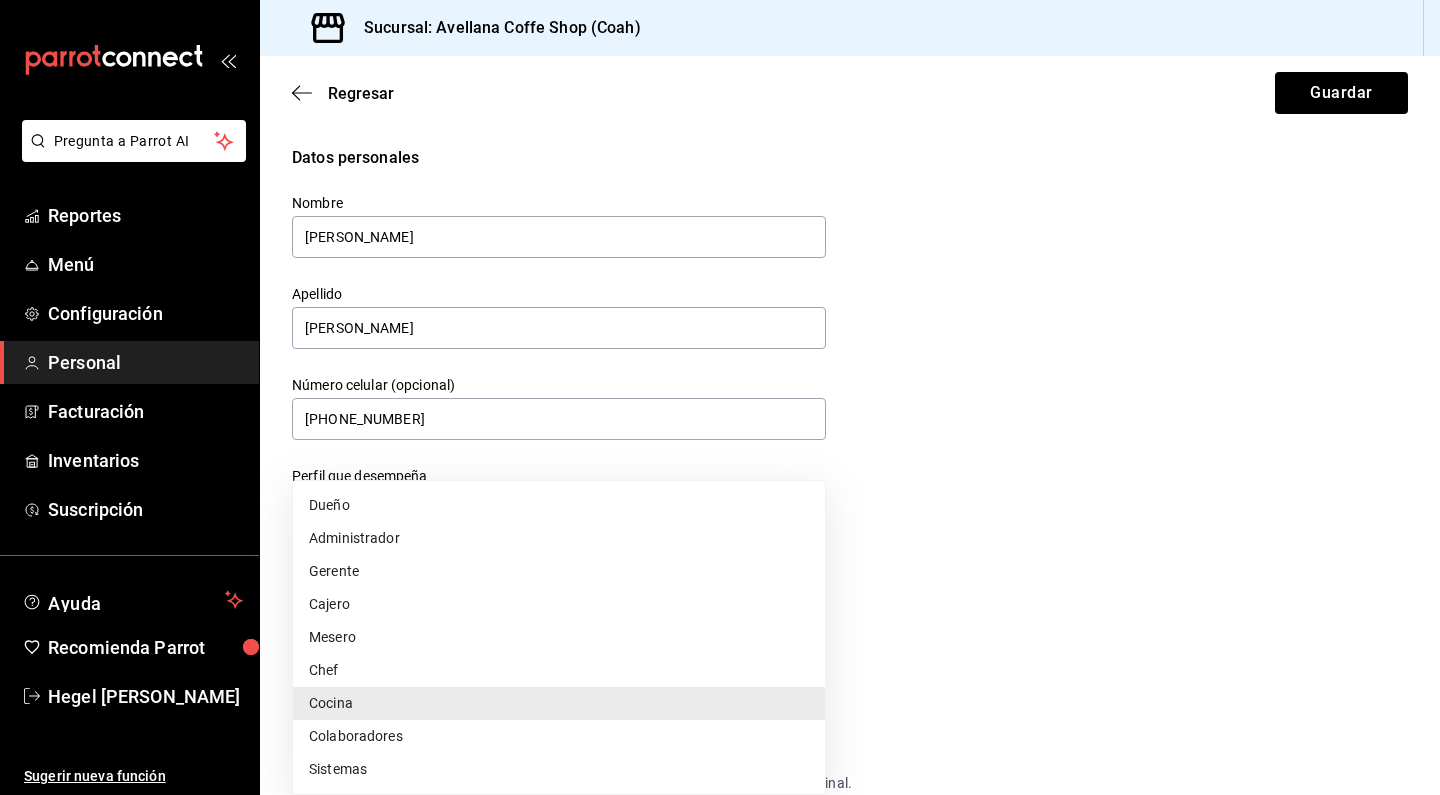type on "CASHIER" 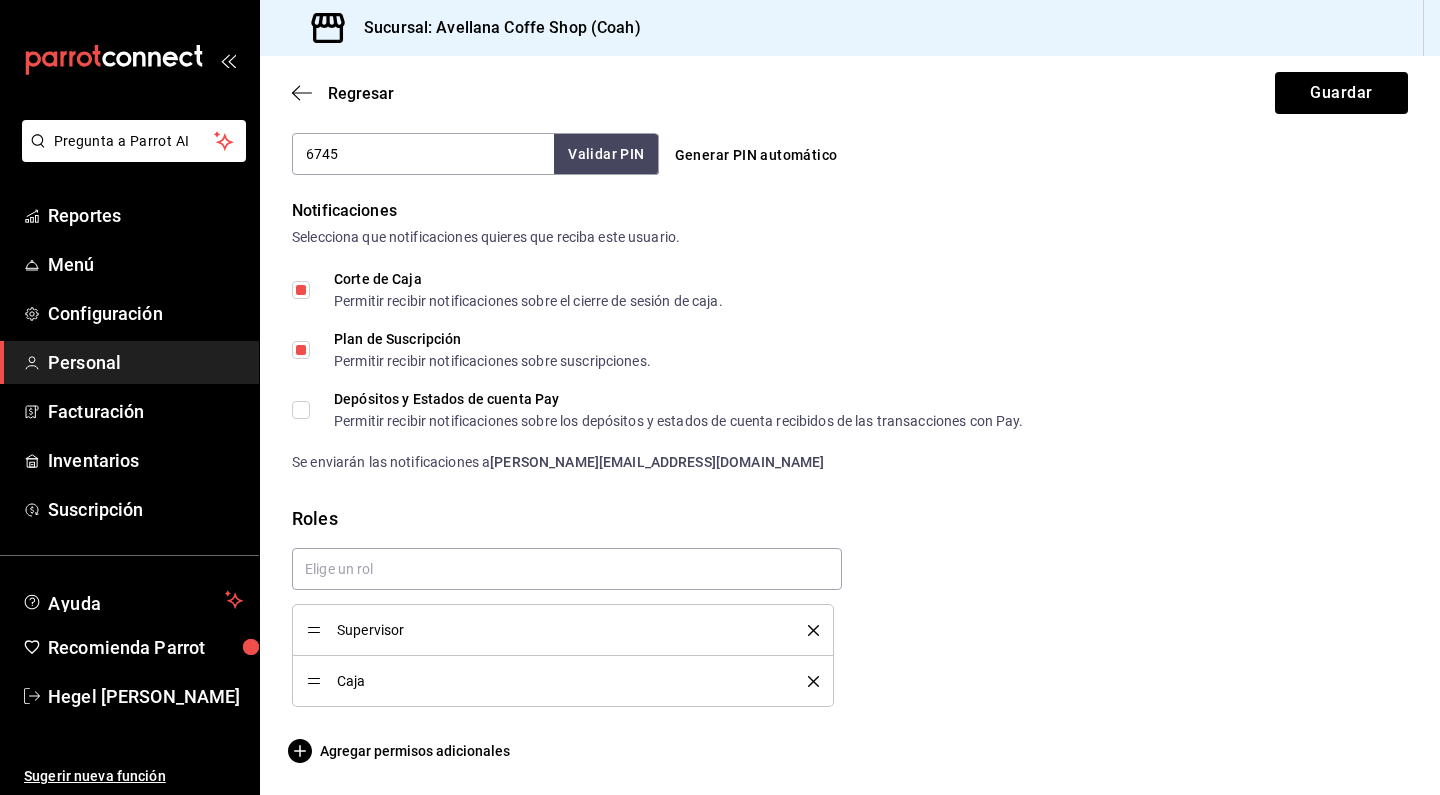 scroll, scrollTop: 965, scrollLeft: 0, axis: vertical 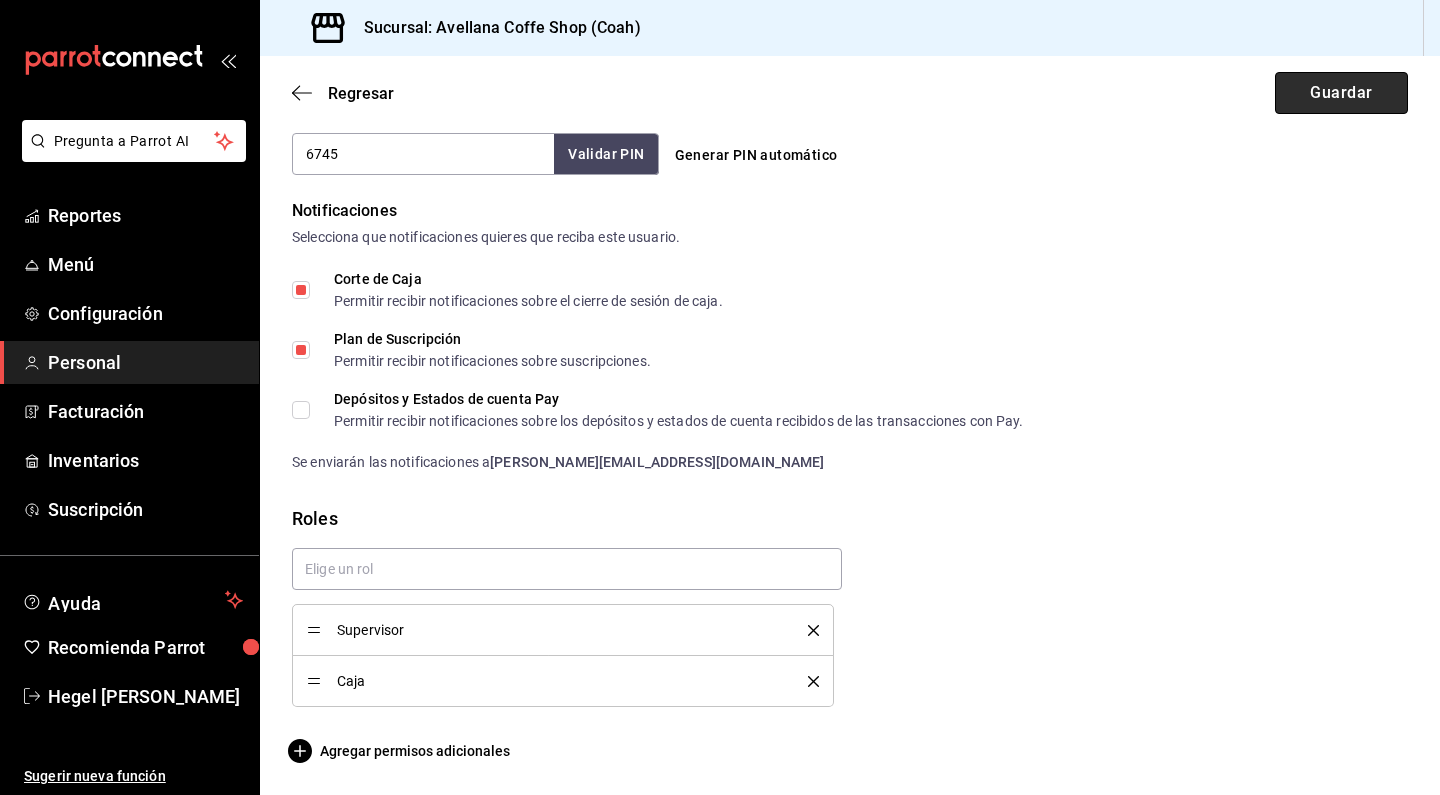 click on "Guardar" at bounding box center (1341, 93) 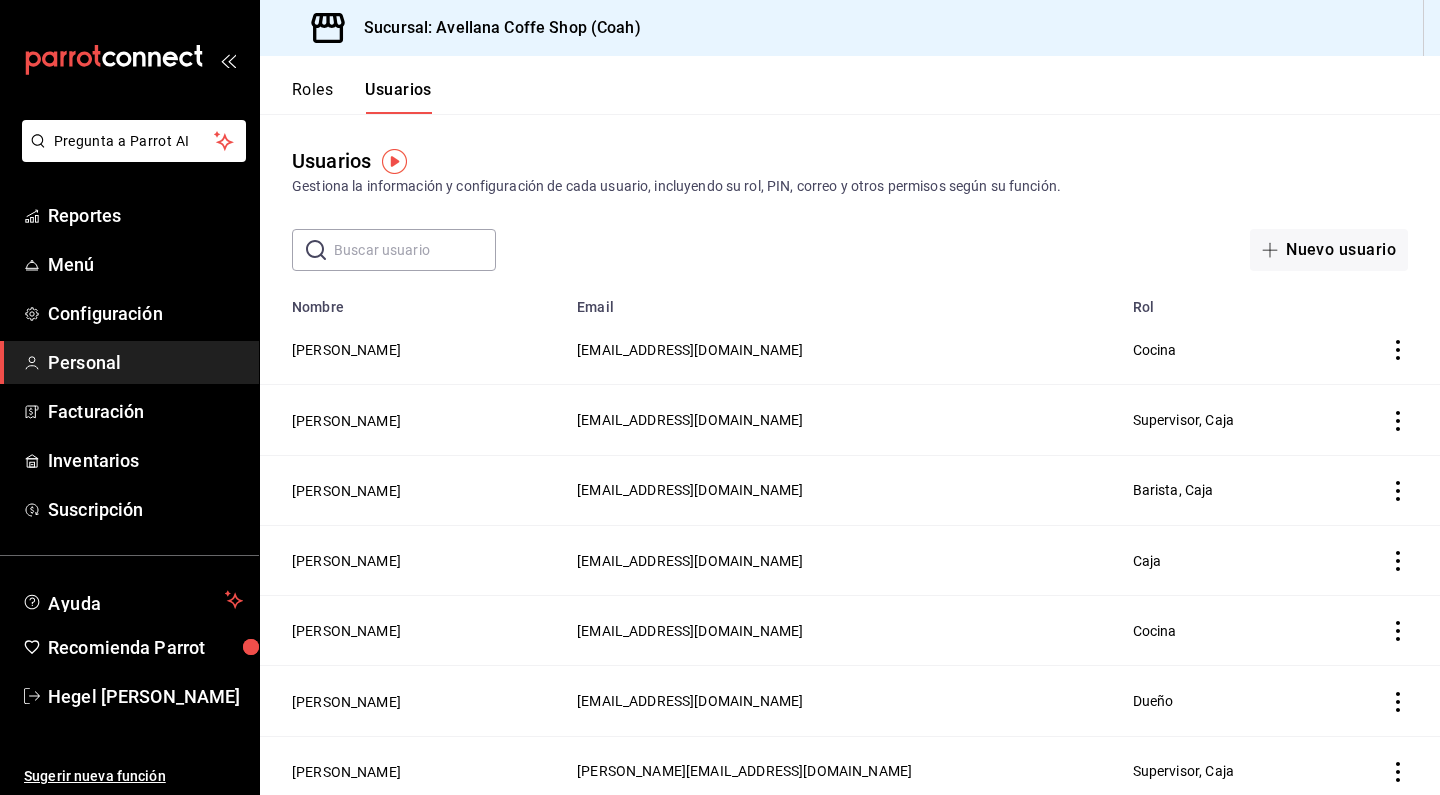 scroll, scrollTop: 0, scrollLeft: 0, axis: both 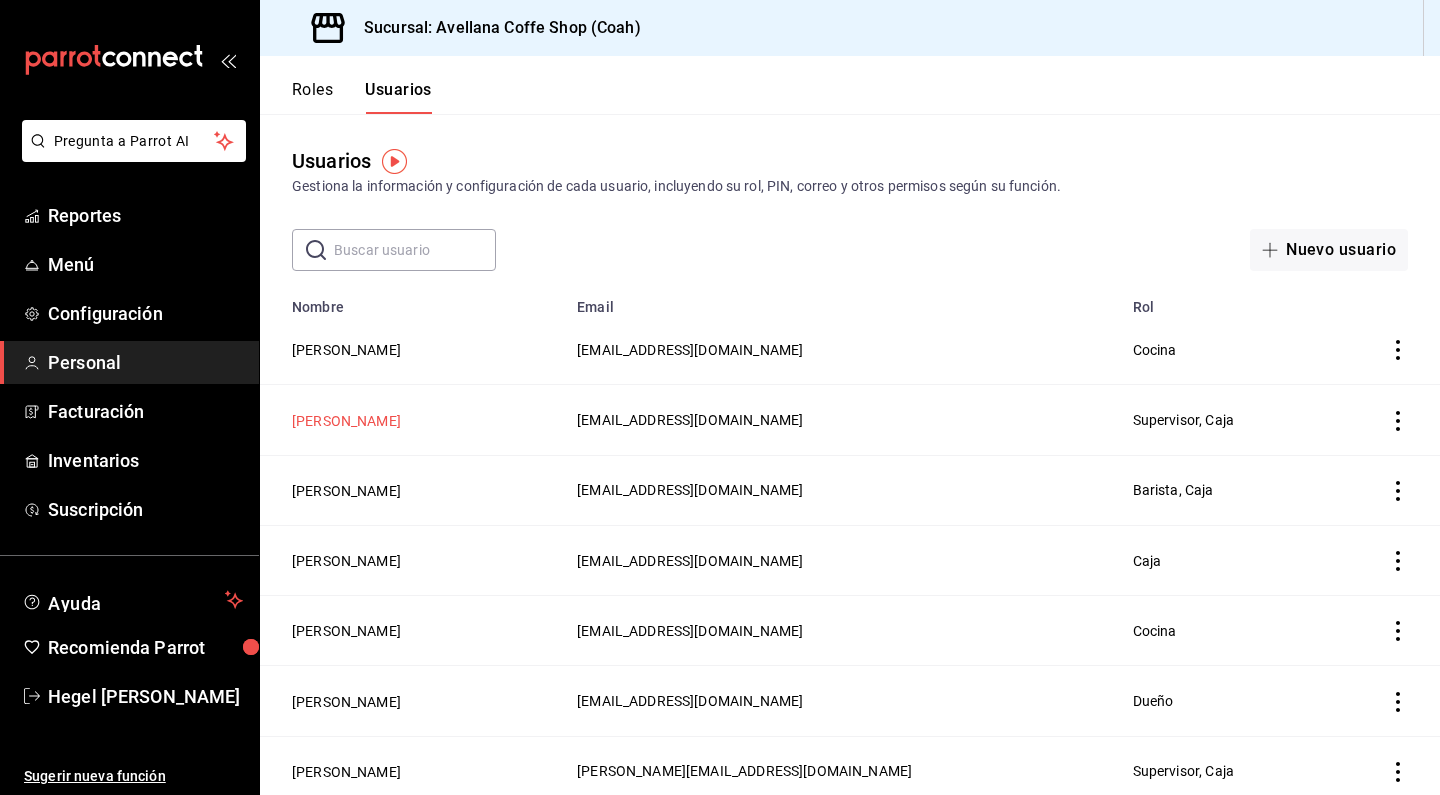 click on "Juliana Galingo" at bounding box center (346, 421) 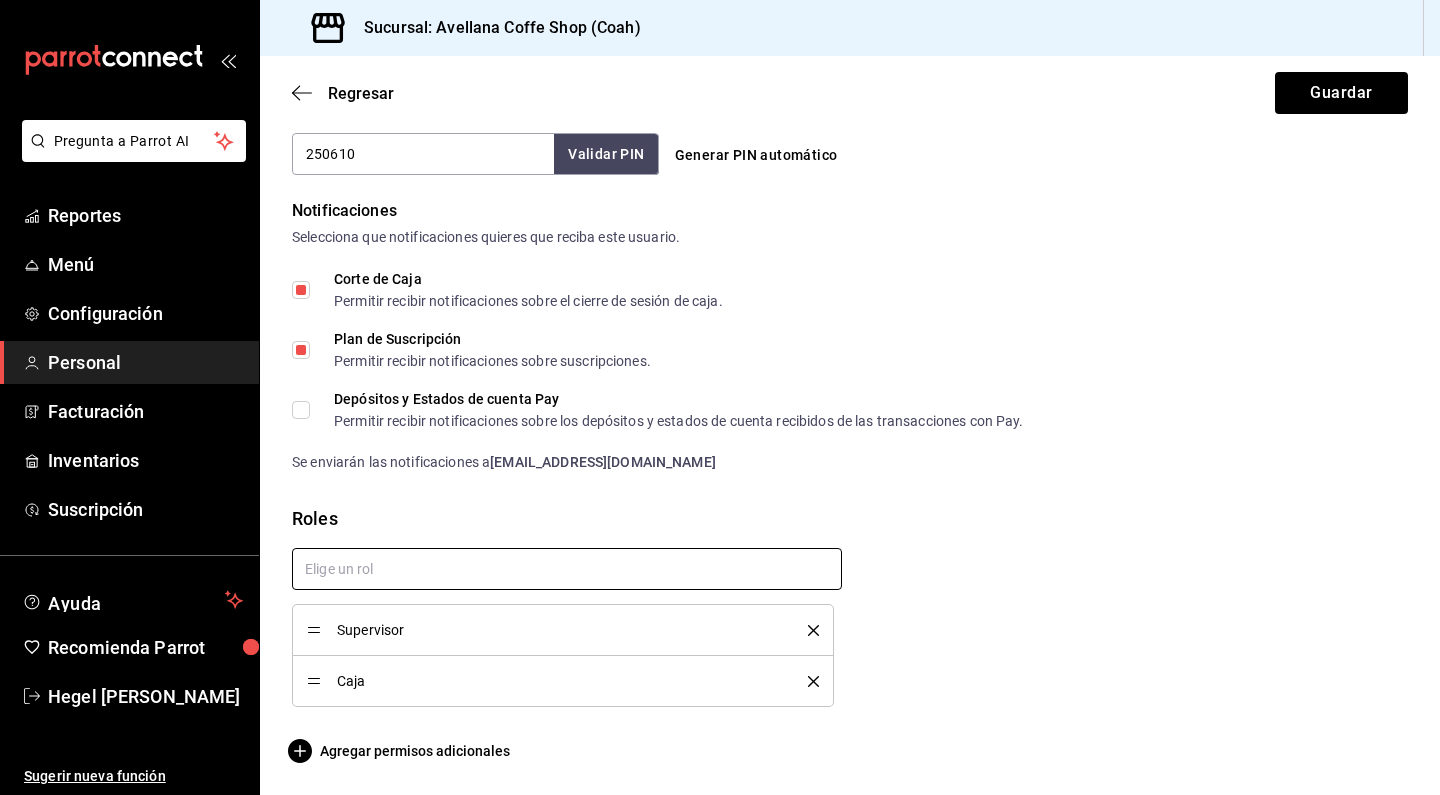 scroll, scrollTop: 965, scrollLeft: 0, axis: vertical 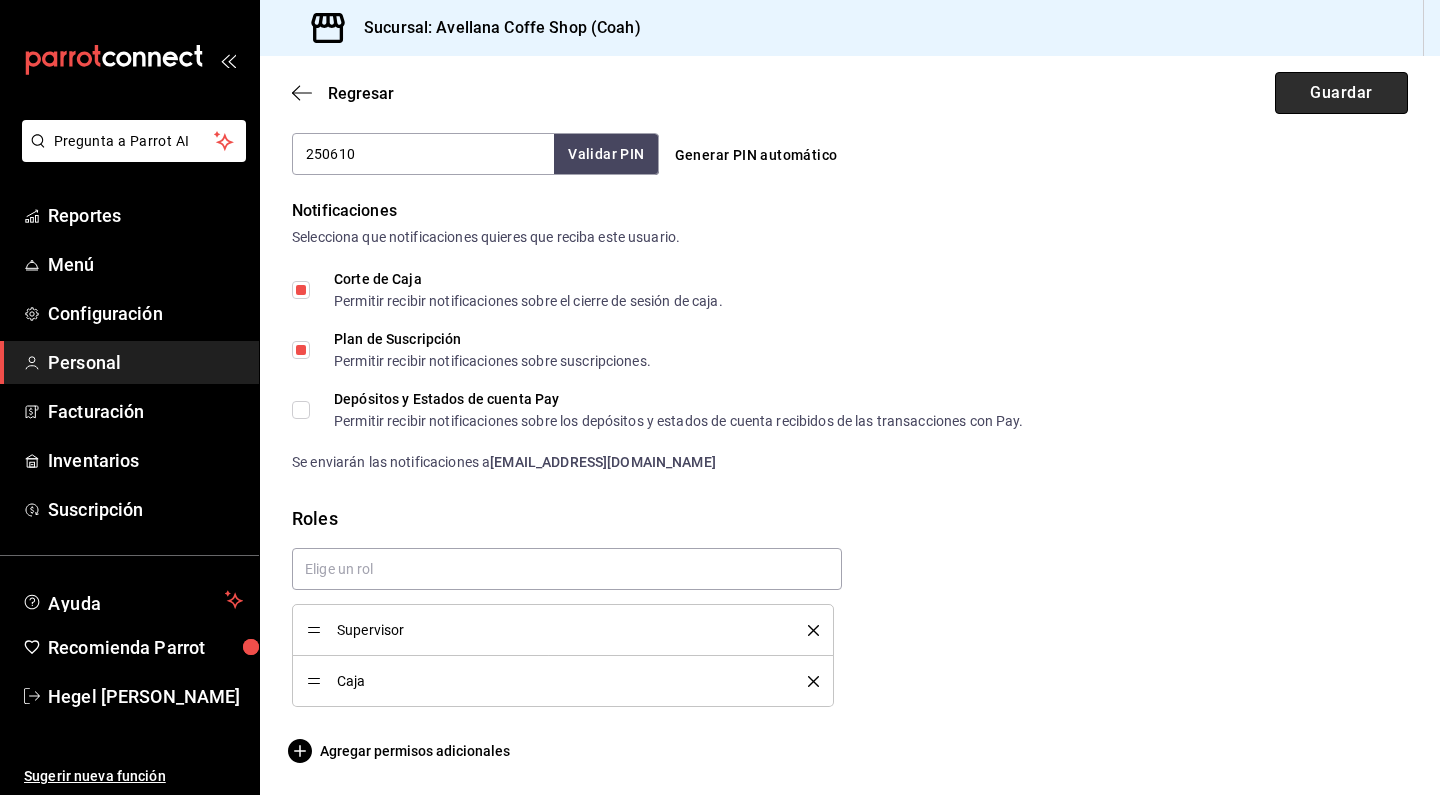 click on "Guardar" at bounding box center [1341, 93] 